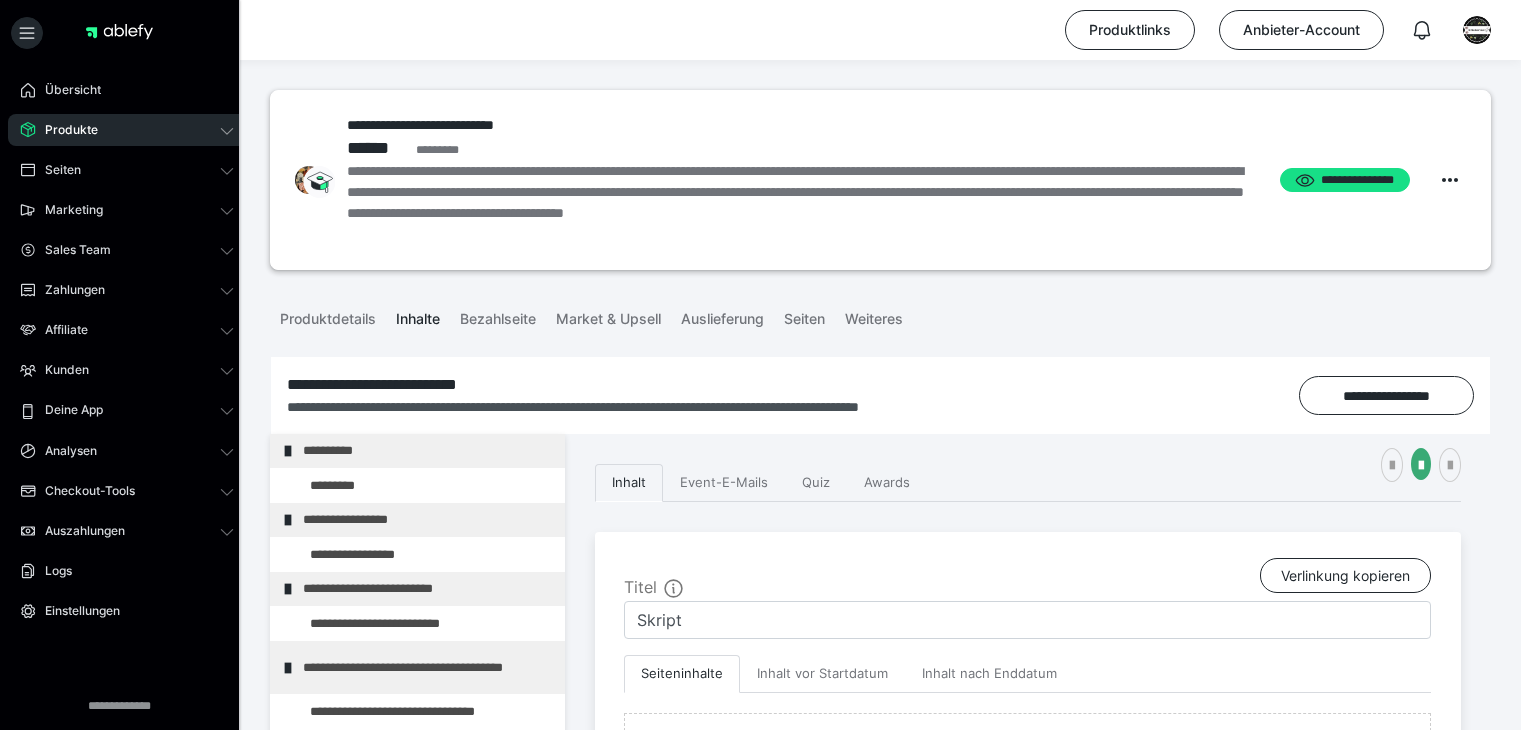 scroll, scrollTop: 373, scrollLeft: 0, axis: vertical 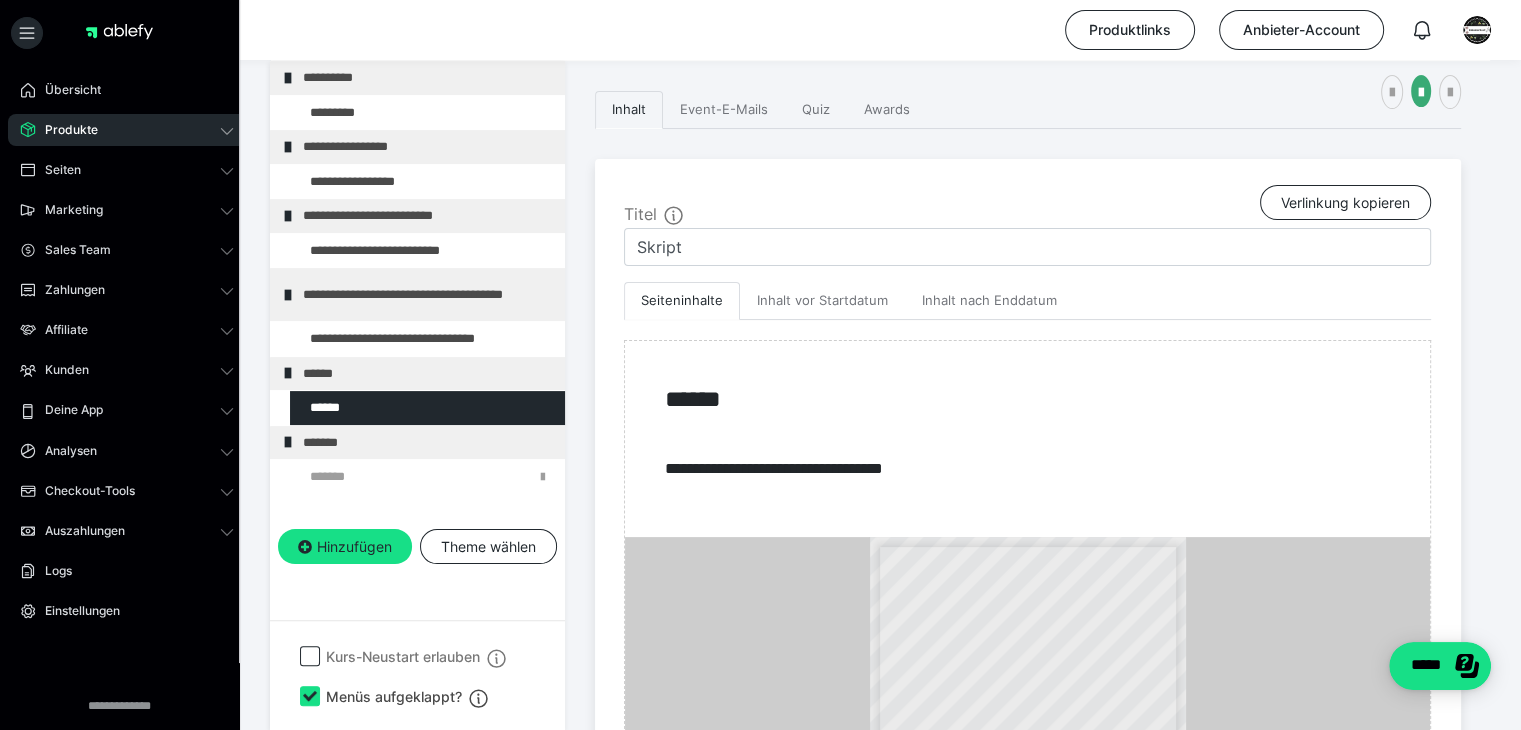 click on "**********" at bounding box center (1028, 692) 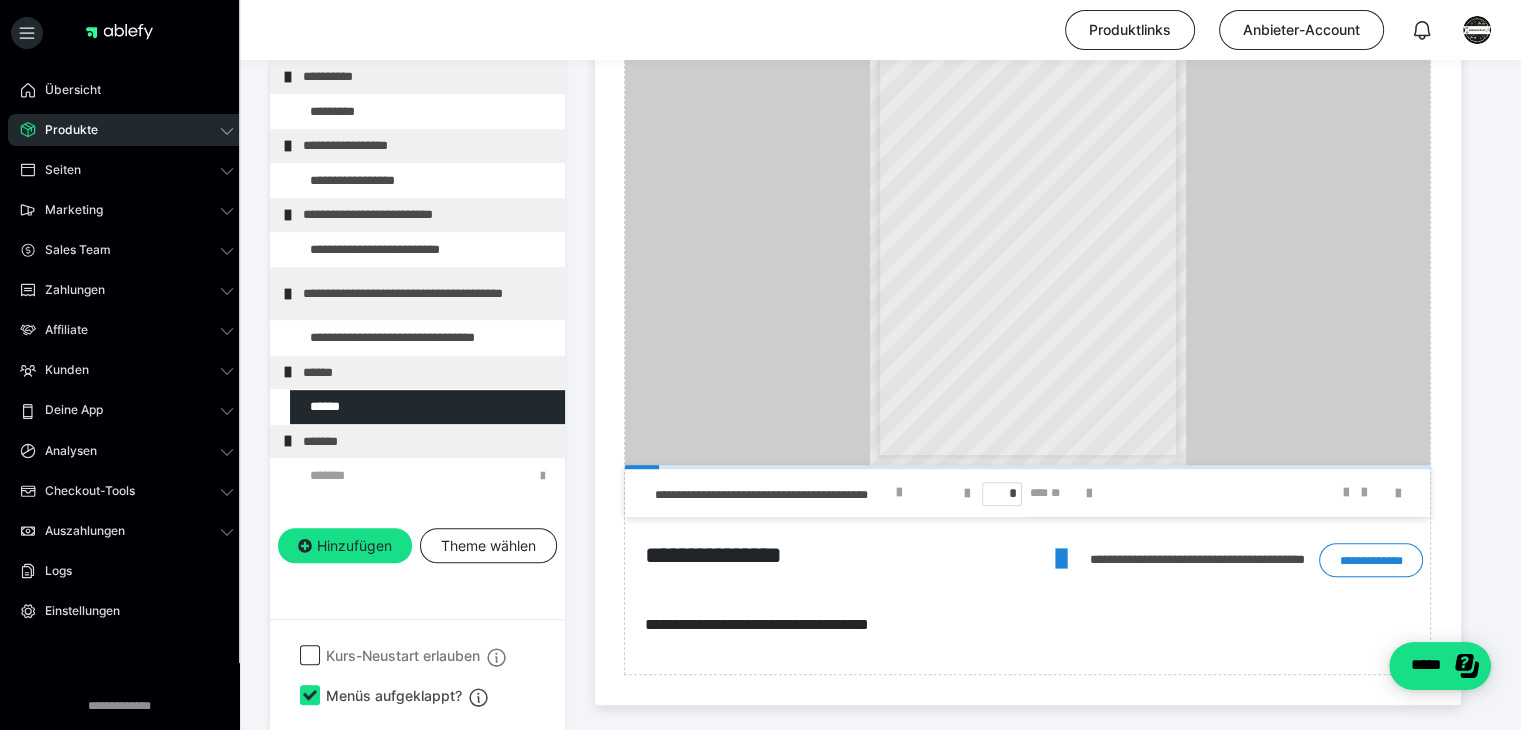 scroll, scrollTop: 933, scrollLeft: 0, axis: vertical 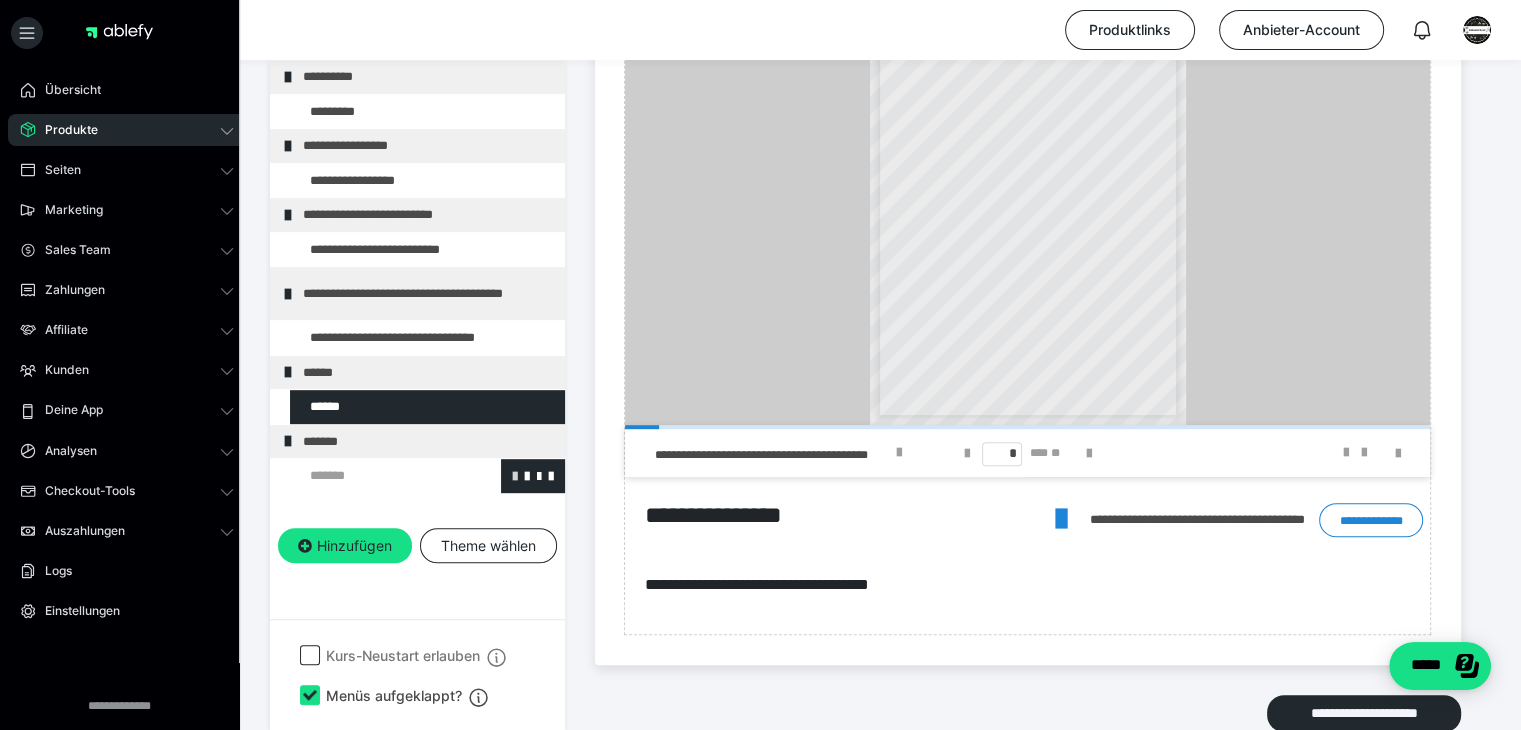 click at bounding box center (515, 475) 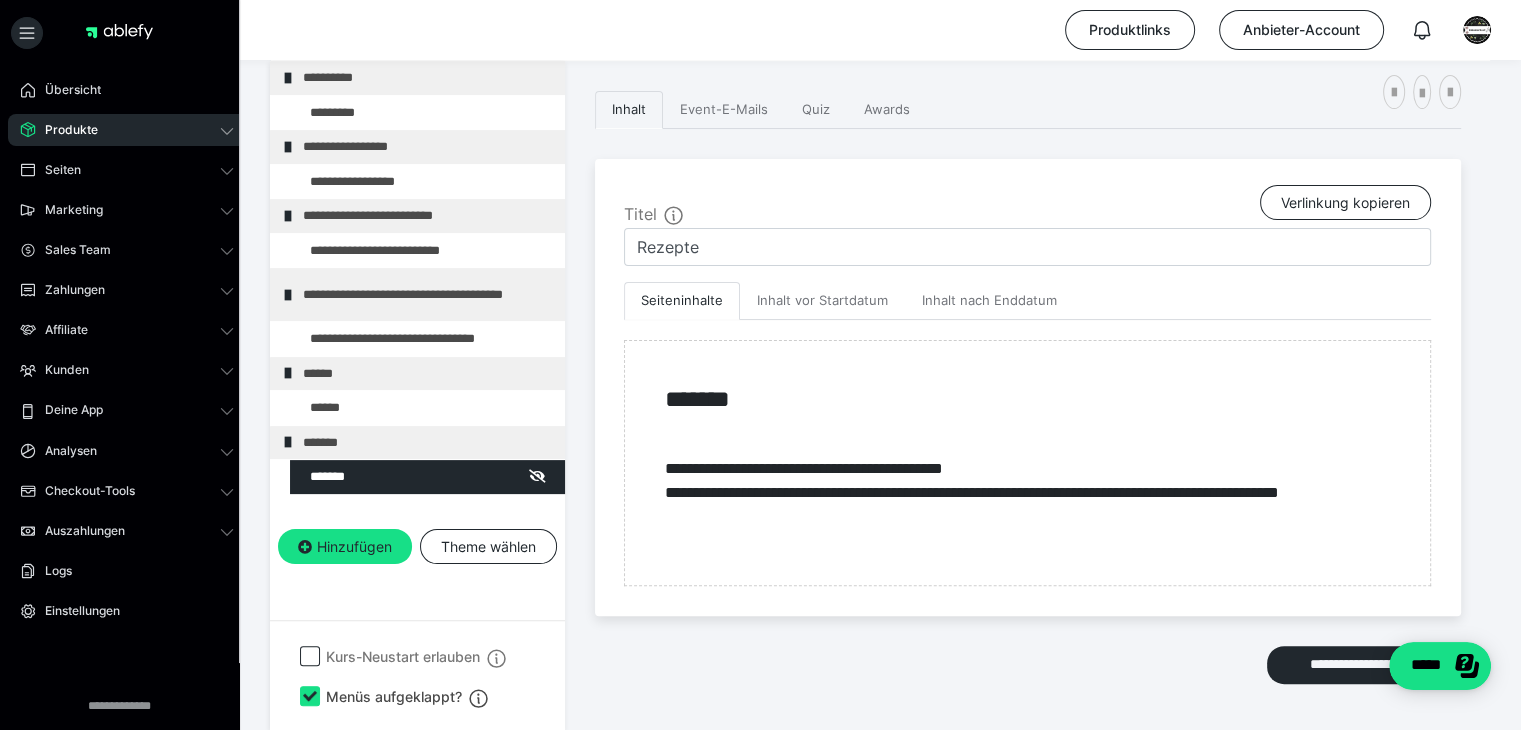 scroll, scrollTop: 424, scrollLeft: 0, axis: vertical 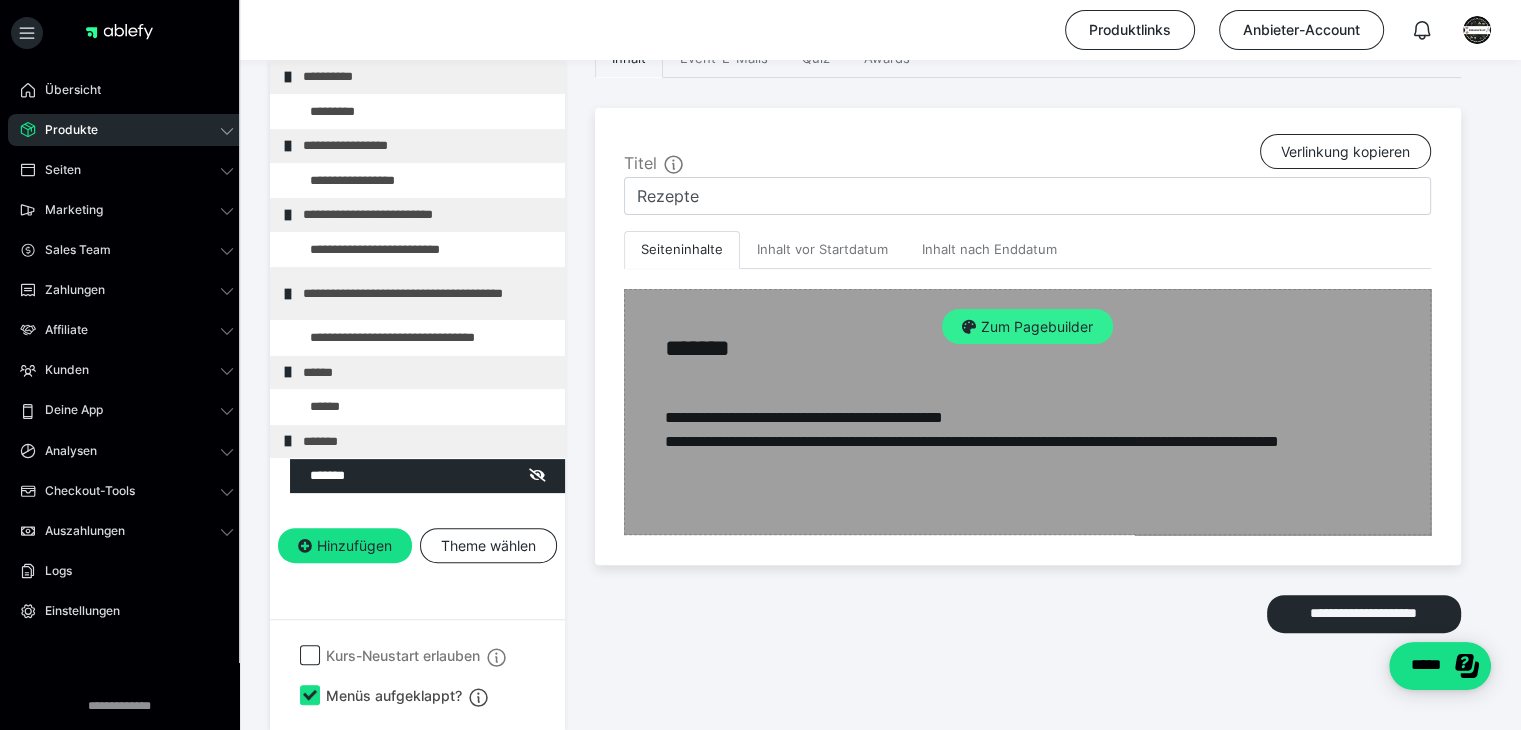 click on "Zum Pagebuilder" at bounding box center [1027, 327] 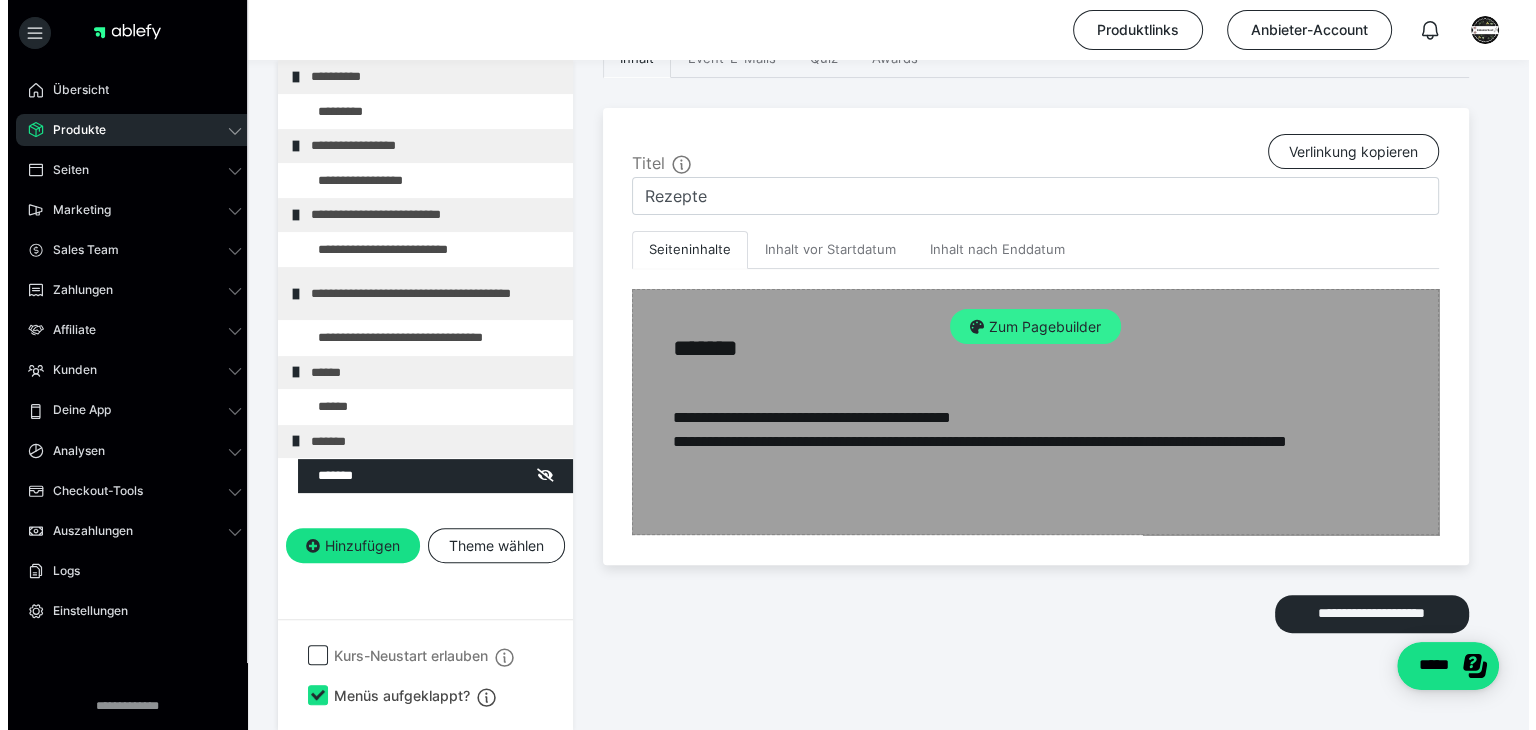 scroll, scrollTop: 352, scrollLeft: 0, axis: vertical 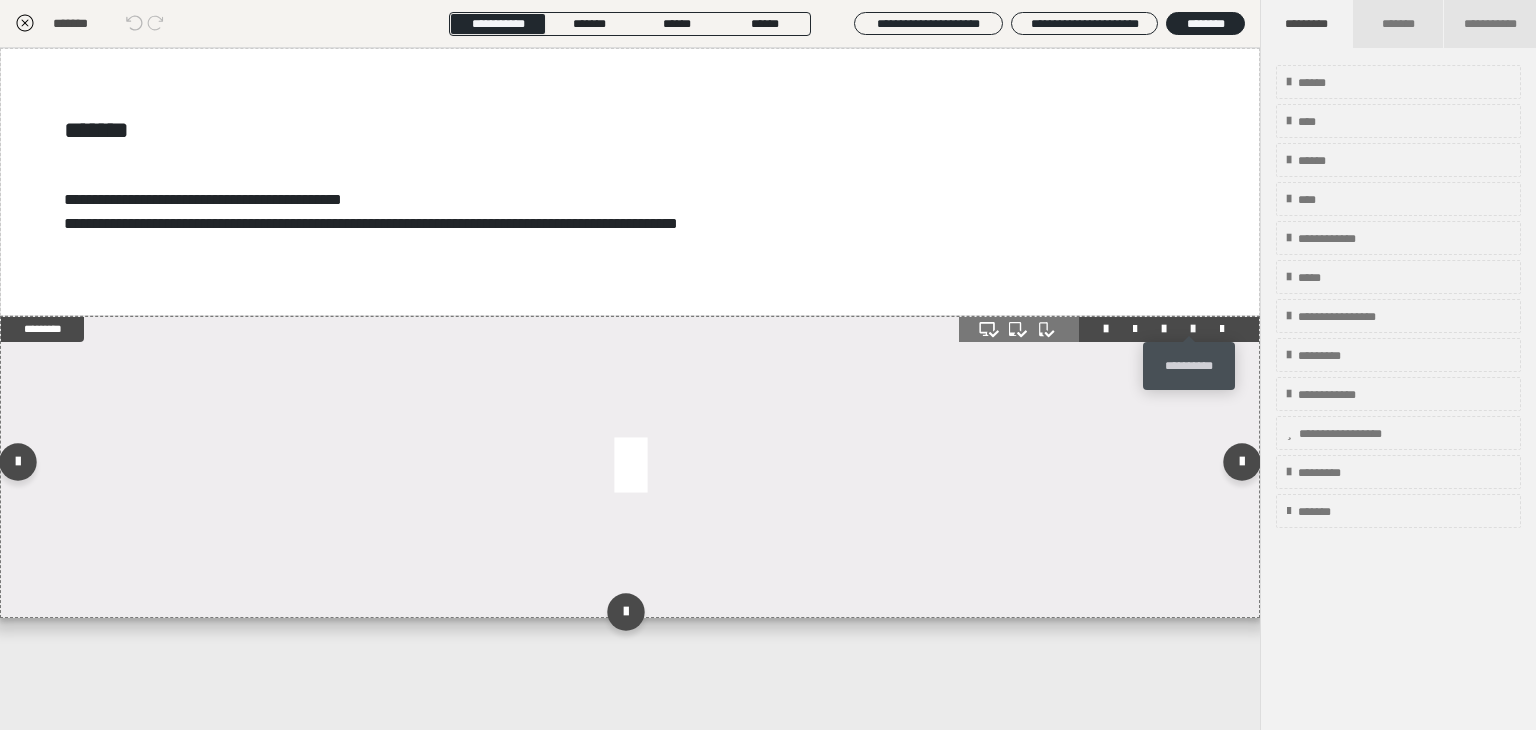 click at bounding box center [1193, 329] 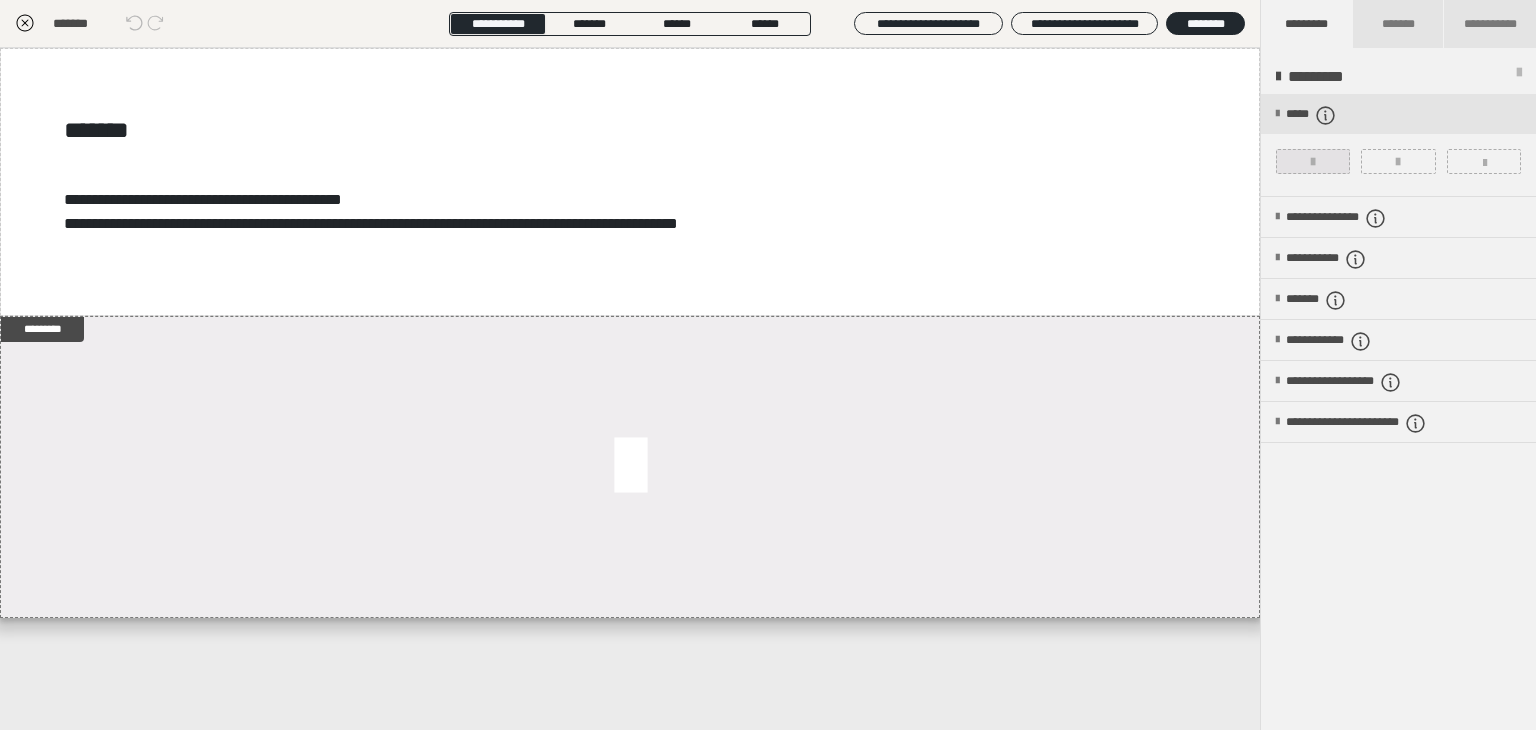 click at bounding box center [1313, 161] 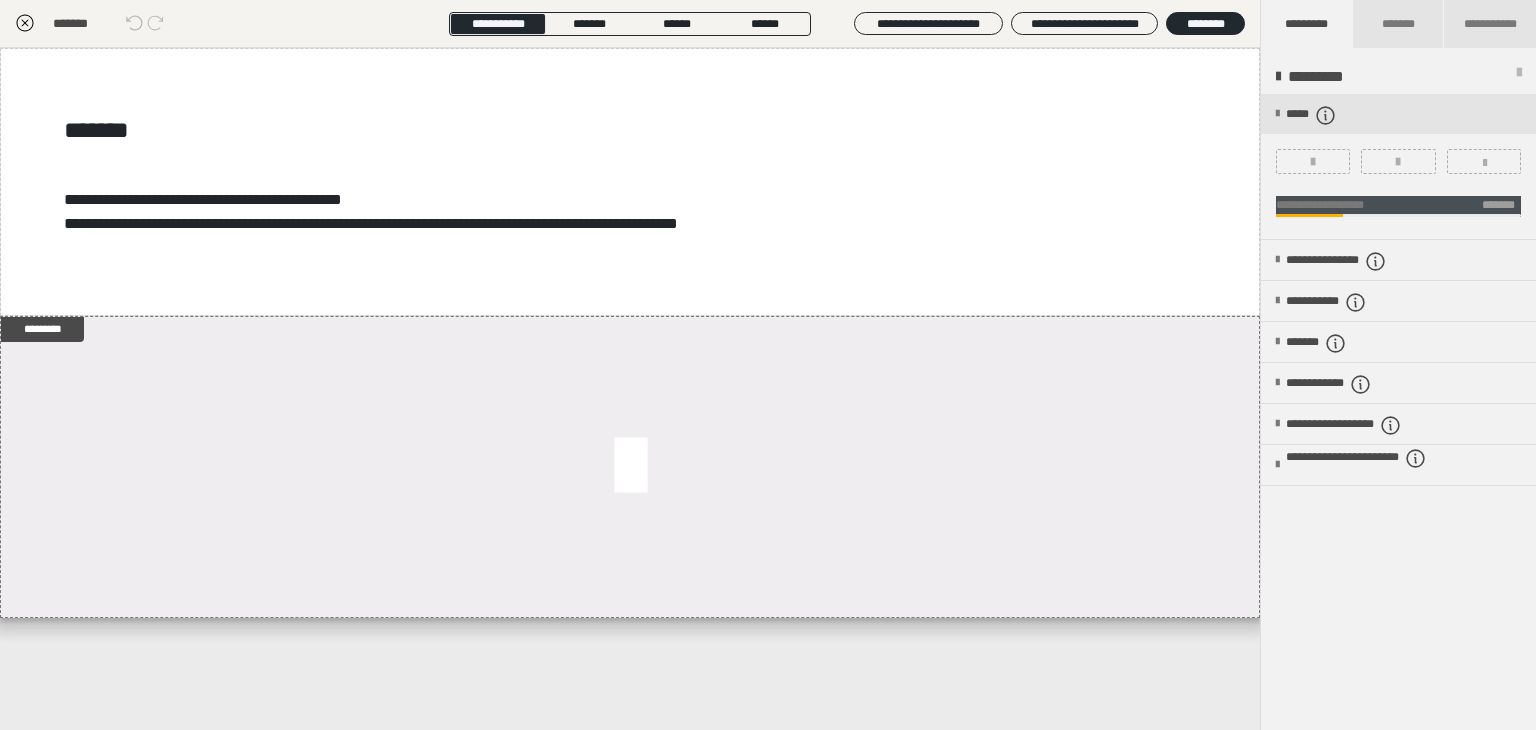 click on "**********" at bounding box center [630, 389] 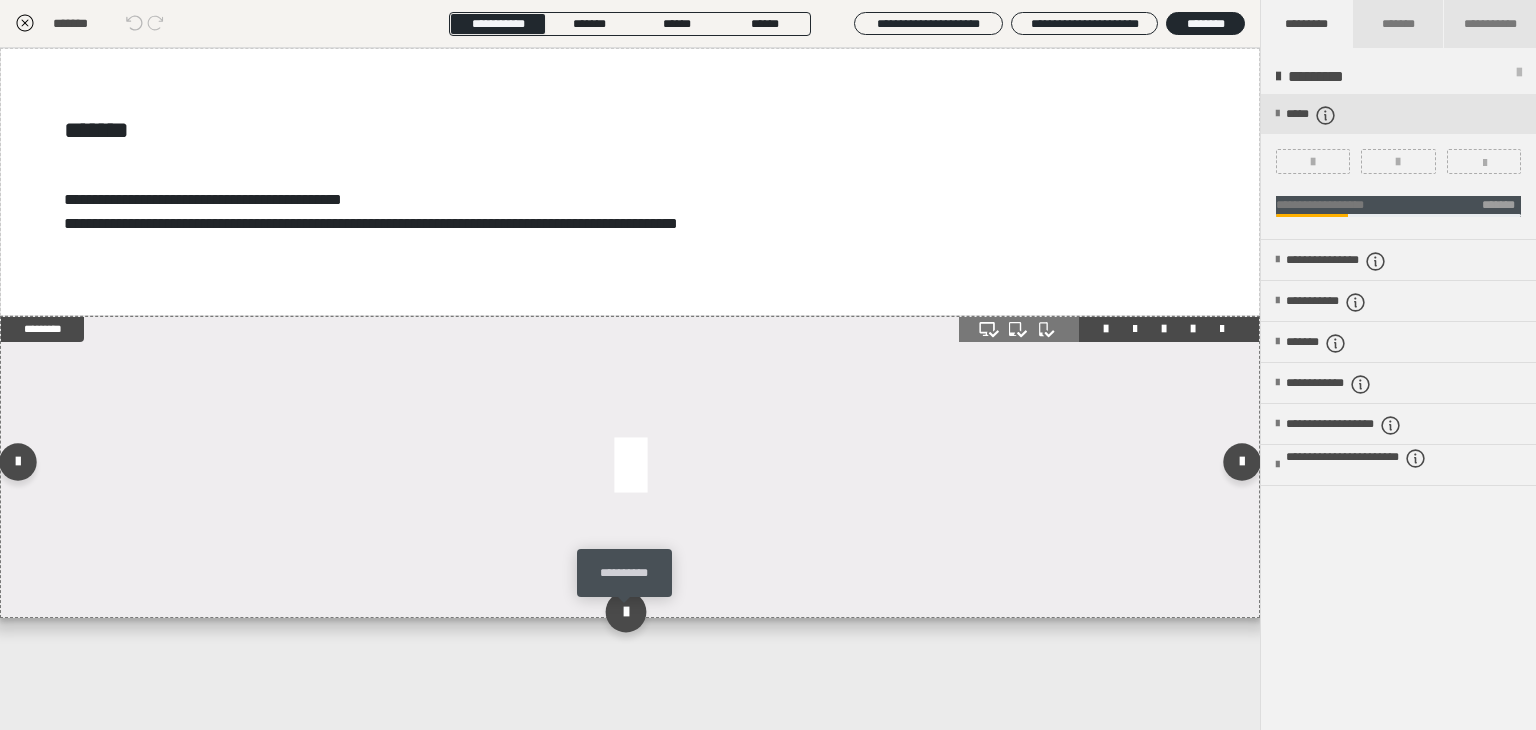 click at bounding box center [625, 612] 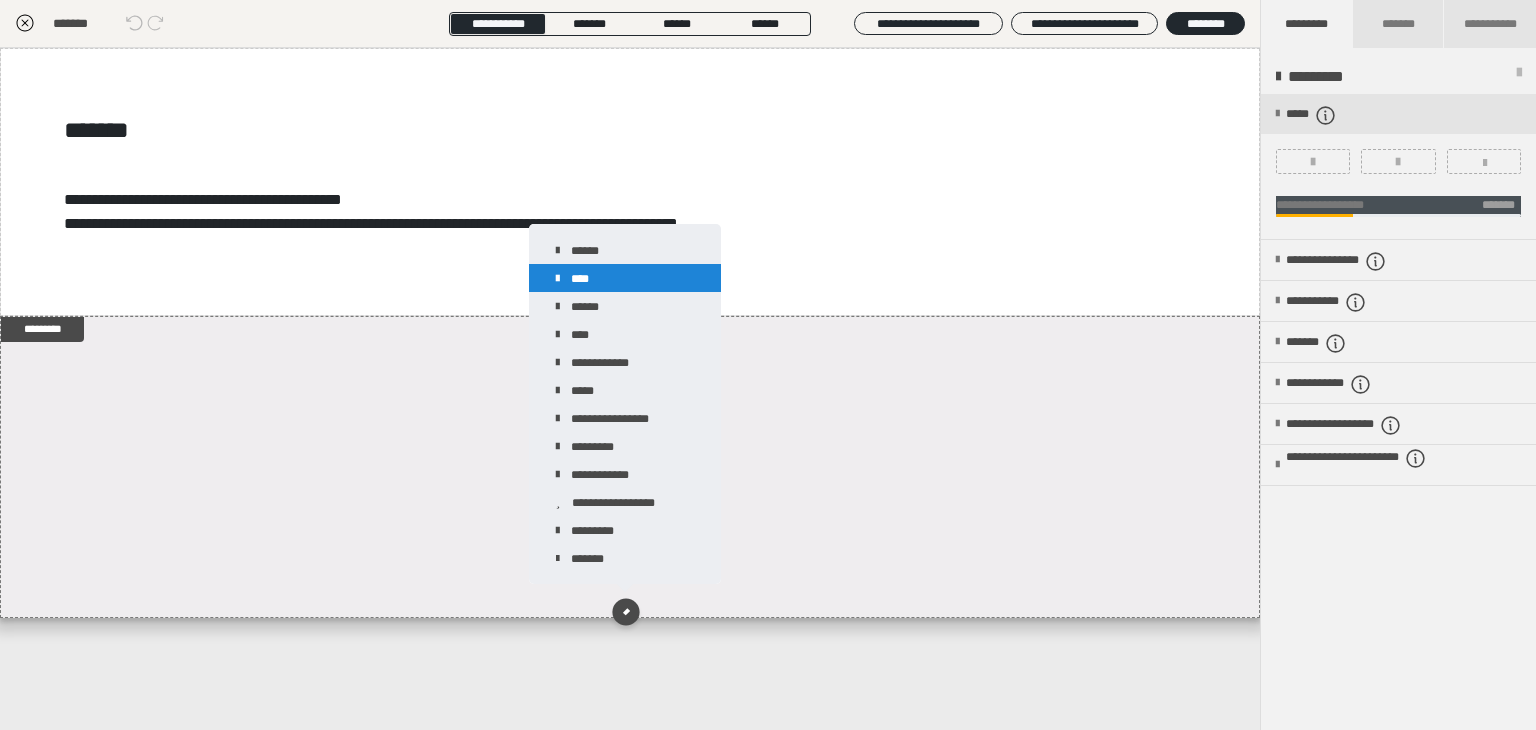 click on "****" at bounding box center (625, 278) 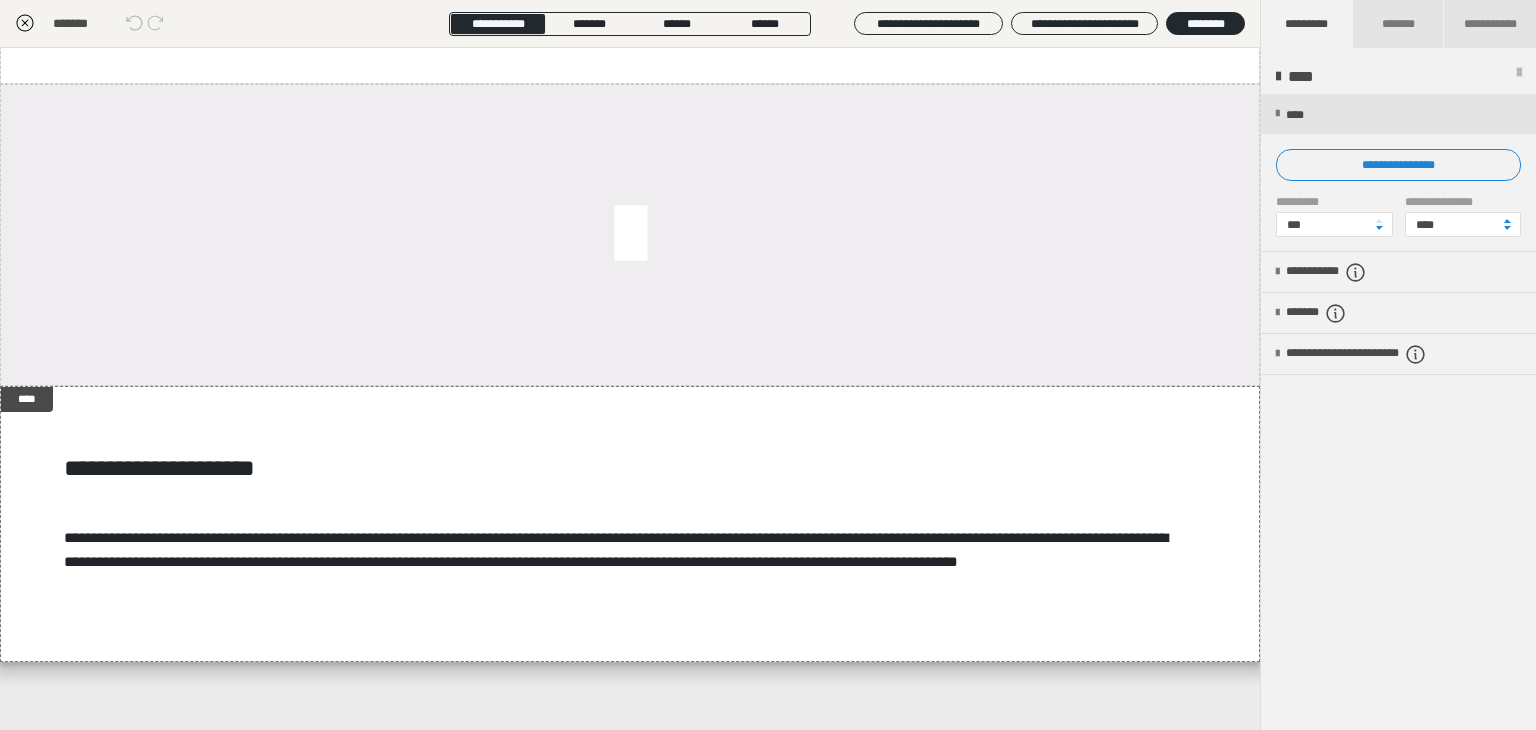 scroll, scrollTop: 261, scrollLeft: 0, axis: vertical 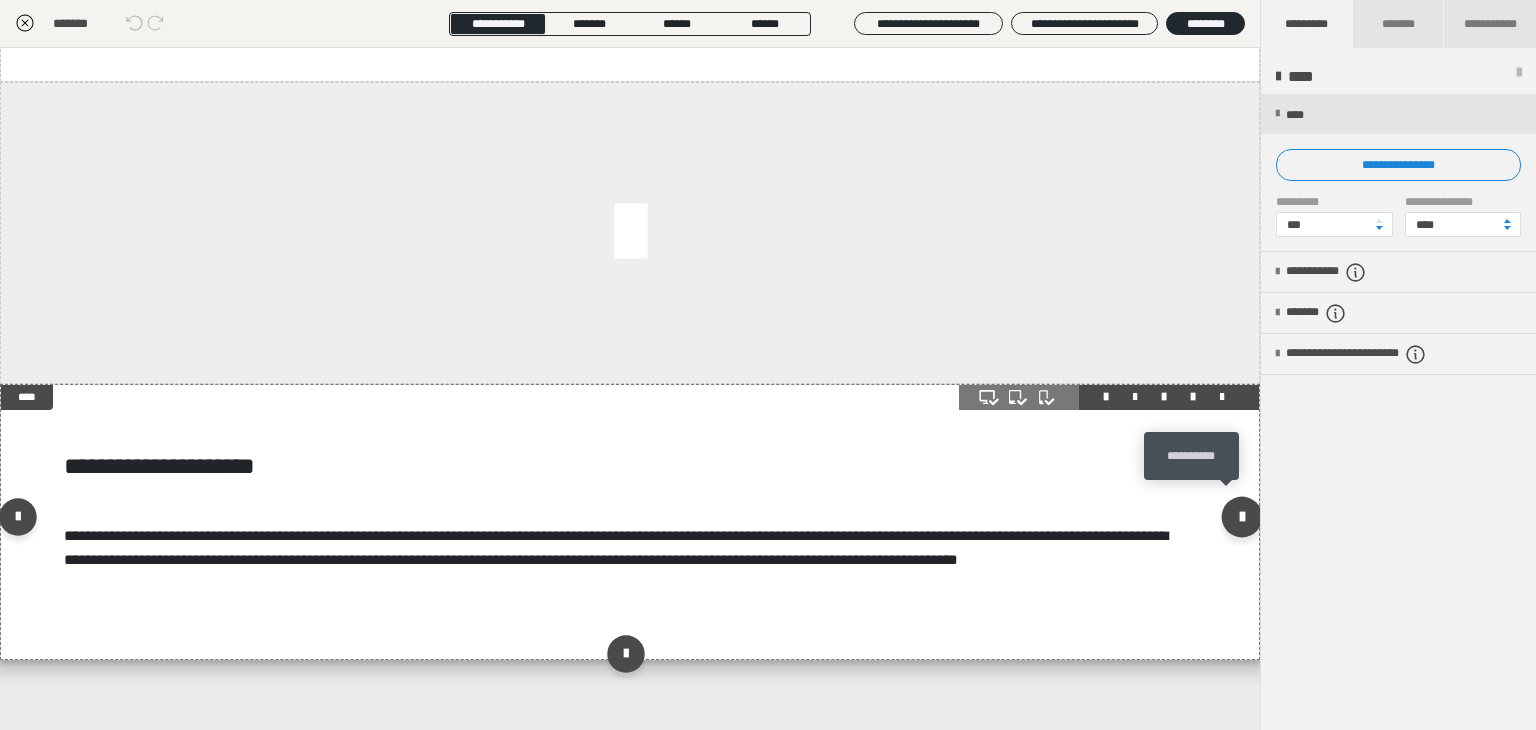 click at bounding box center [1242, 517] 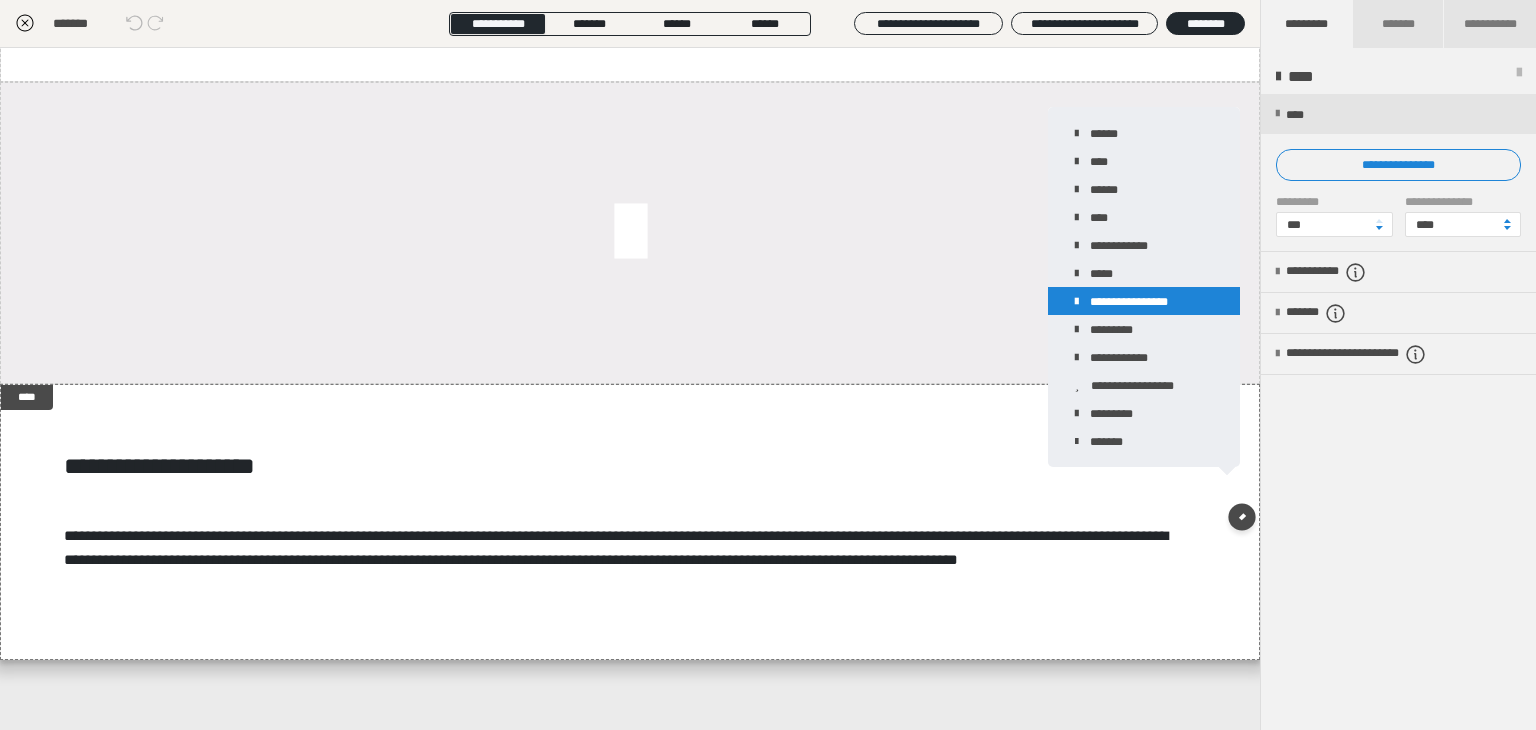 click on "**********" at bounding box center (1144, 301) 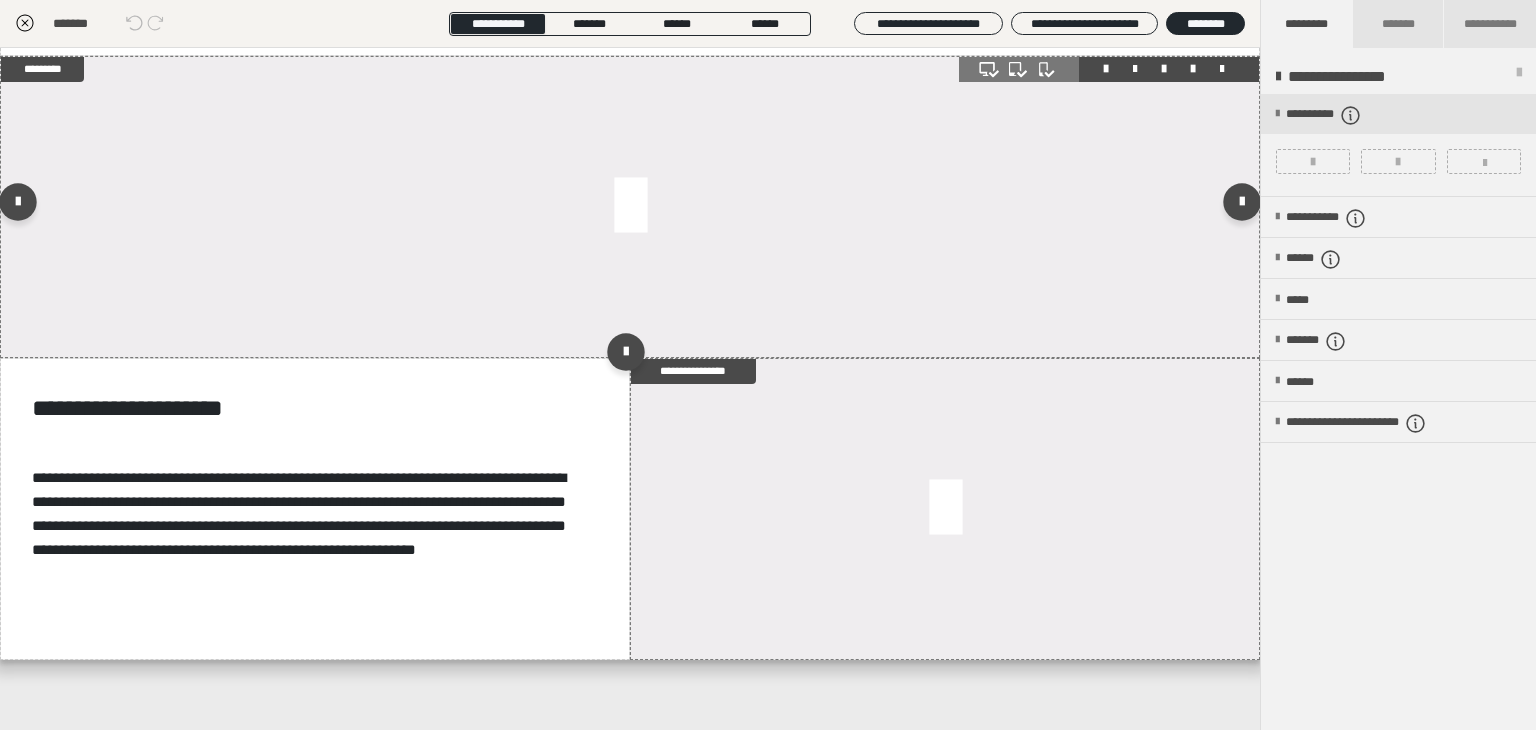 click at bounding box center [630, 207] 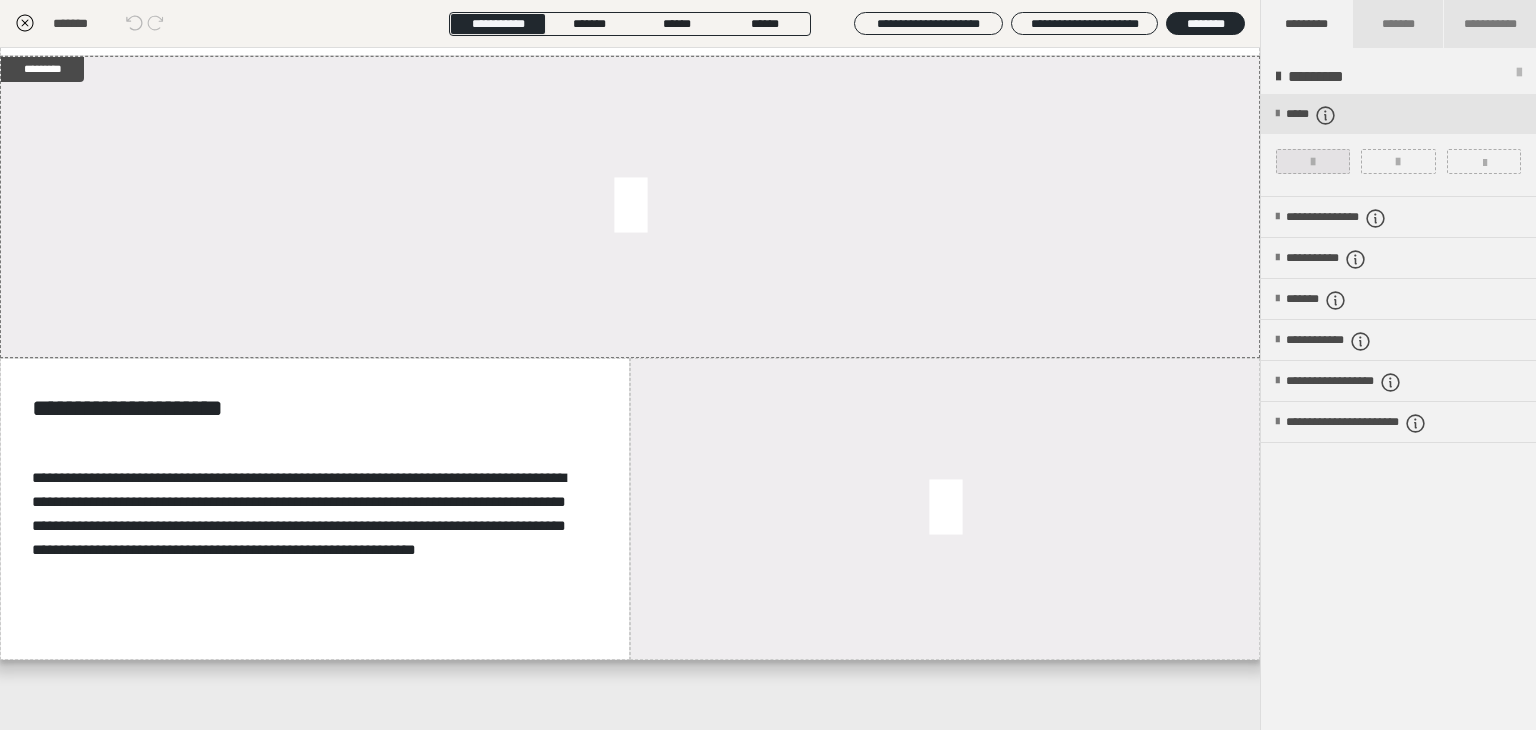 click at bounding box center [1313, 162] 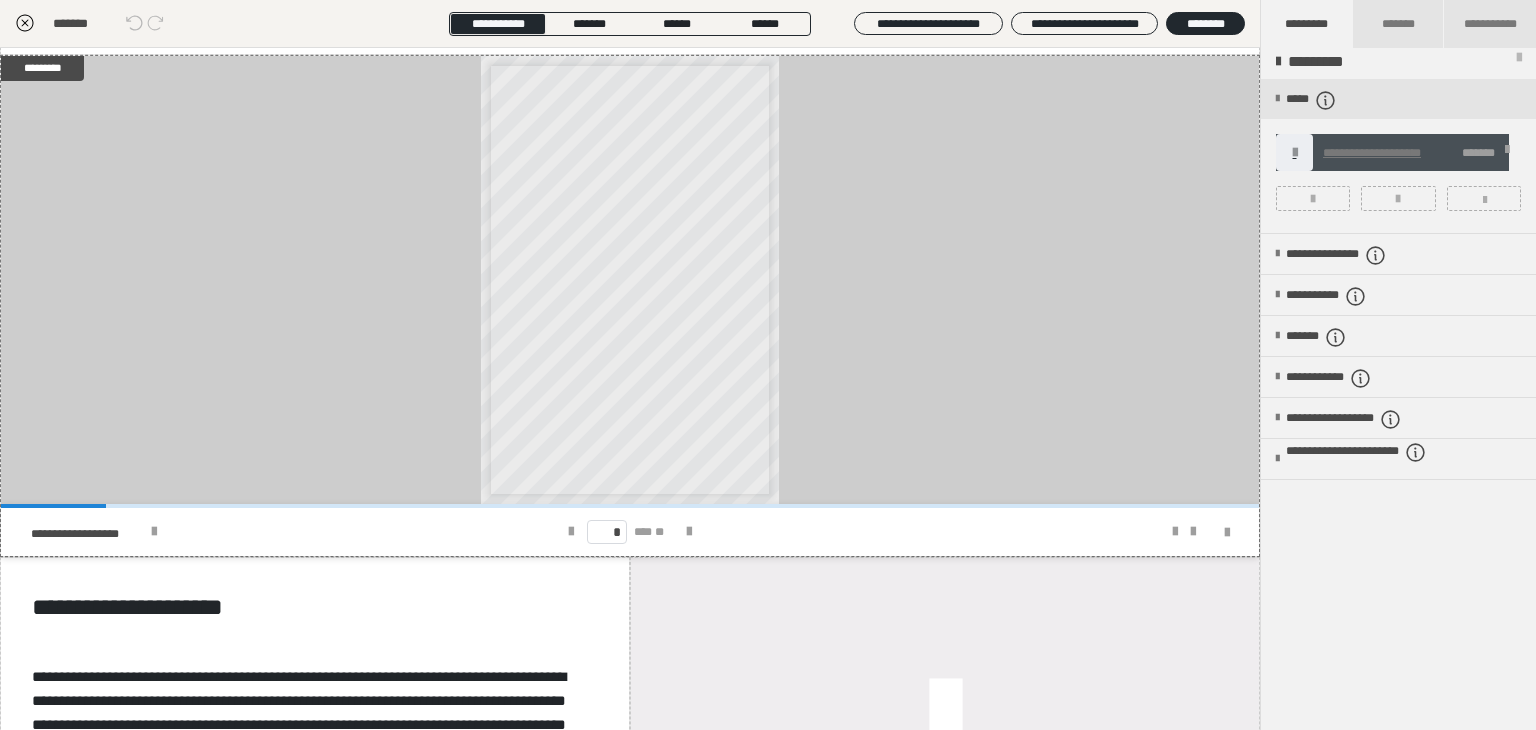 scroll, scrollTop: 16, scrollLeft: 0, axis: vertical 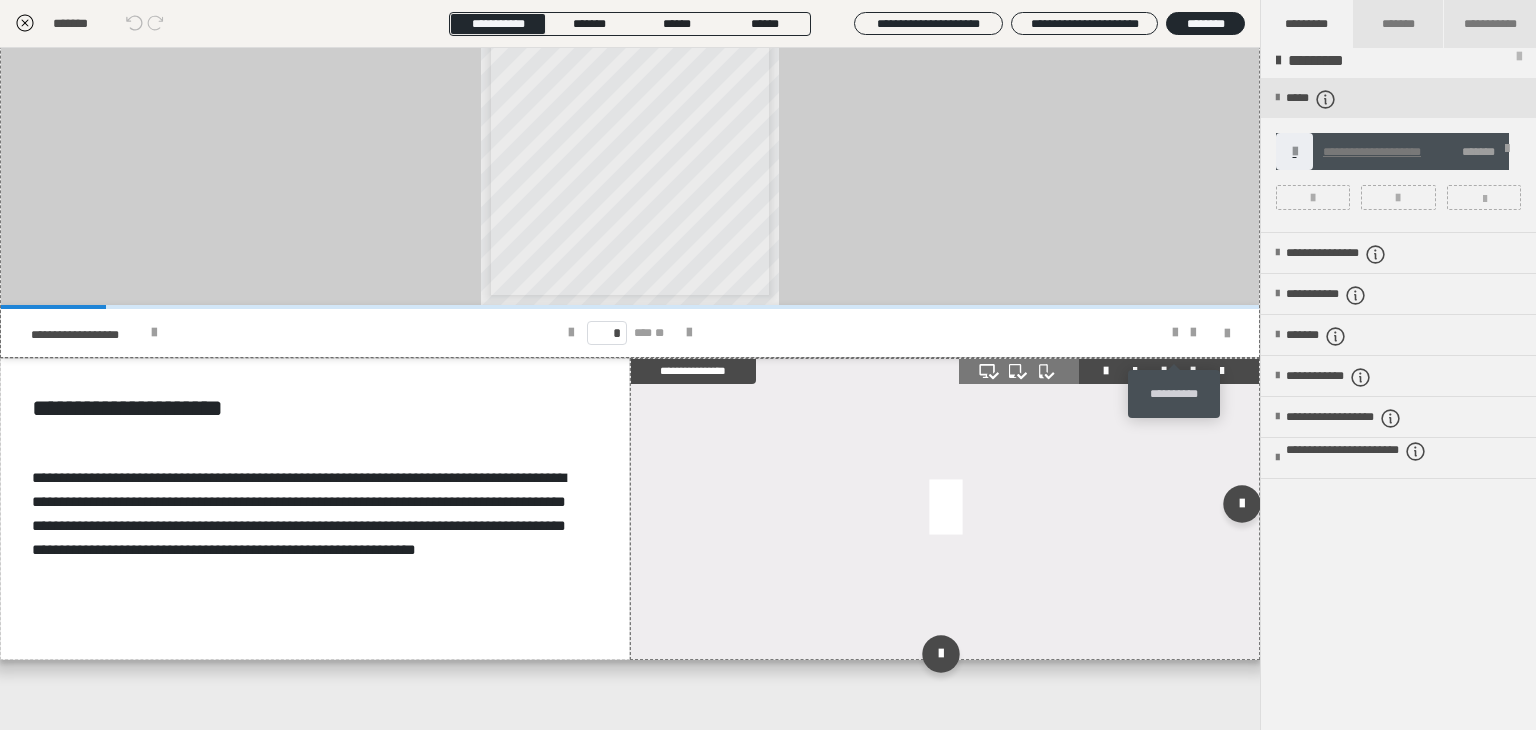 click at bounding box center (1193, 371) 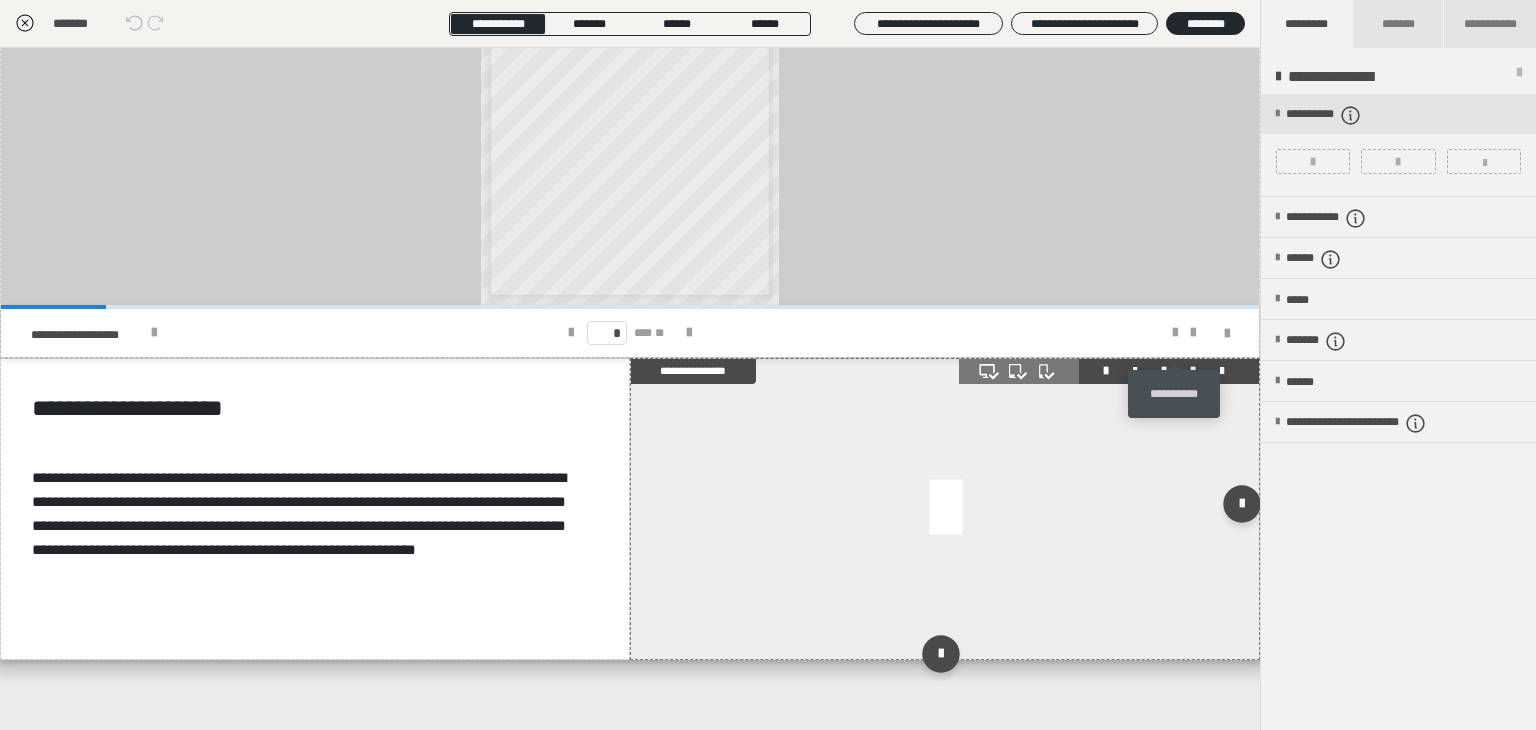 scroll, scrollTop: 0, scrollLeft: 0, axis: both 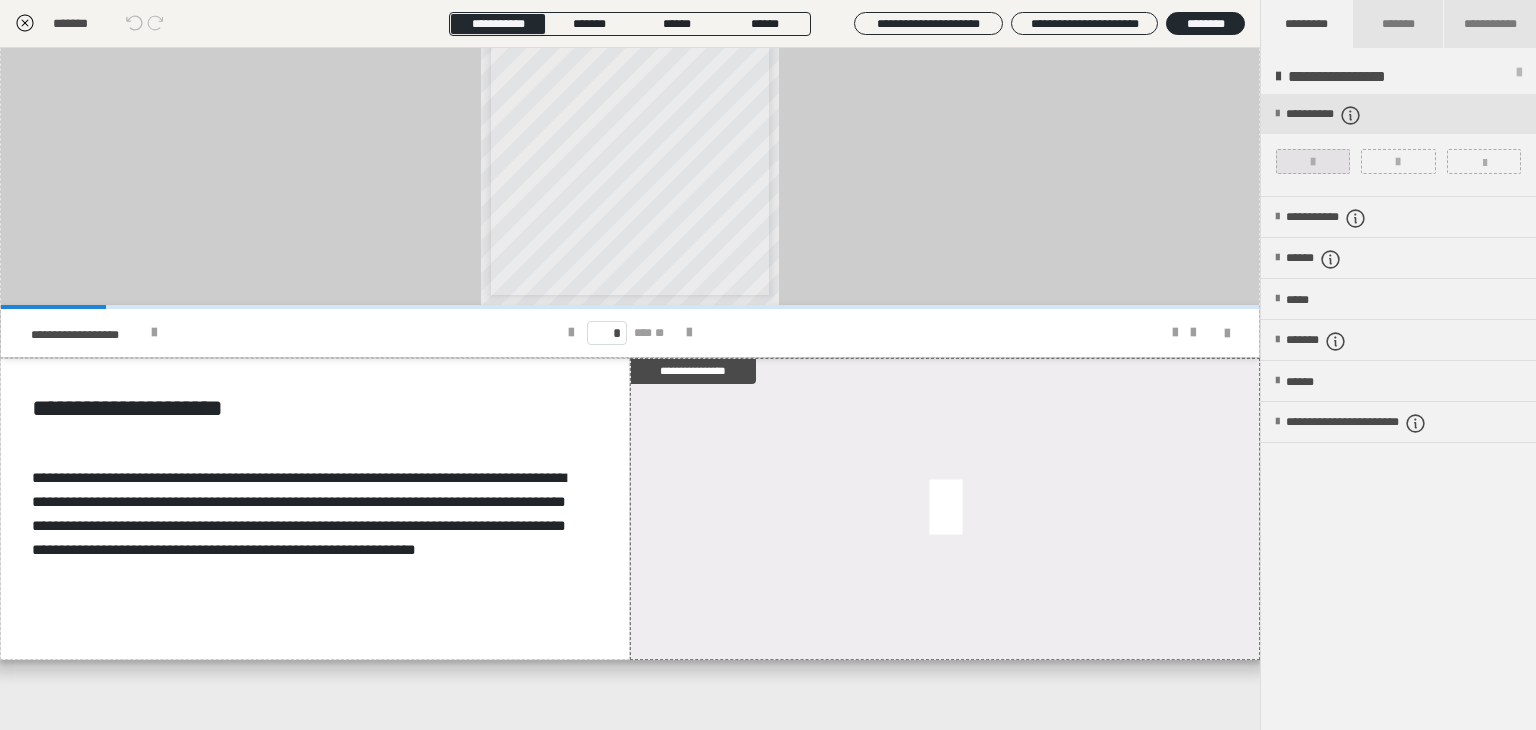 click at bounding box center [1313, 162] 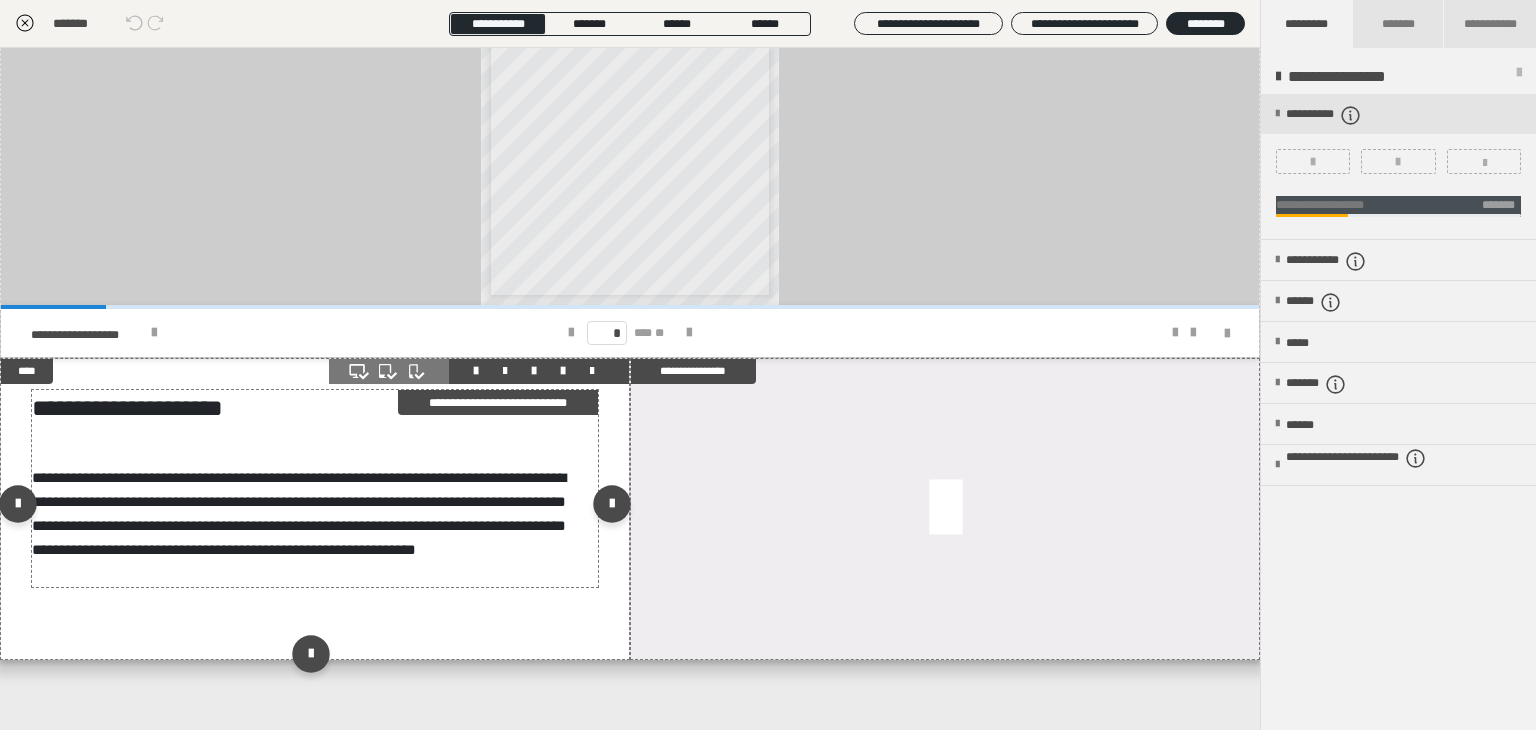 click on "**********" at bounding box center [311, 408] 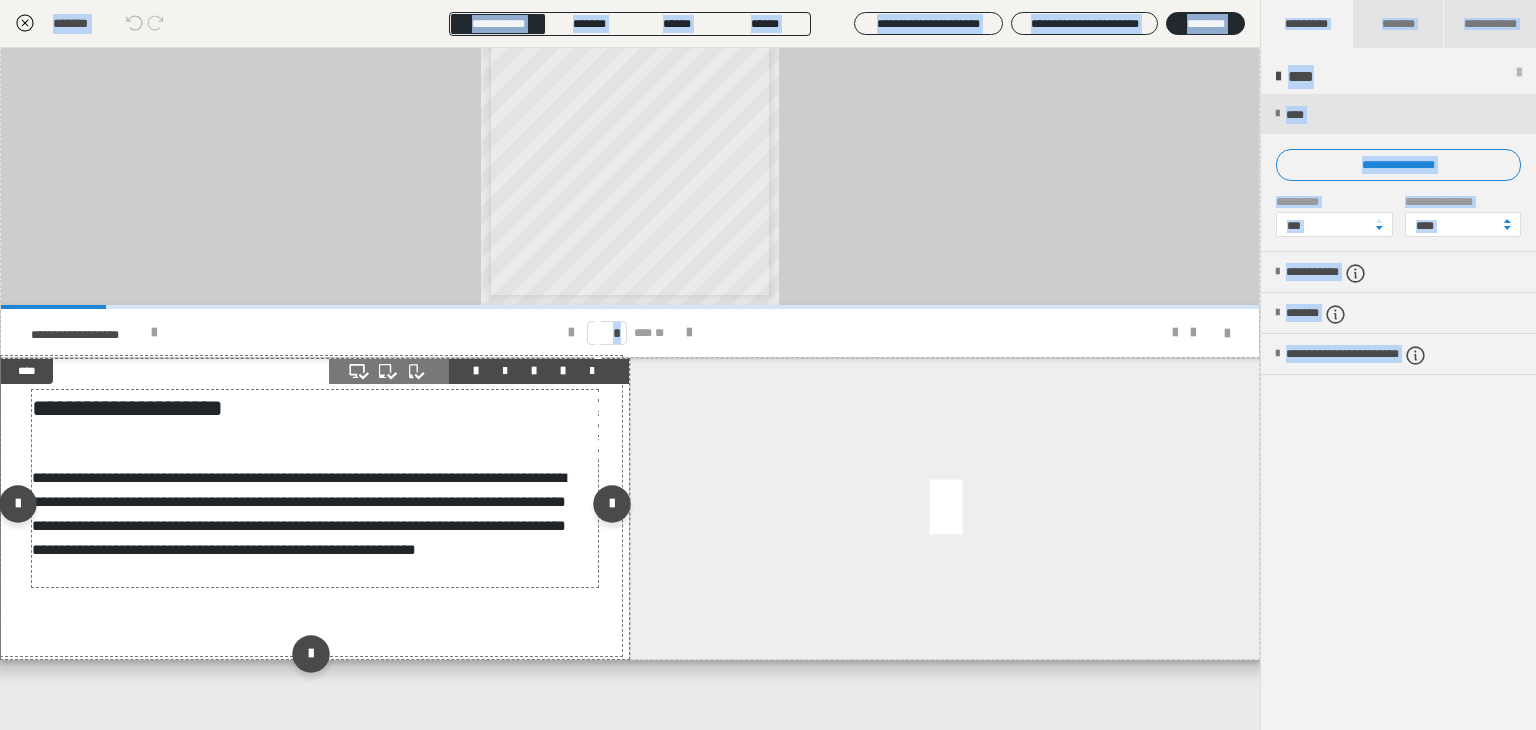 click on "**********" at bounding box center [768, 365] 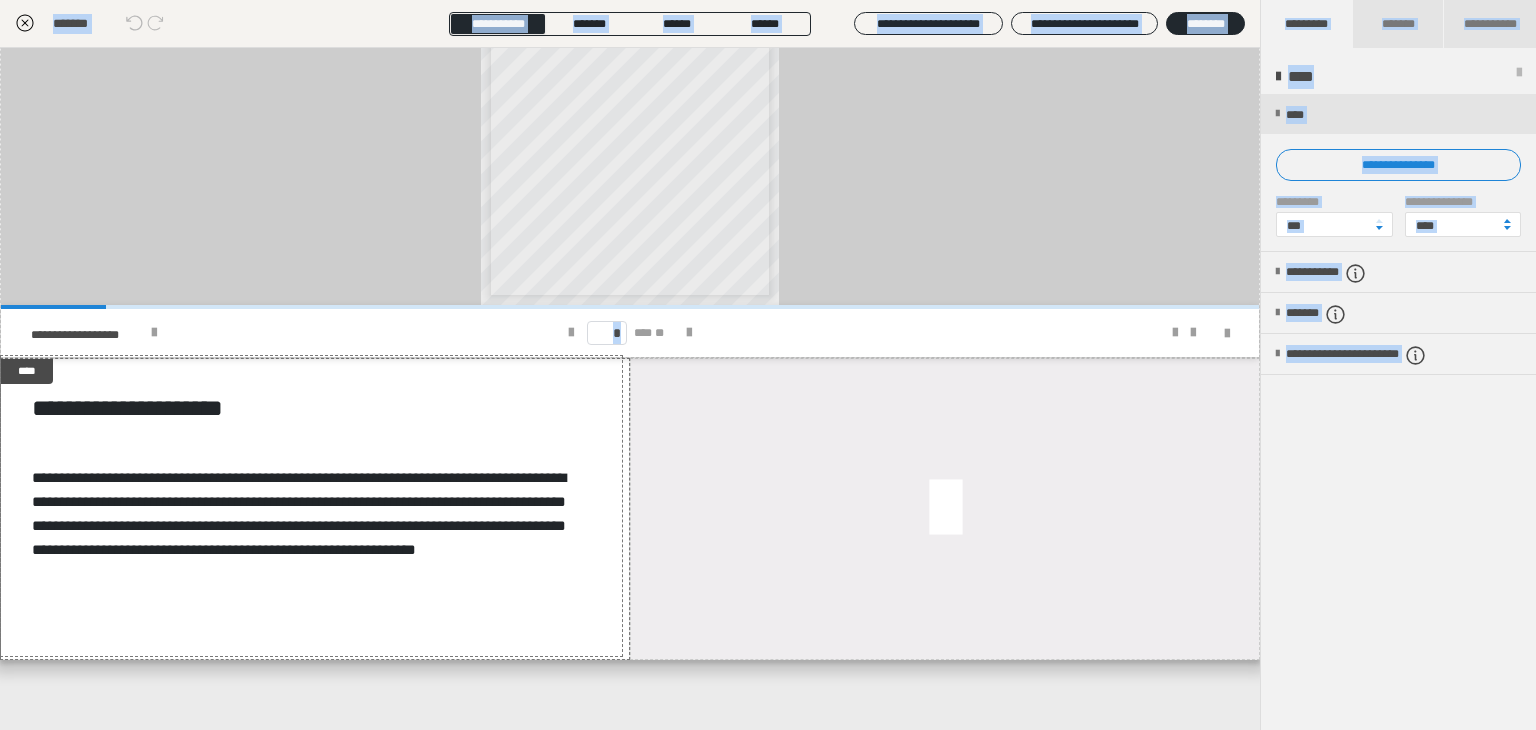 click on "**********" at bounding box center [768, 365] 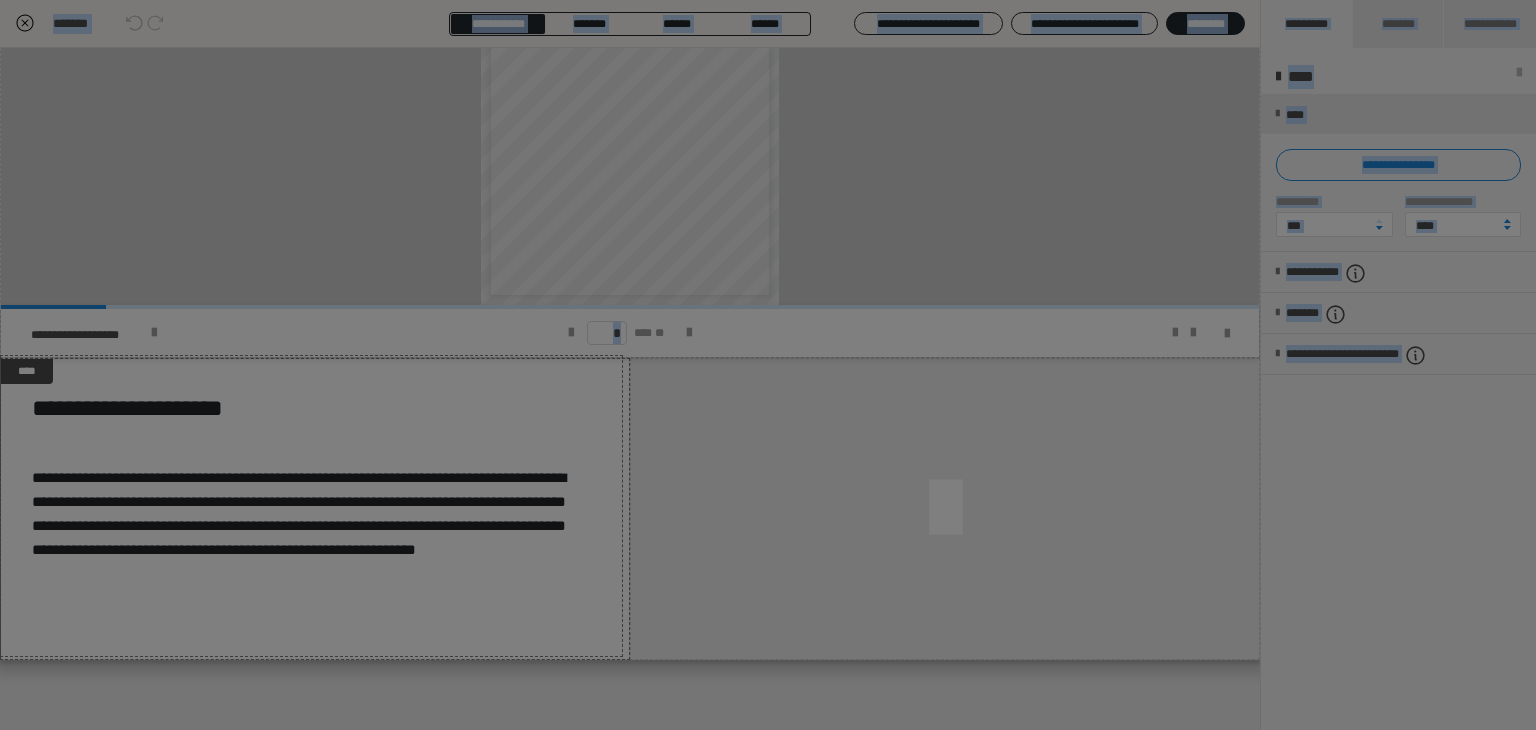 click on "**********" at bounding box center [768, 251] 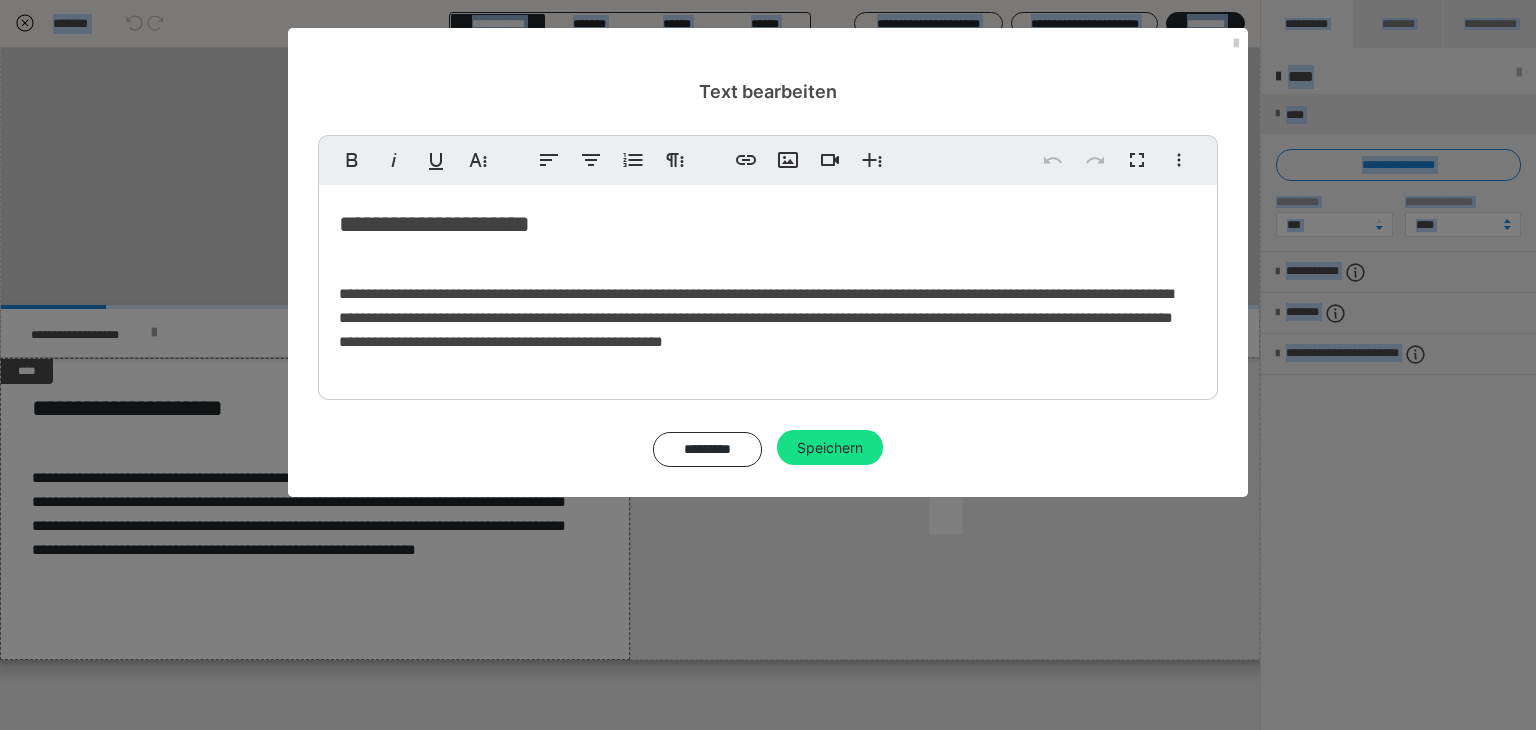 click on "********* Speichern" at bounding box center [768, 448] 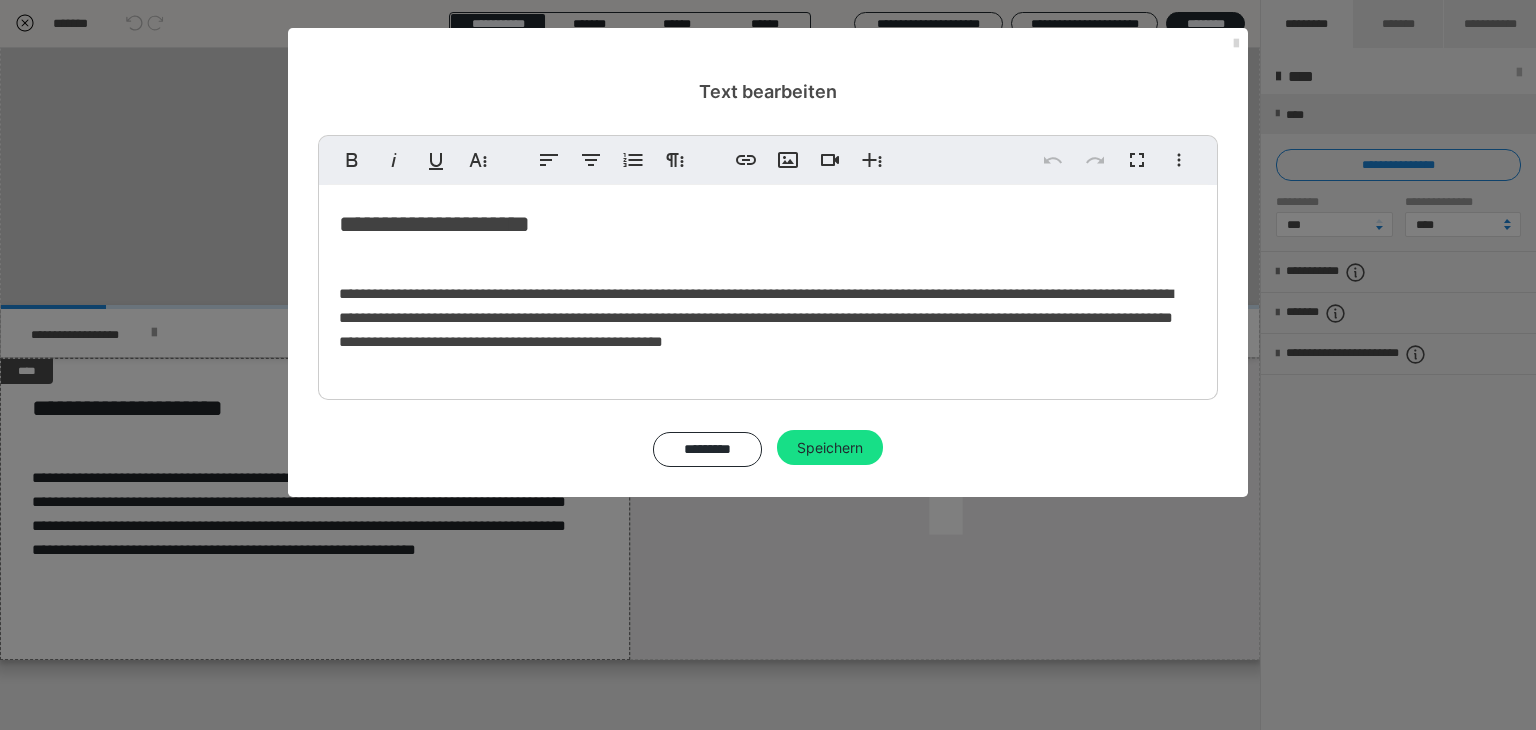 click at bounding box center [1236, 44] 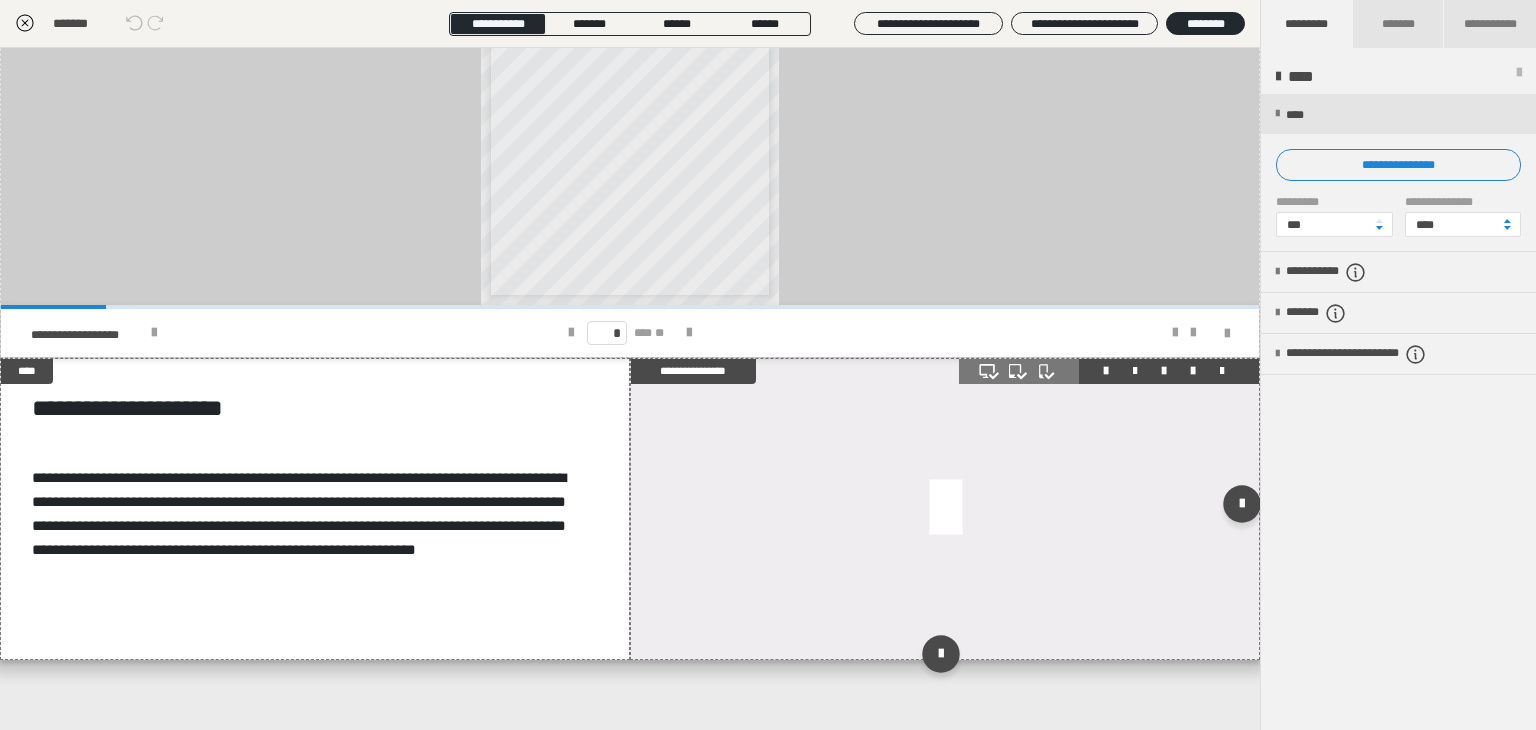 click at bounding box center (945, 509) 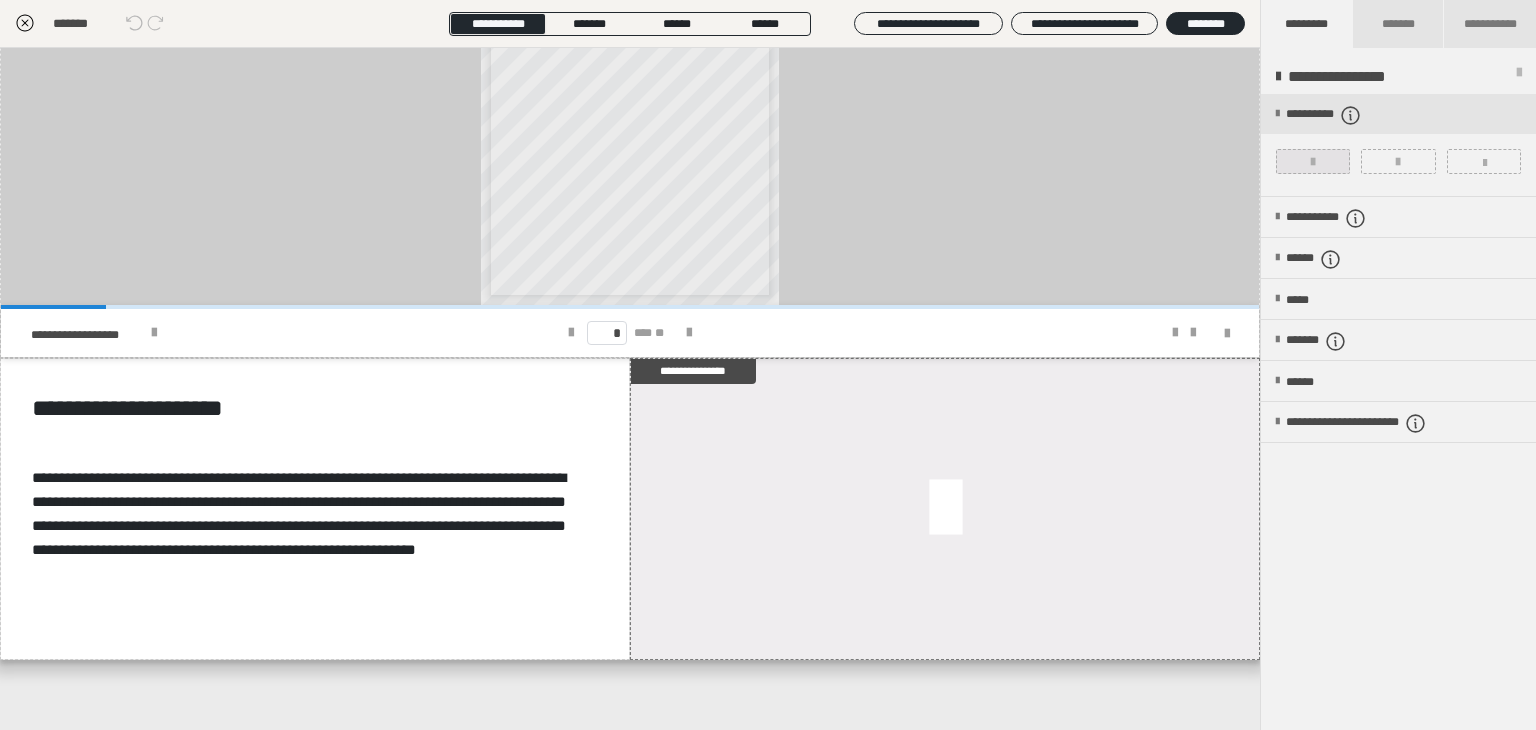 click at bounding box center [1313, 161] 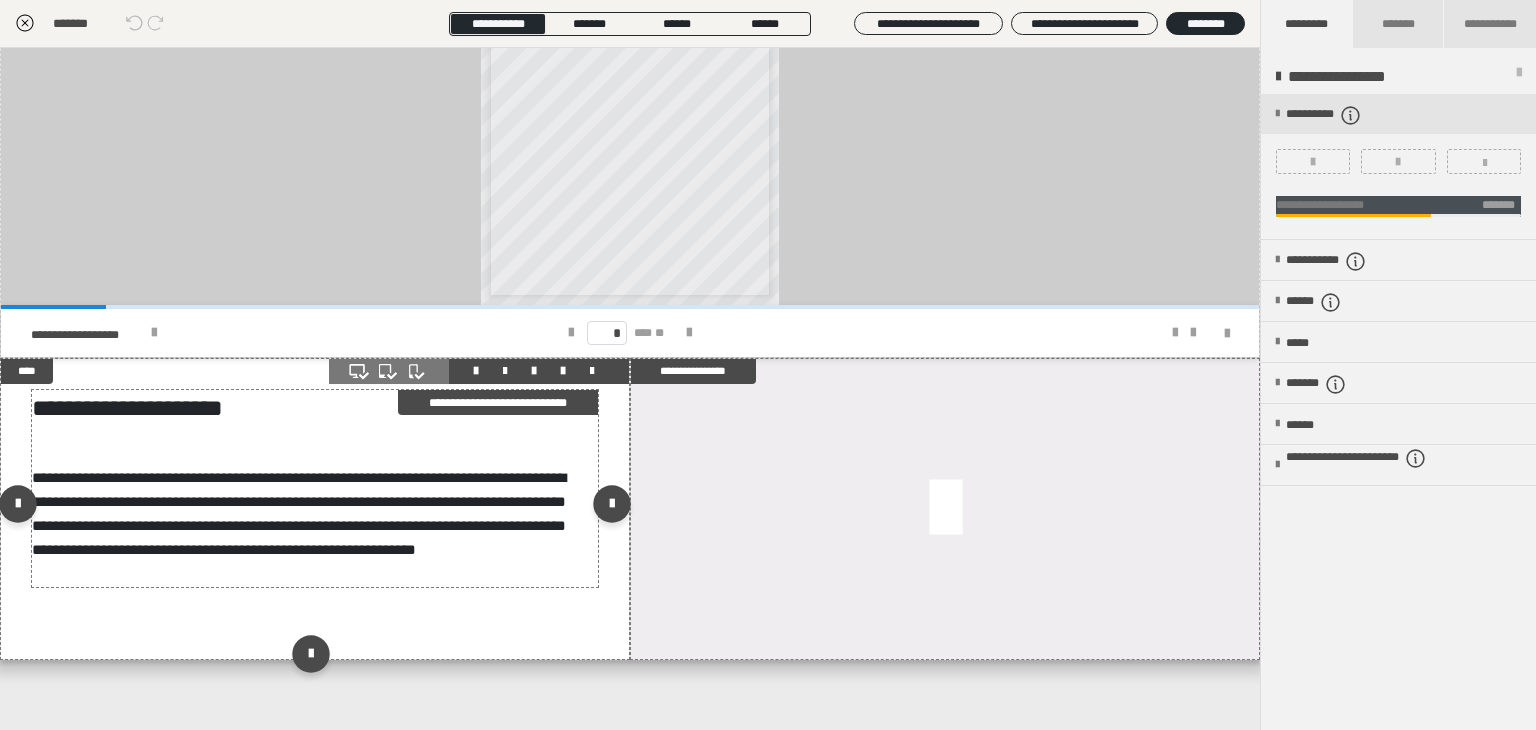 scroll, scrollTop: 447, scrollLeft: 0, axis: vertical 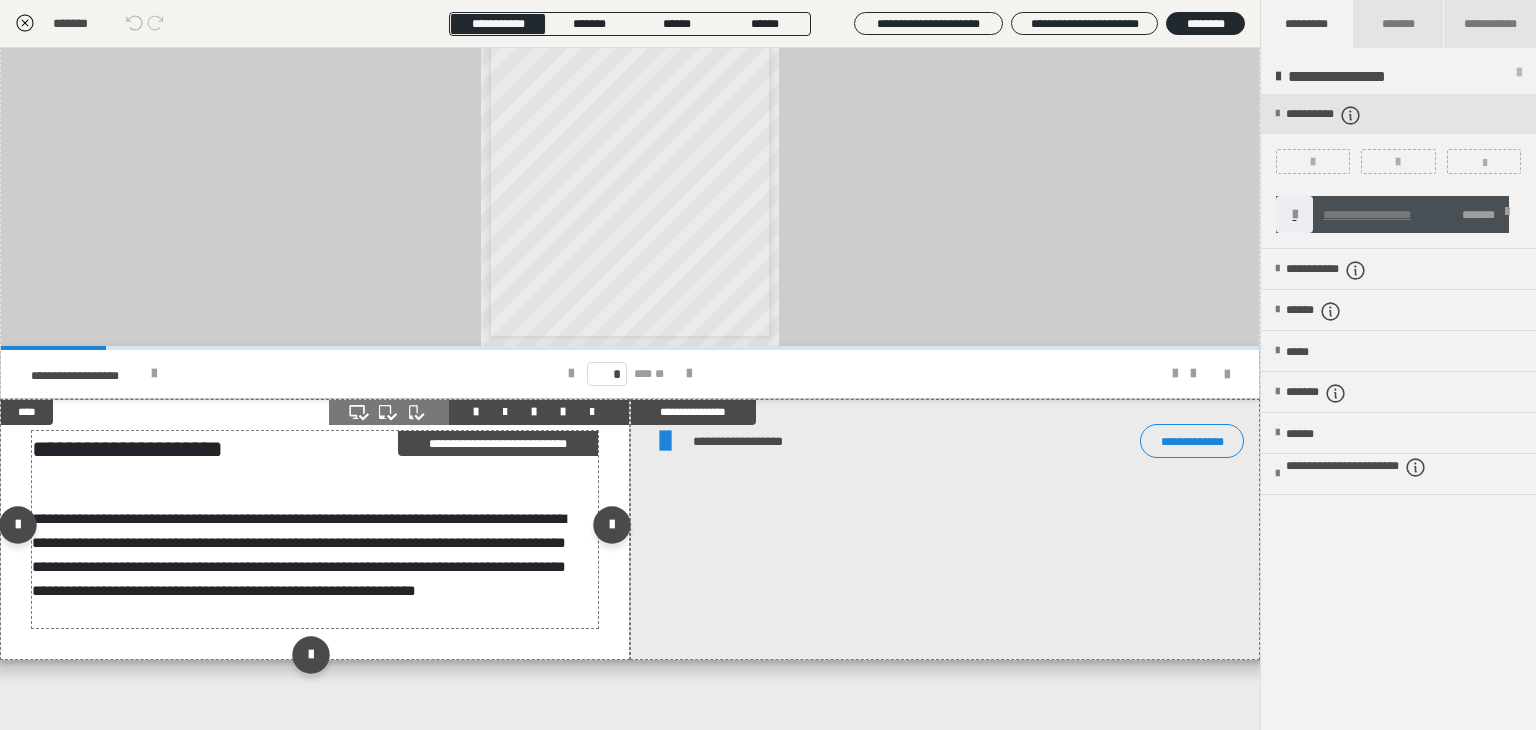 click on "**********" at bounding box center [311, 449] 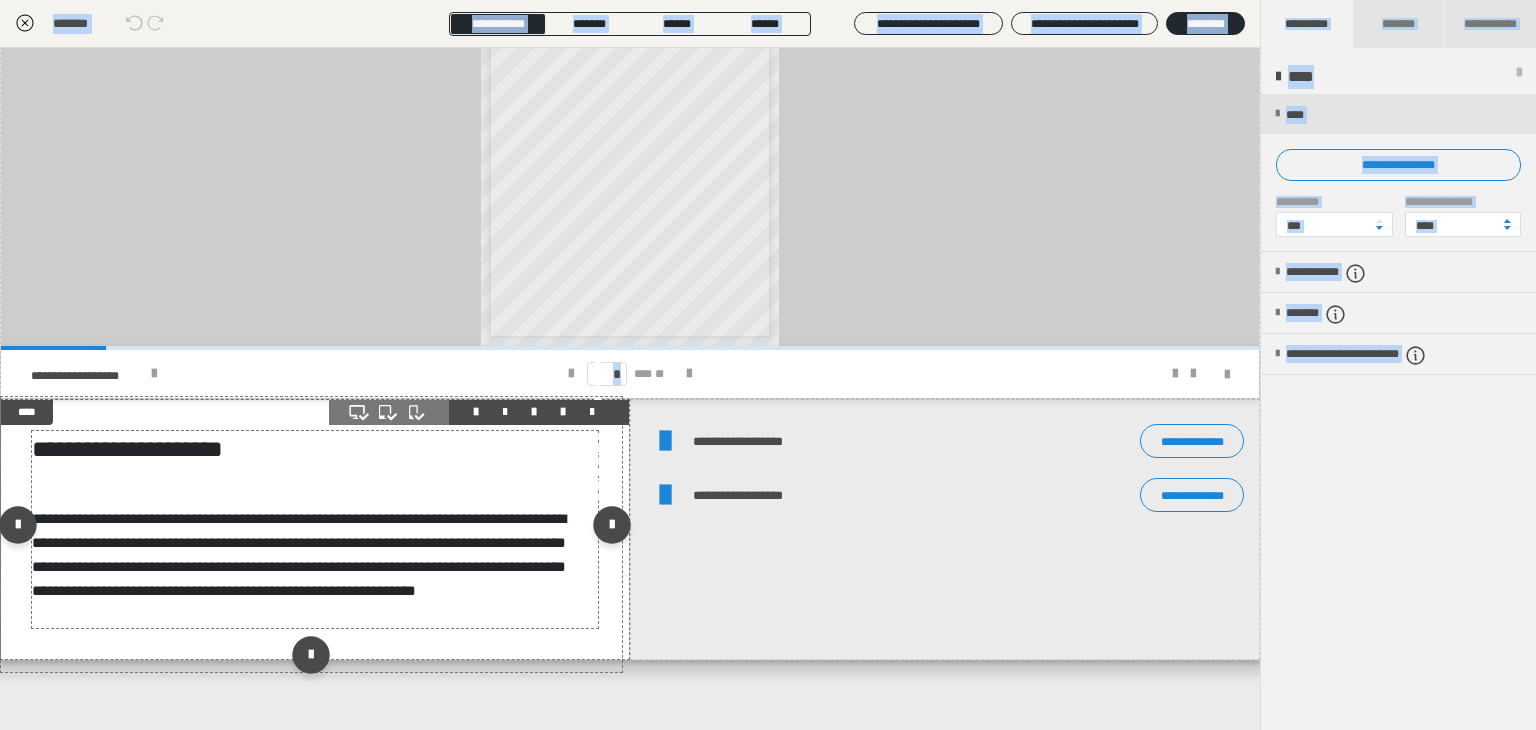 click on "**********" at bounding box center [768, 365] 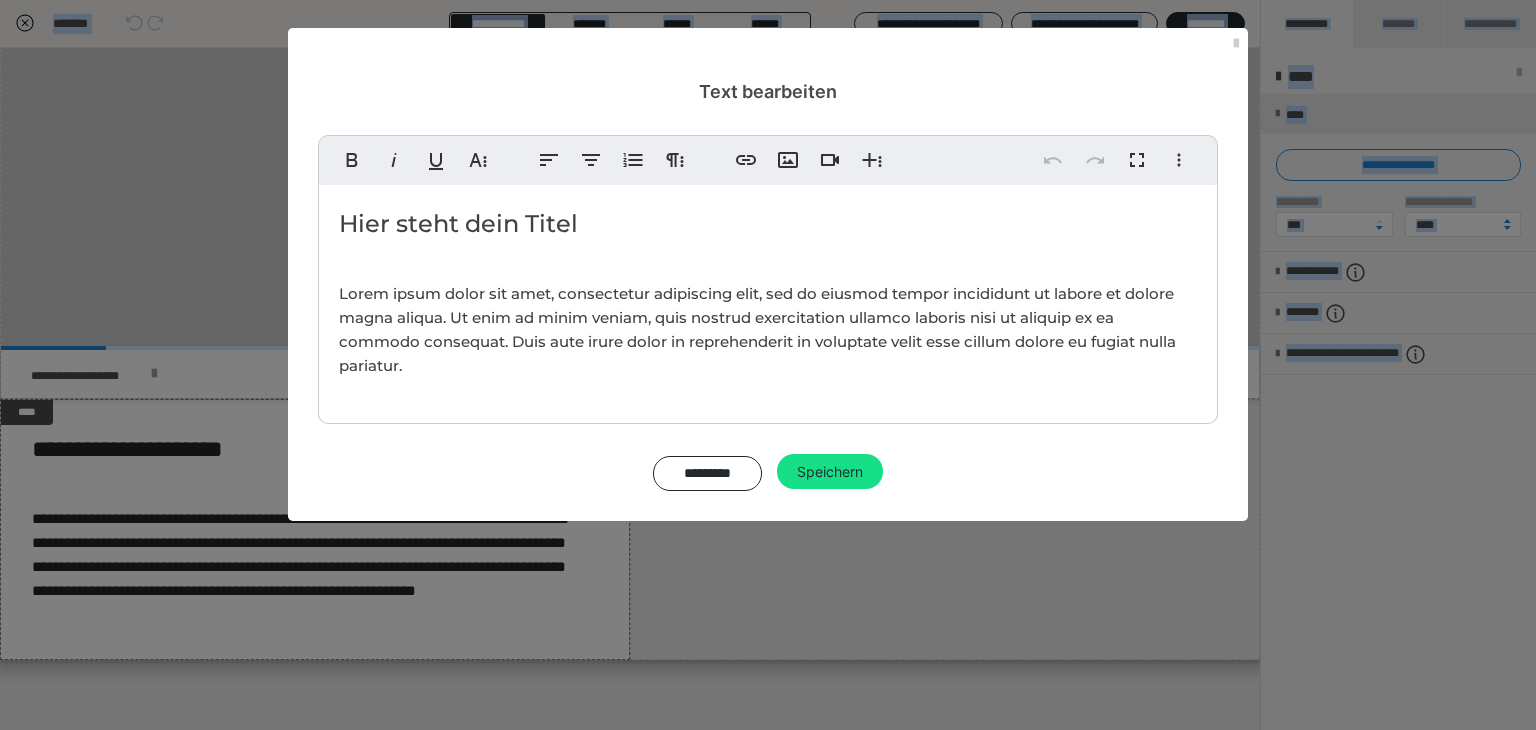 click on "Hier steht dein Titel" at bounding box center (768, 224) 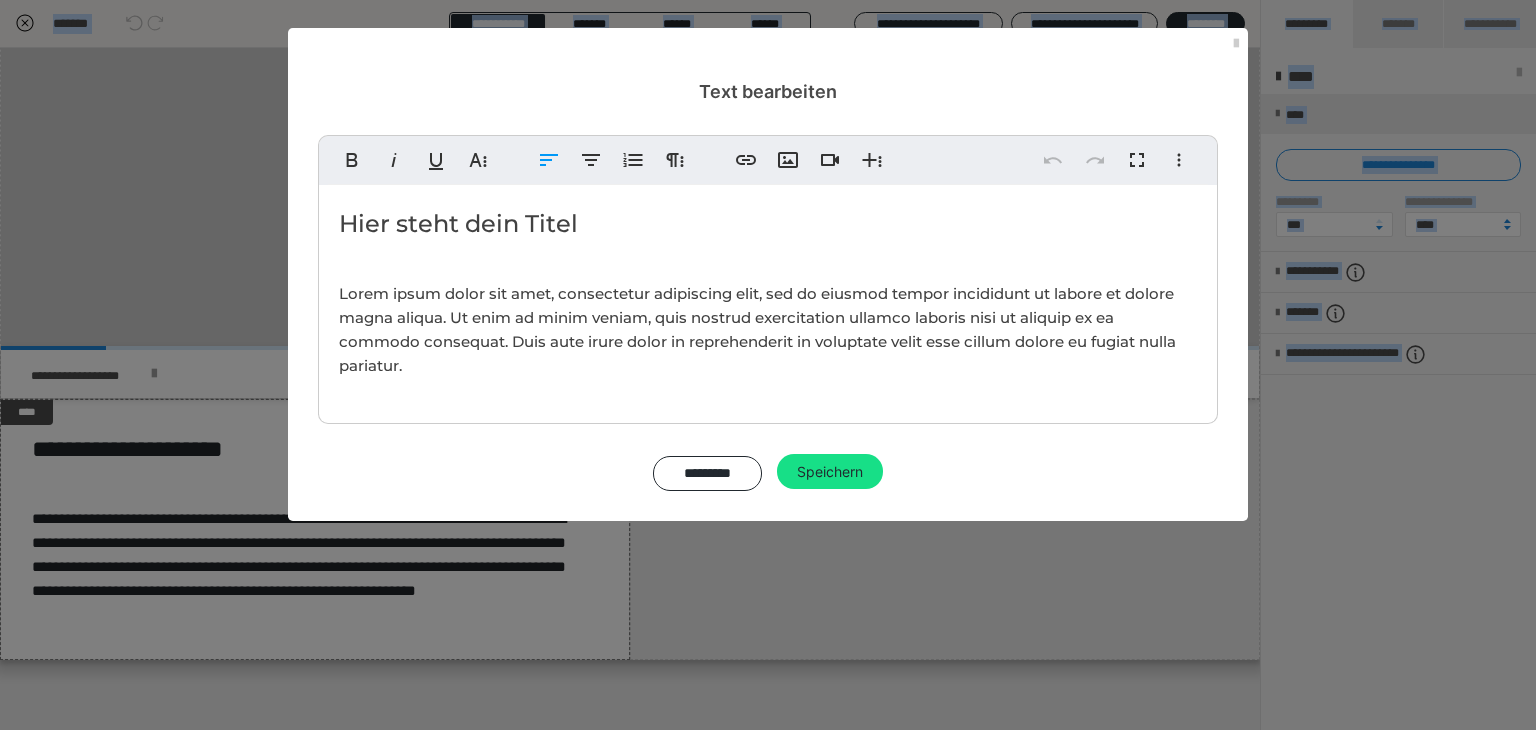 click on "Hier steht dein Titel" at bounding box center (768, 224) 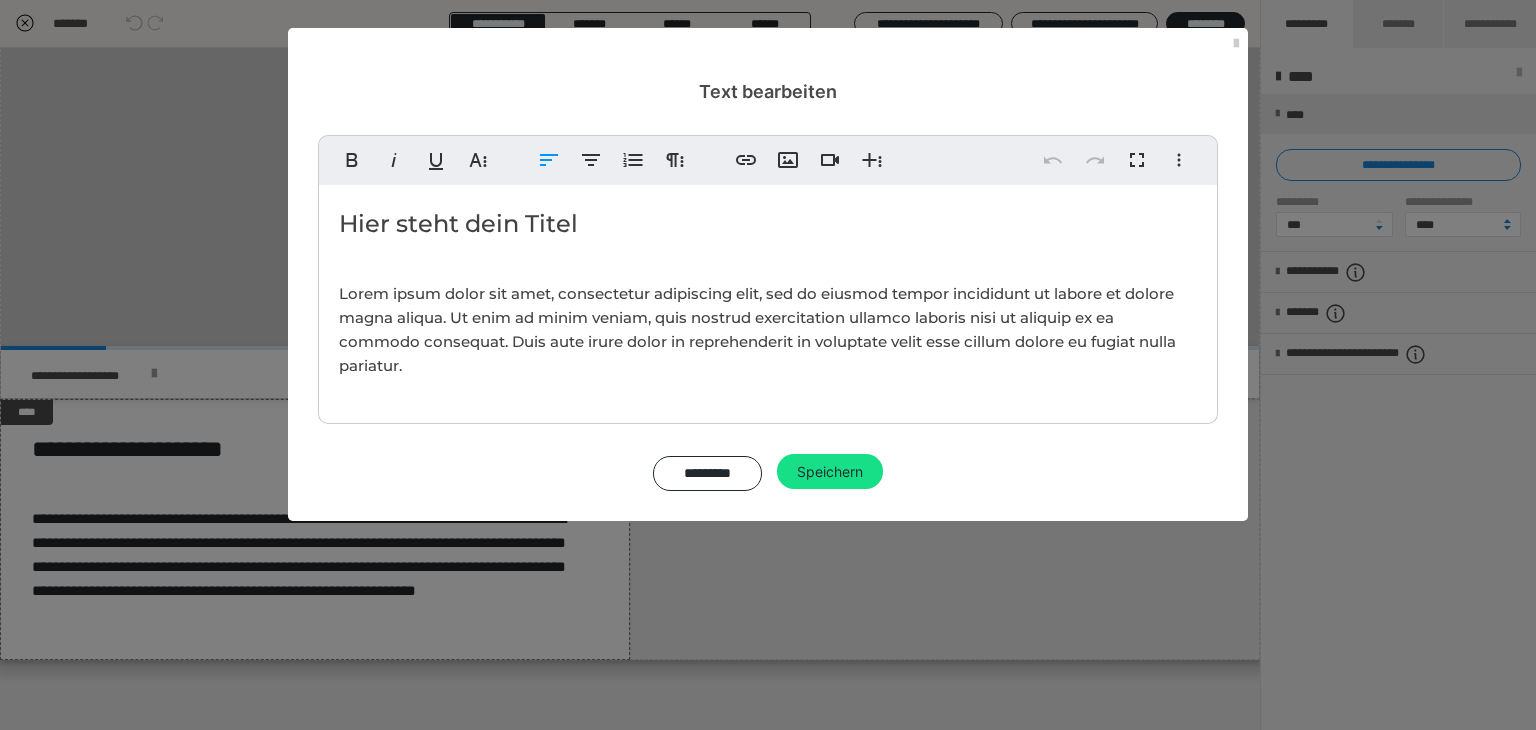 type 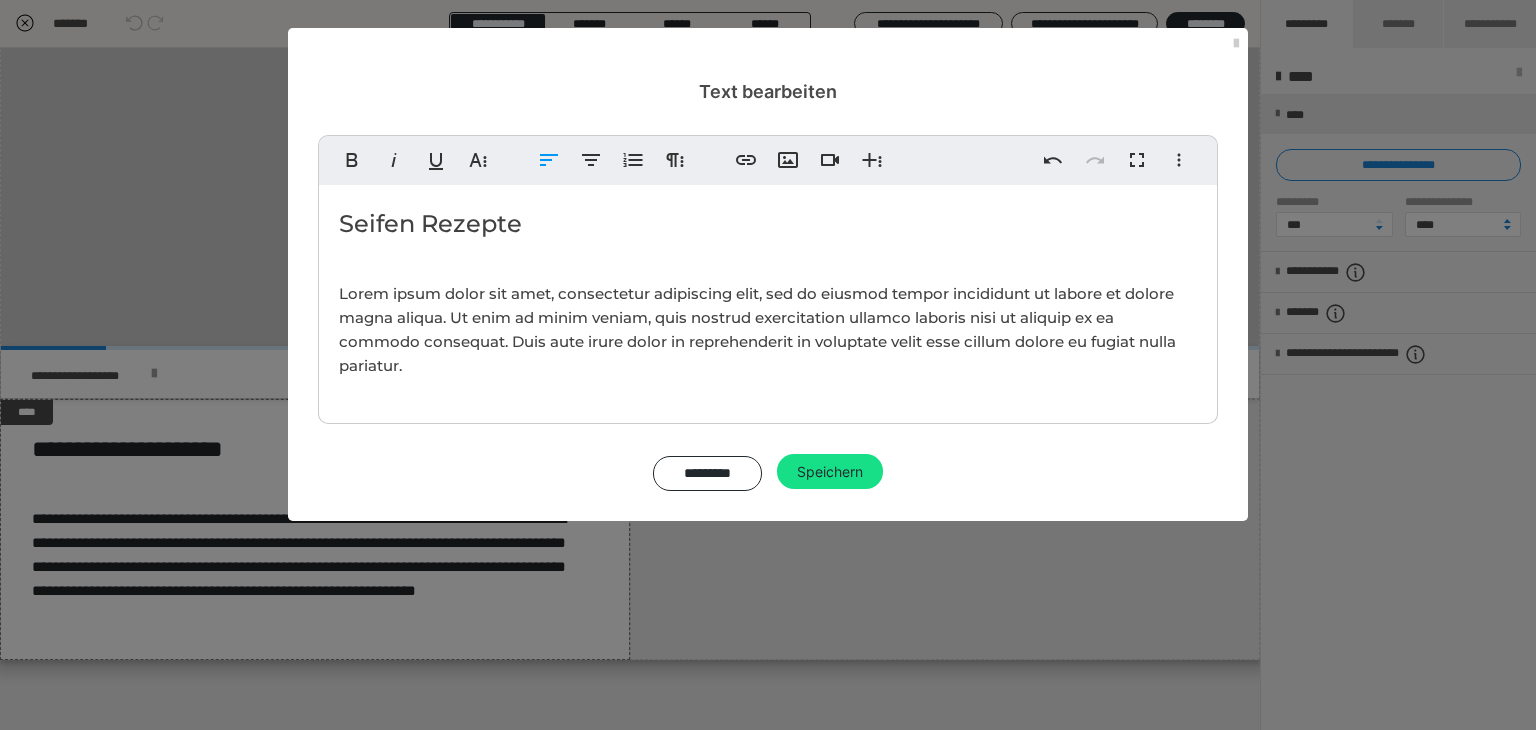 click on "Lorem ipsum dolor sit amet, consectetur adipiscing elit, sed do eiusmod tempor incididunt ut labore et dolore magna aliqua. Ut enim ad minim veniam, quis nostrud exercitation ullamco laboris nisi ut aliquip ex ea commodo consequat. Duis aute irure dolor in reprehenderit in voluptate velit esse cillum dolore eu fugiat nulla pariatur." at bounding box center [768, 330] 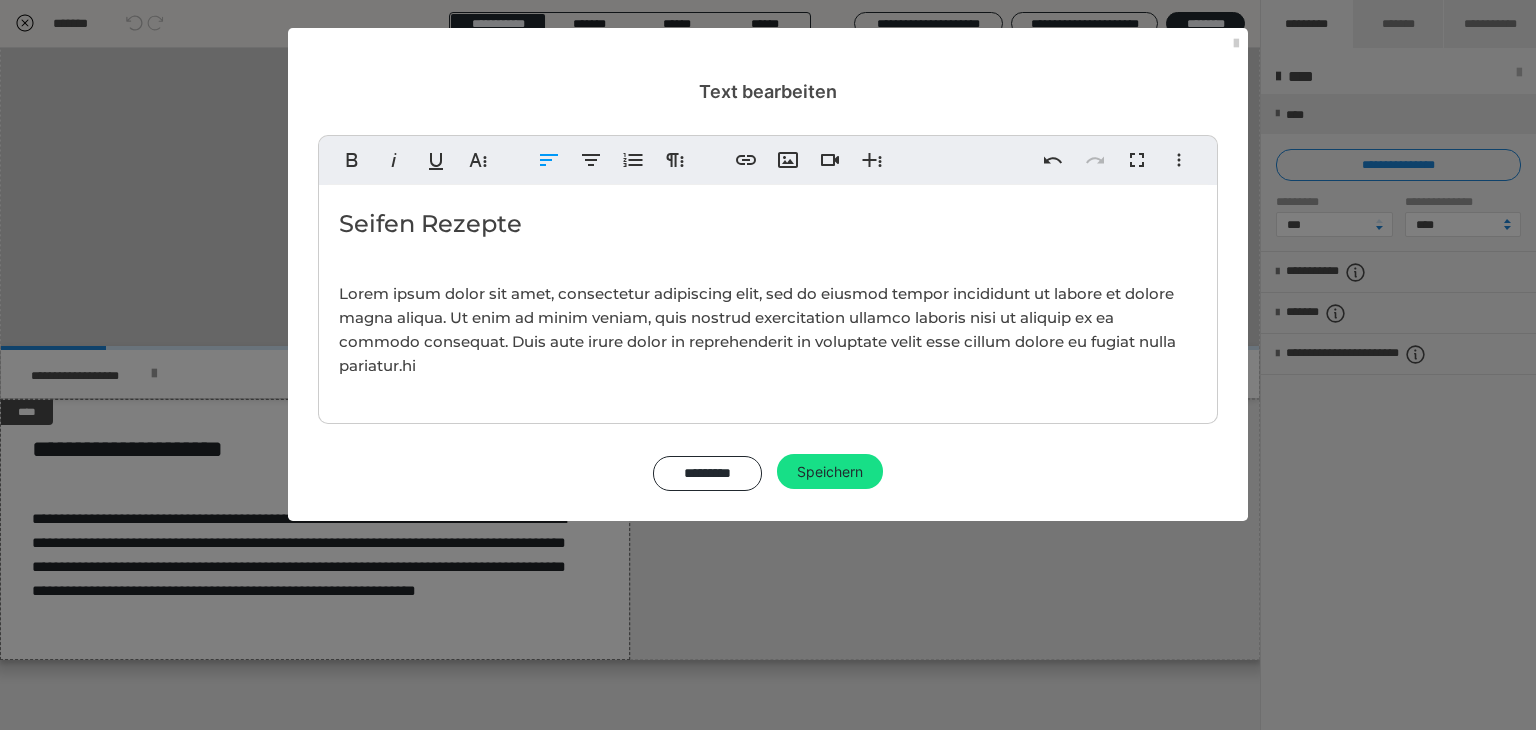click on "Lorem ipsum dolor sit amet, consectetur adipiscing elit, sed do eiusmod tempor incididunt ut labore et dolore magna aliqua. Ut enim ad minim veniam, quis nostrud exercitation ullamco laboris nisi ut aliquip ex ea commodo consequat. Duis aute irure dolor in reprehenderit in voluptate velit esse cillum dolore eu fugiat nulla pariatur.hi" at bounding box center (768, 330) 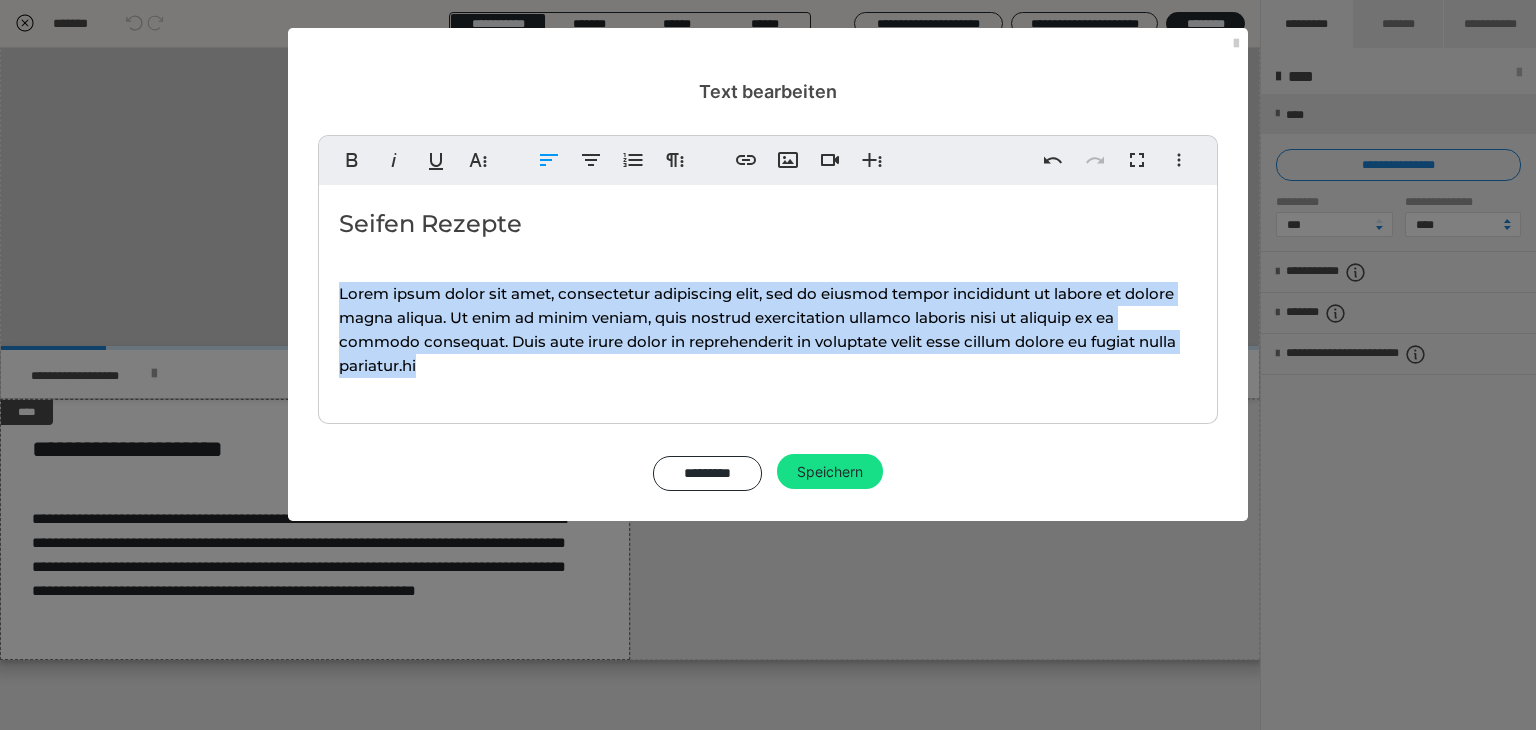 click on "Lorem ipsum dolor sit amet, consectetur adipiscing elit, sed do eiusmod tempor incididunt ut labore et dolore magna aliqua. Ut enim ad minim veniam, quis nostrud exercitation ullamco laboris nisi ut aliquip ex ea commodo consequat. Duis aute irure dolor in reprehenderit in voluptate velit esse cillum dolore eu fugiat nulla pariatur.hi" at bounding box center (757, 329) 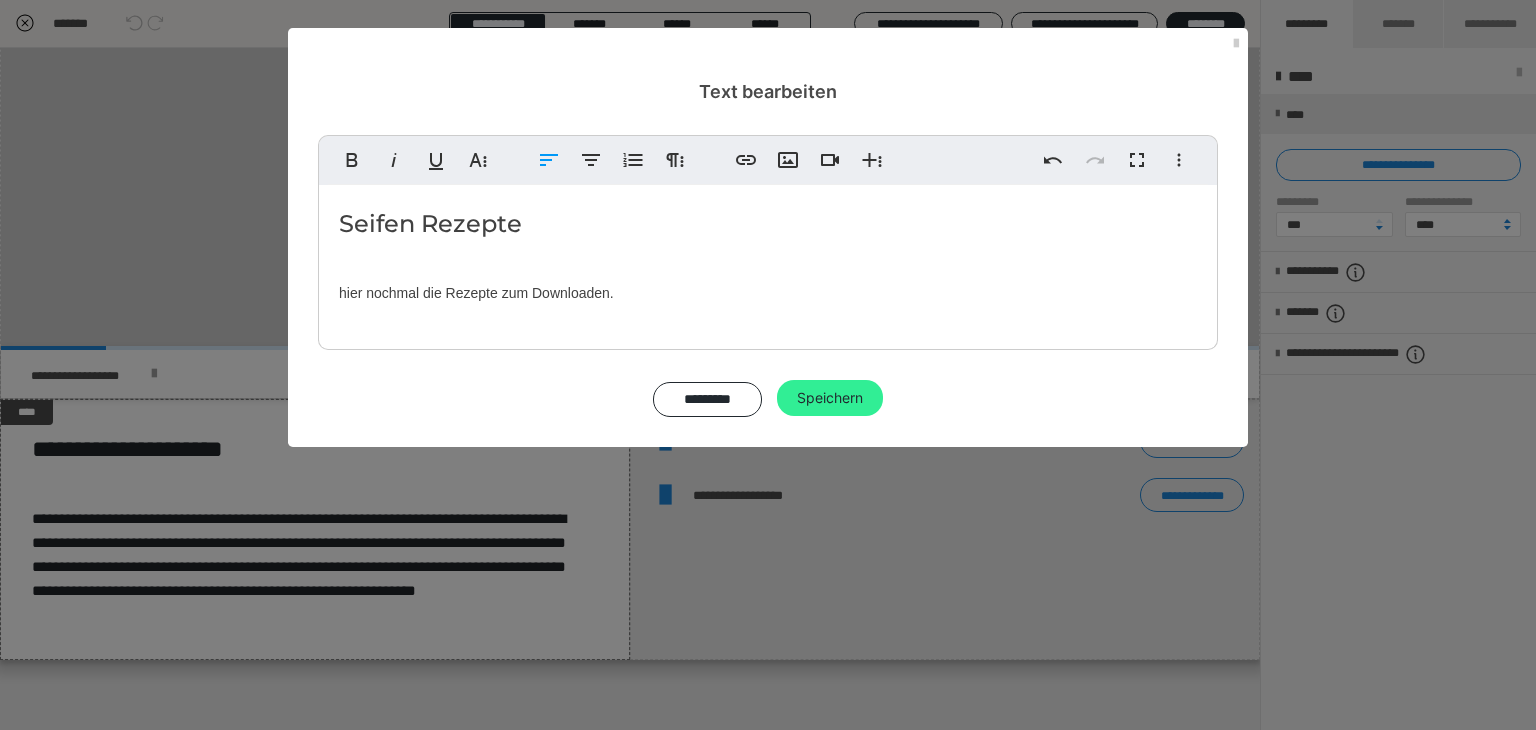 click on "Speichern" at bounding box center [830, 398] 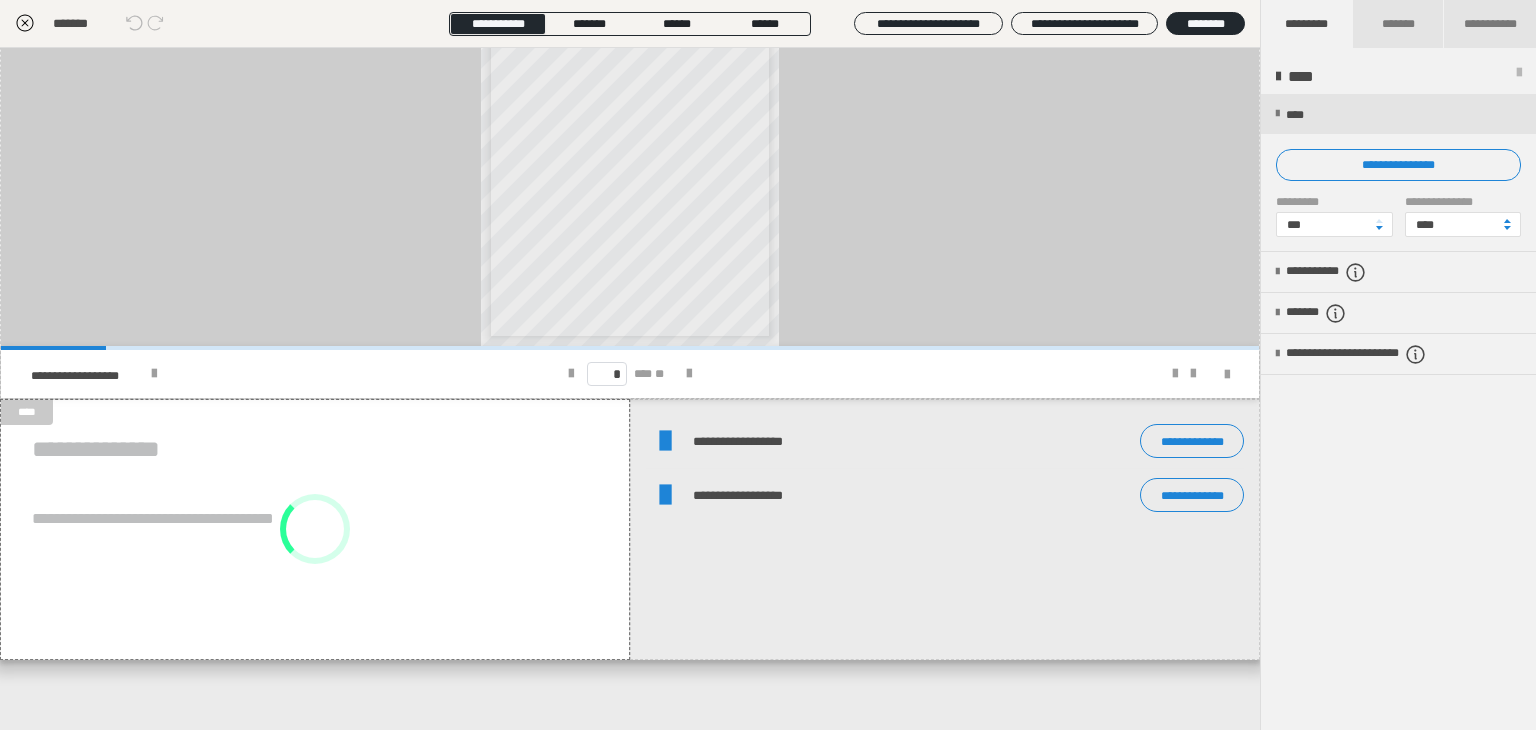 scroll, scrollTop: 350, scrollLeft: 0, axis: vertical 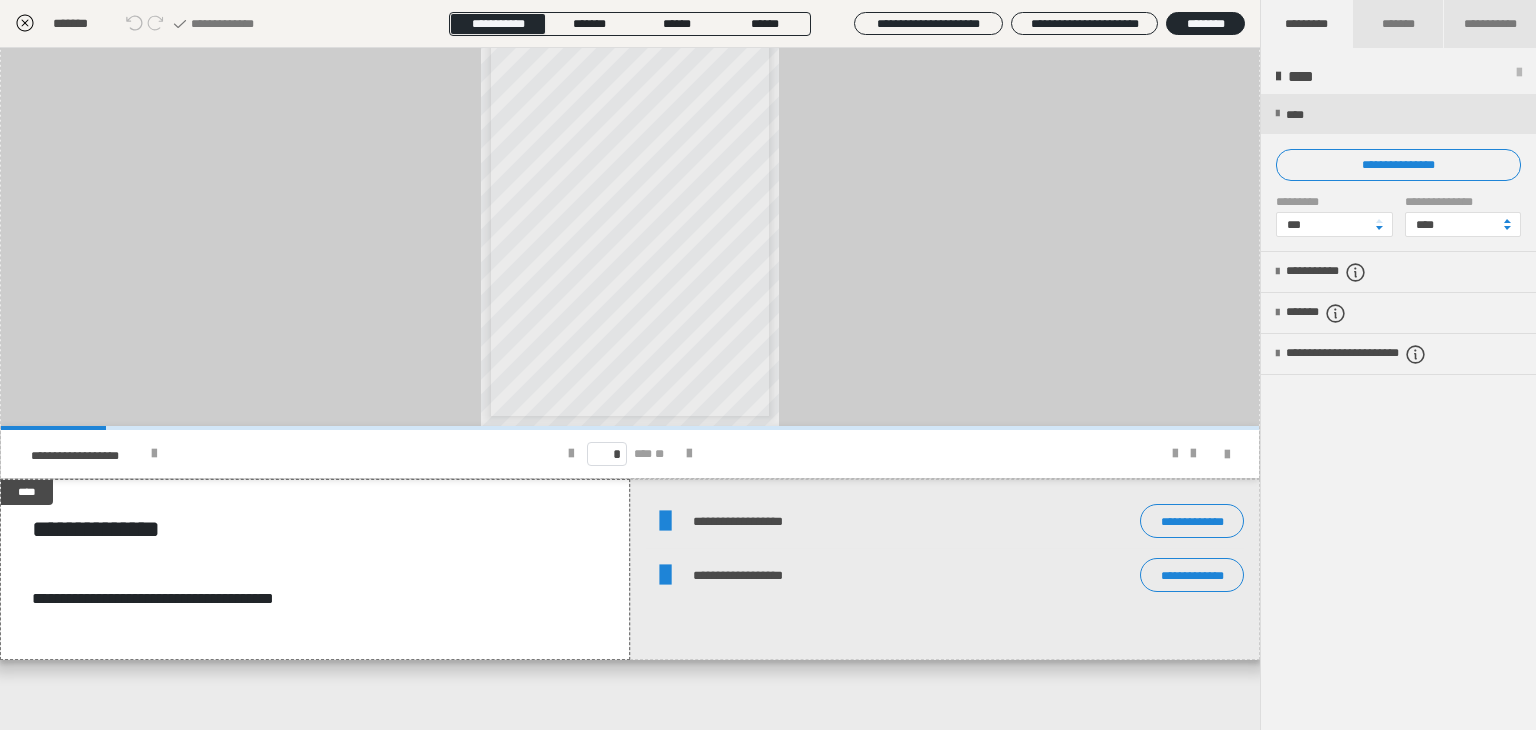 click on "**********" at bounding box center (630, 389) 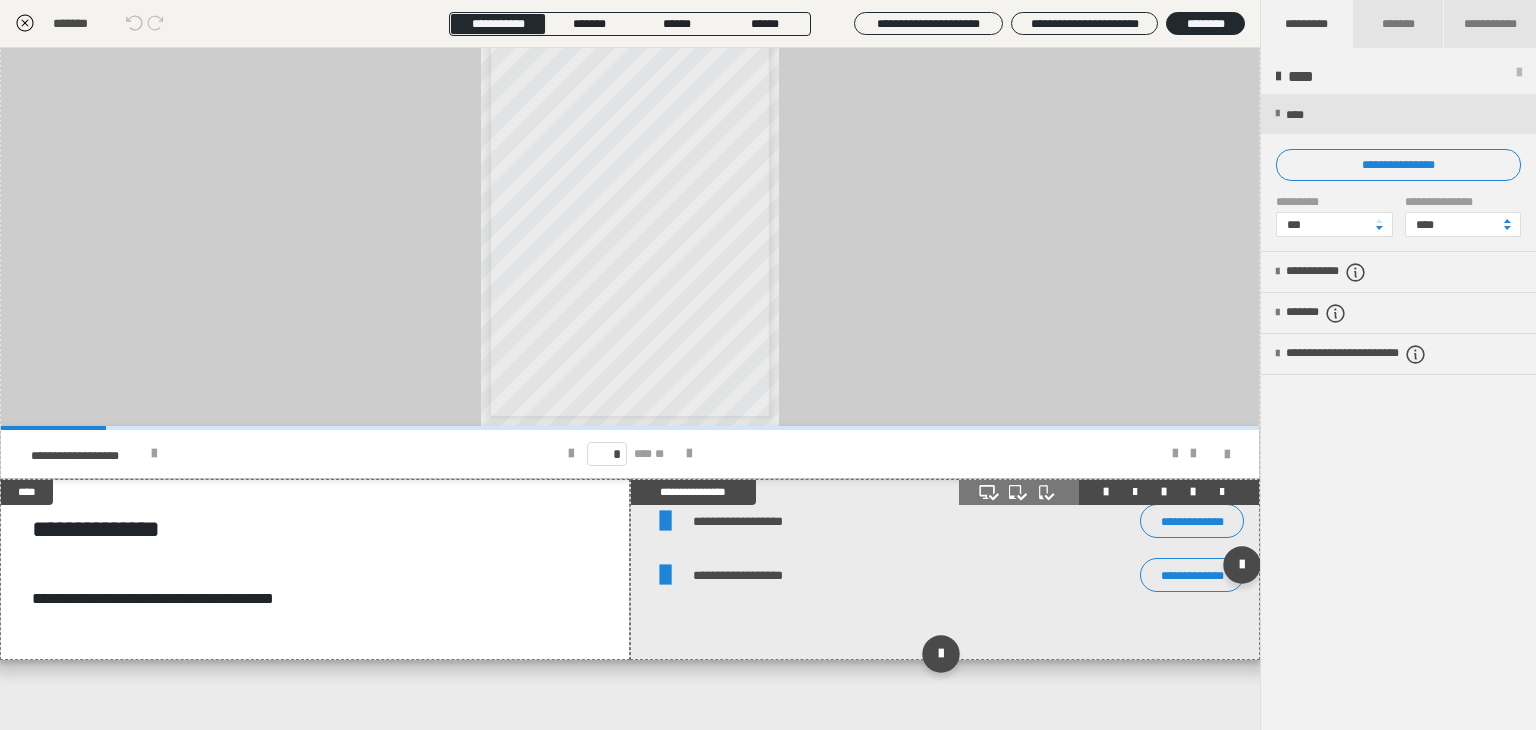 click on "**********" at bounding box center (870, 521) 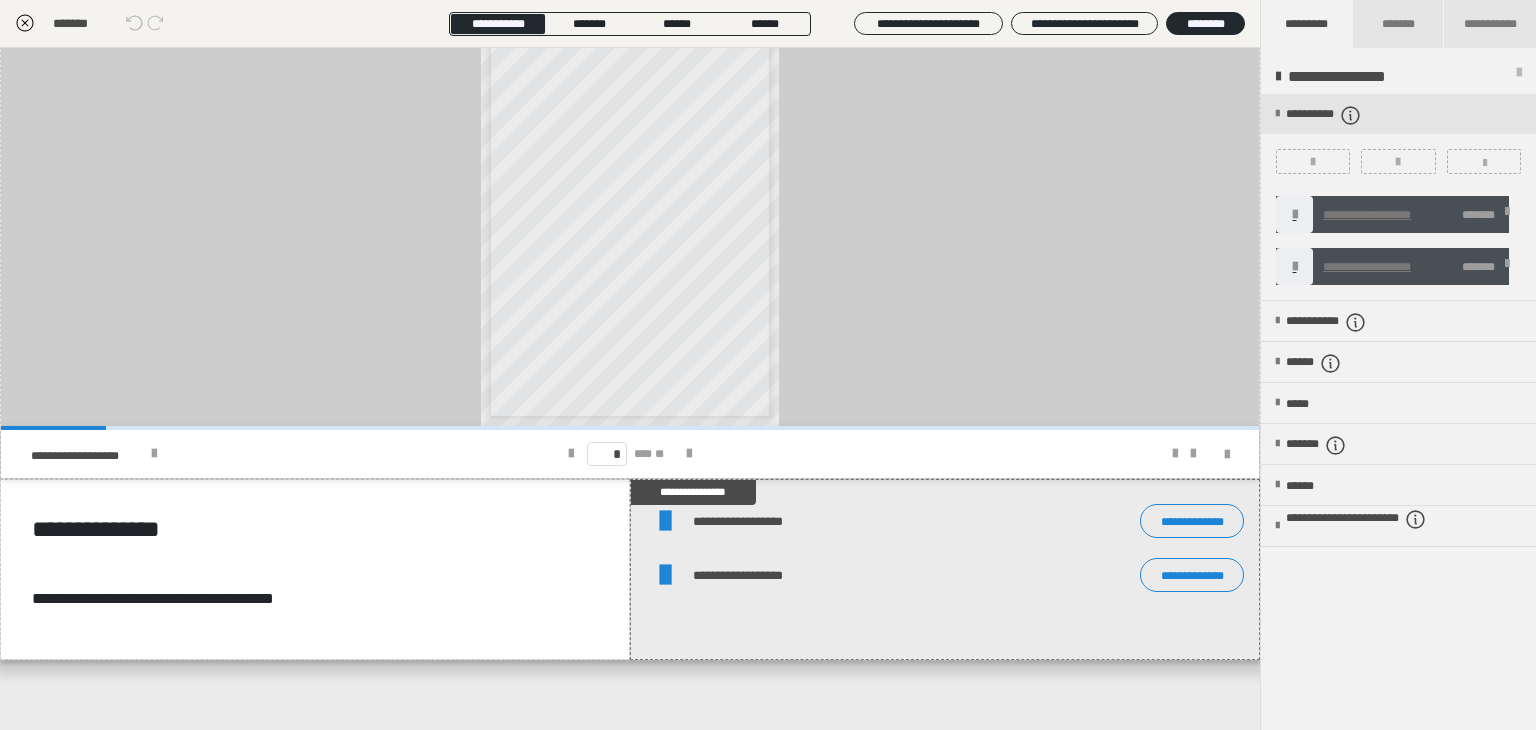 click at bounding box center [1507, 267] 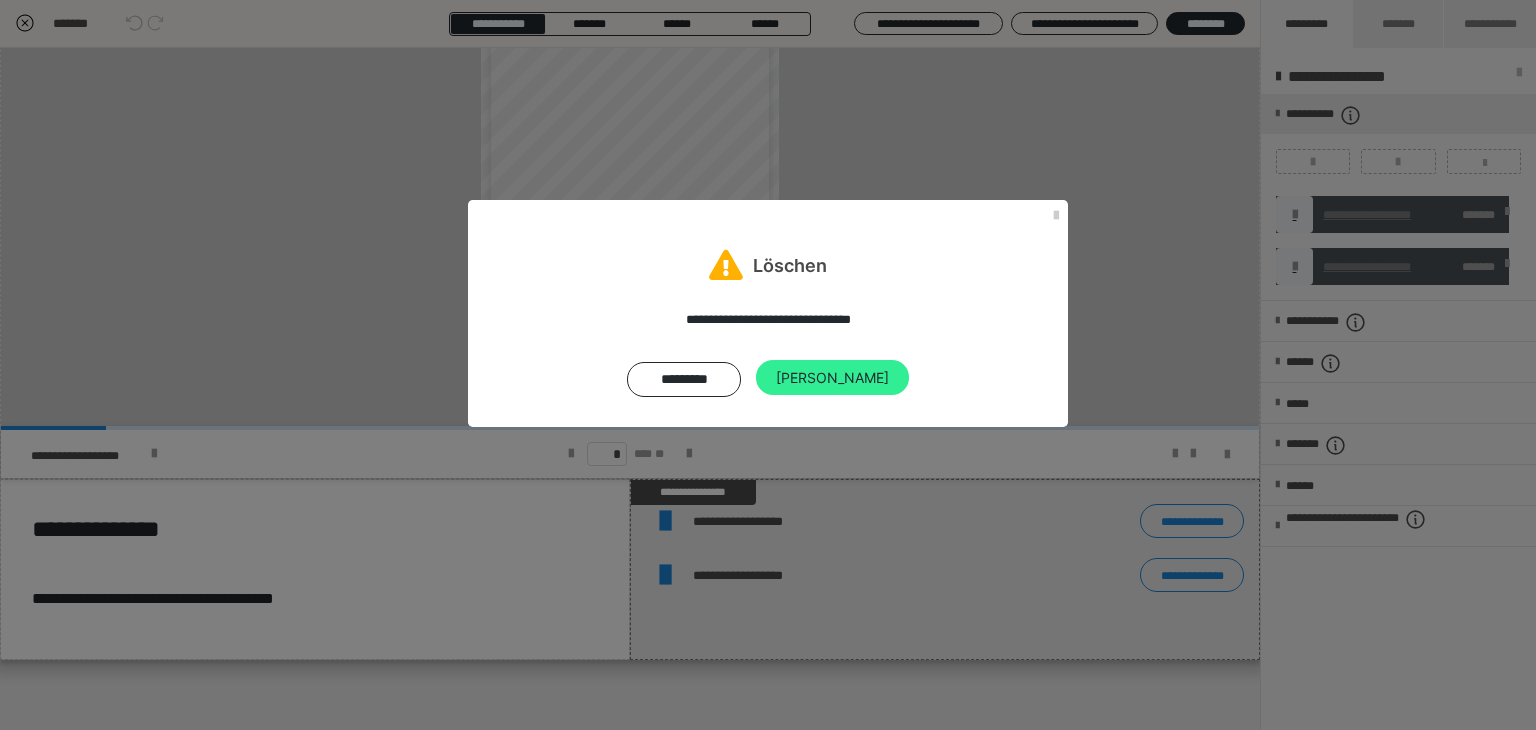 click on "[PERSON_NAME]" at bounding box center [832, 378] 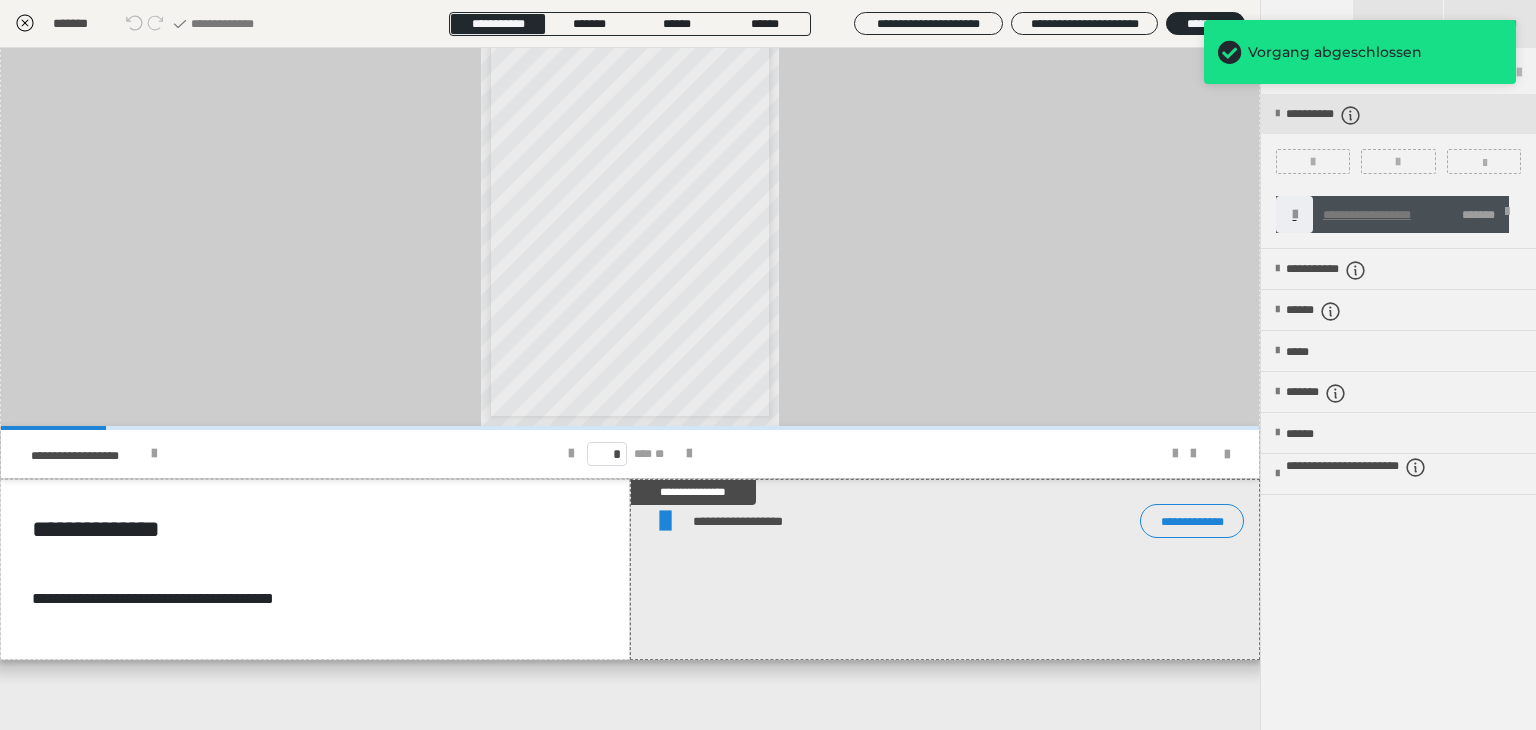 click on "**********" at bounding box center (630, 389) 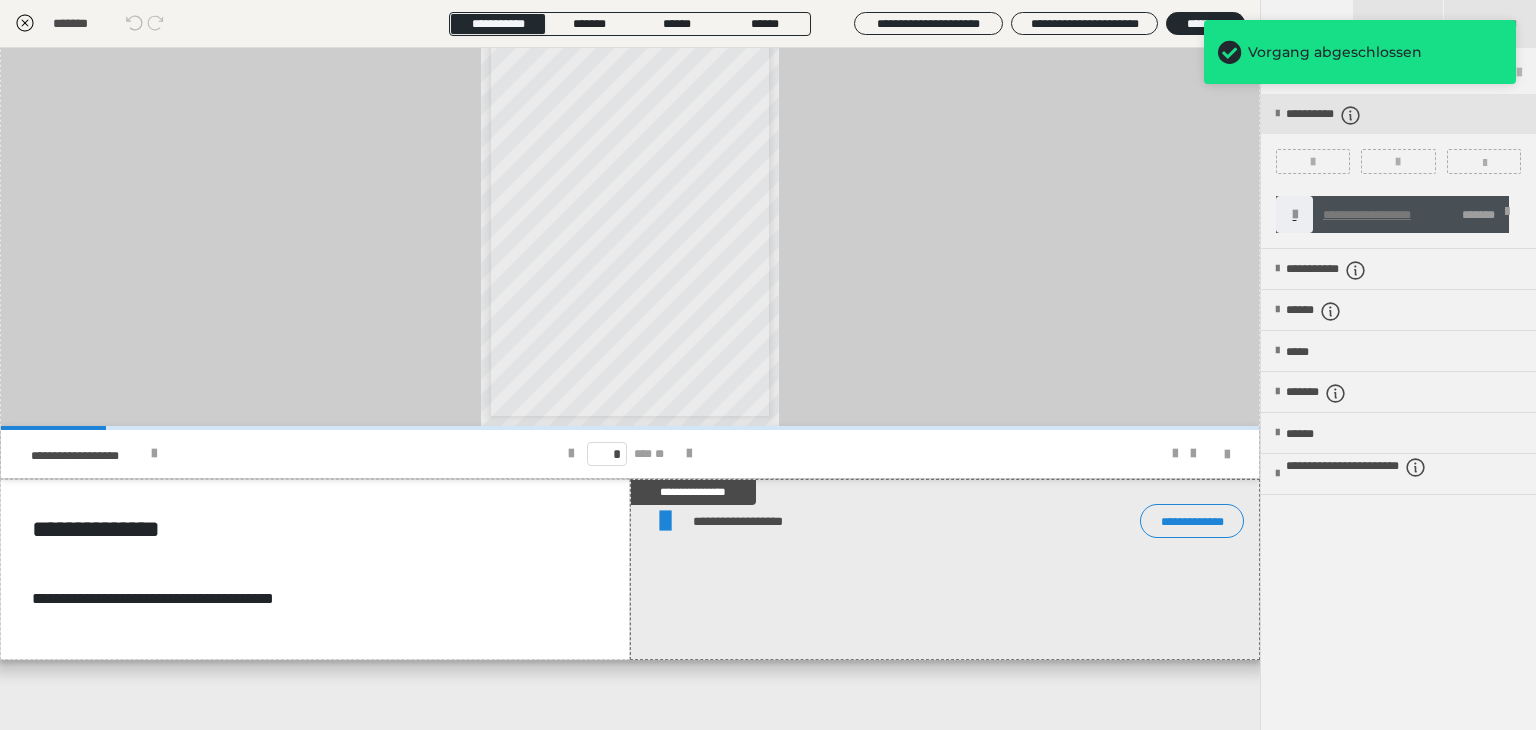 click on "*******" at bounding box center [149, 24] 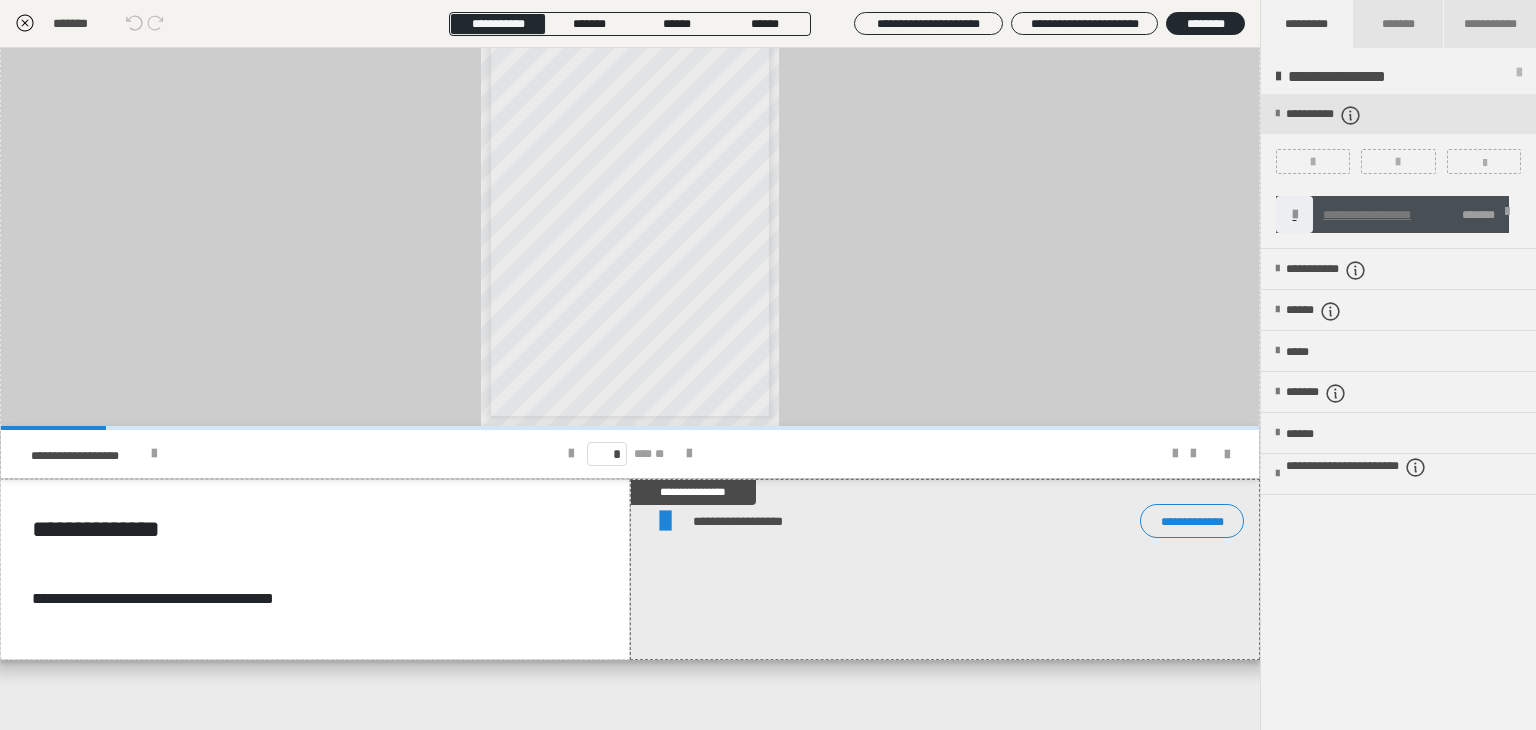 click 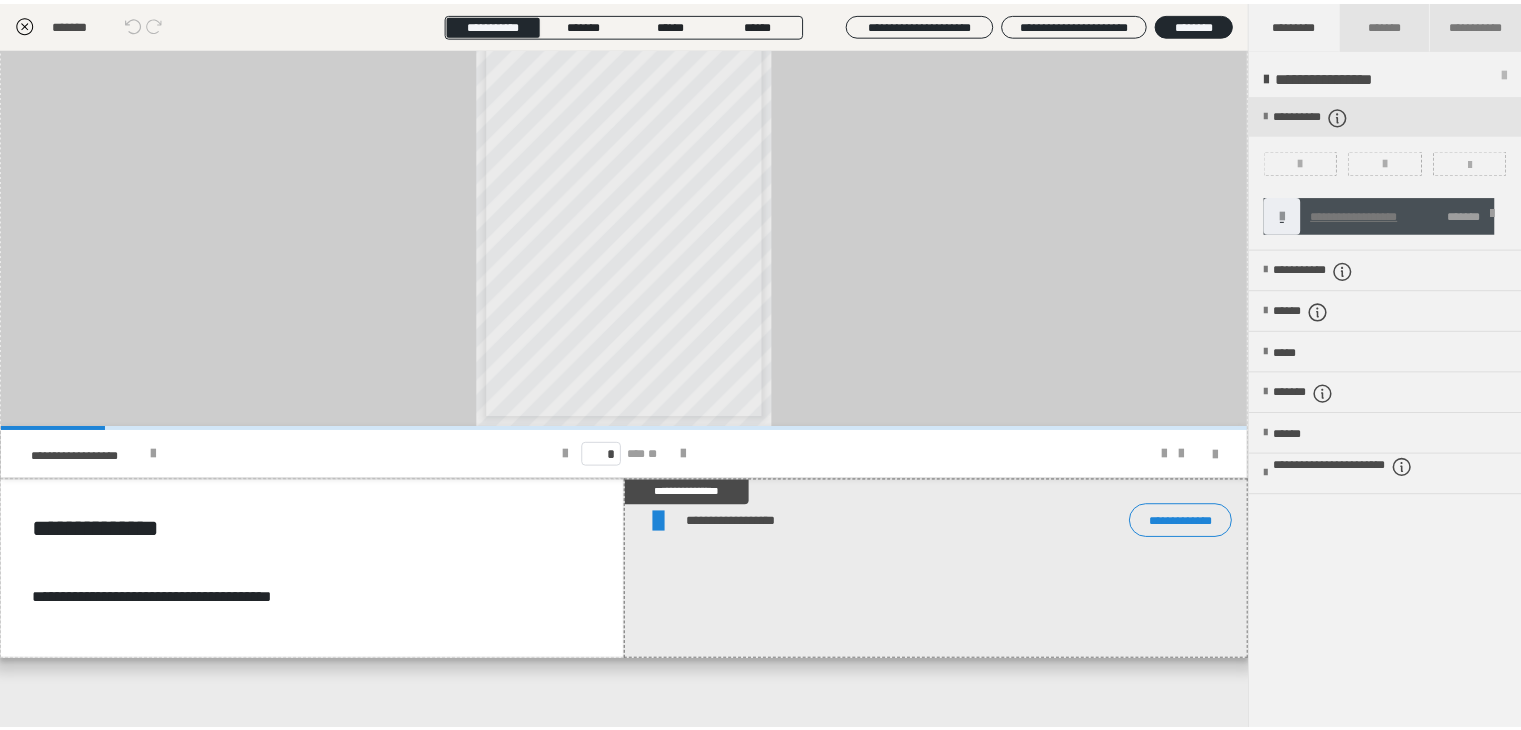 scroll, scrollTop: 373, scrollLeft: 0, axis: vertical 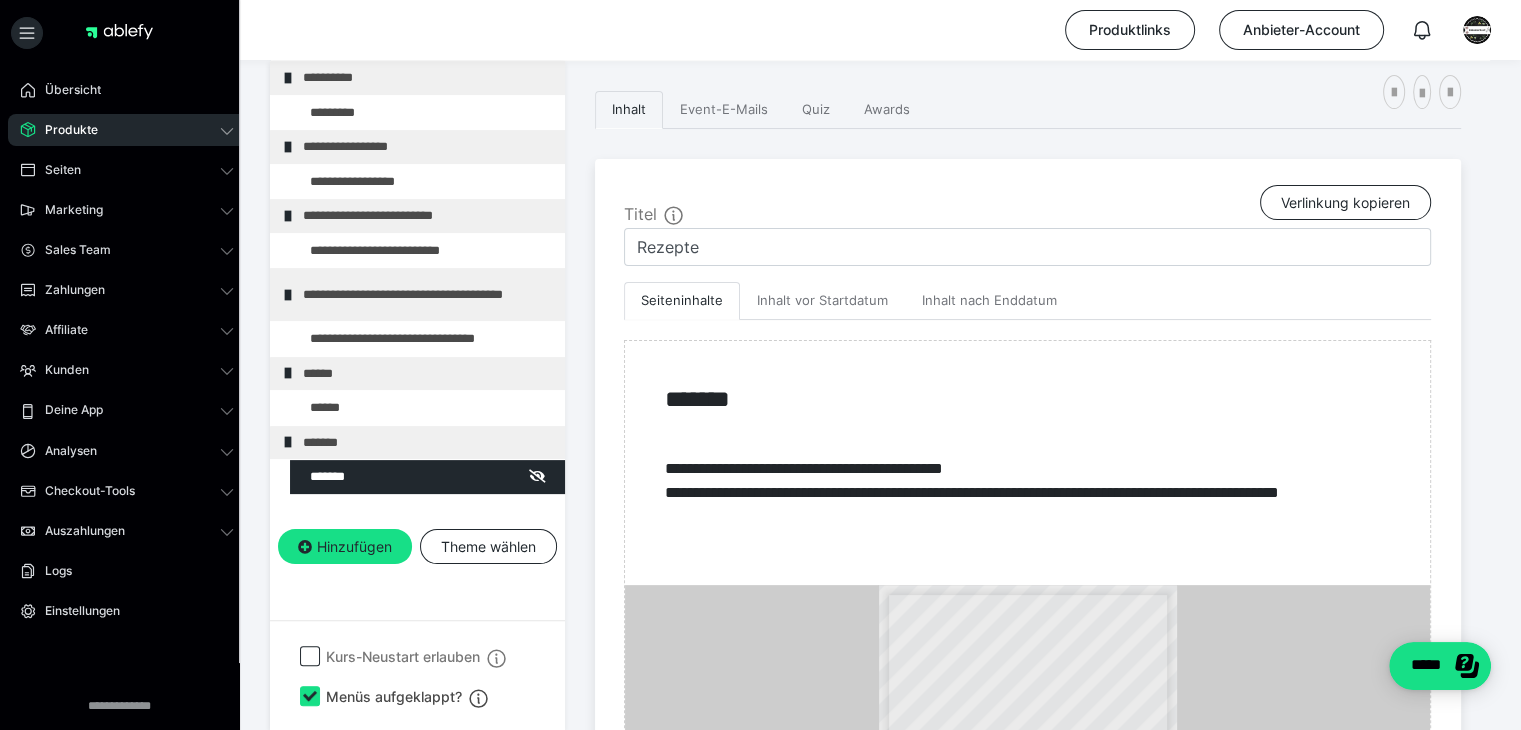click on "**********" at bounding box center [880, 750] 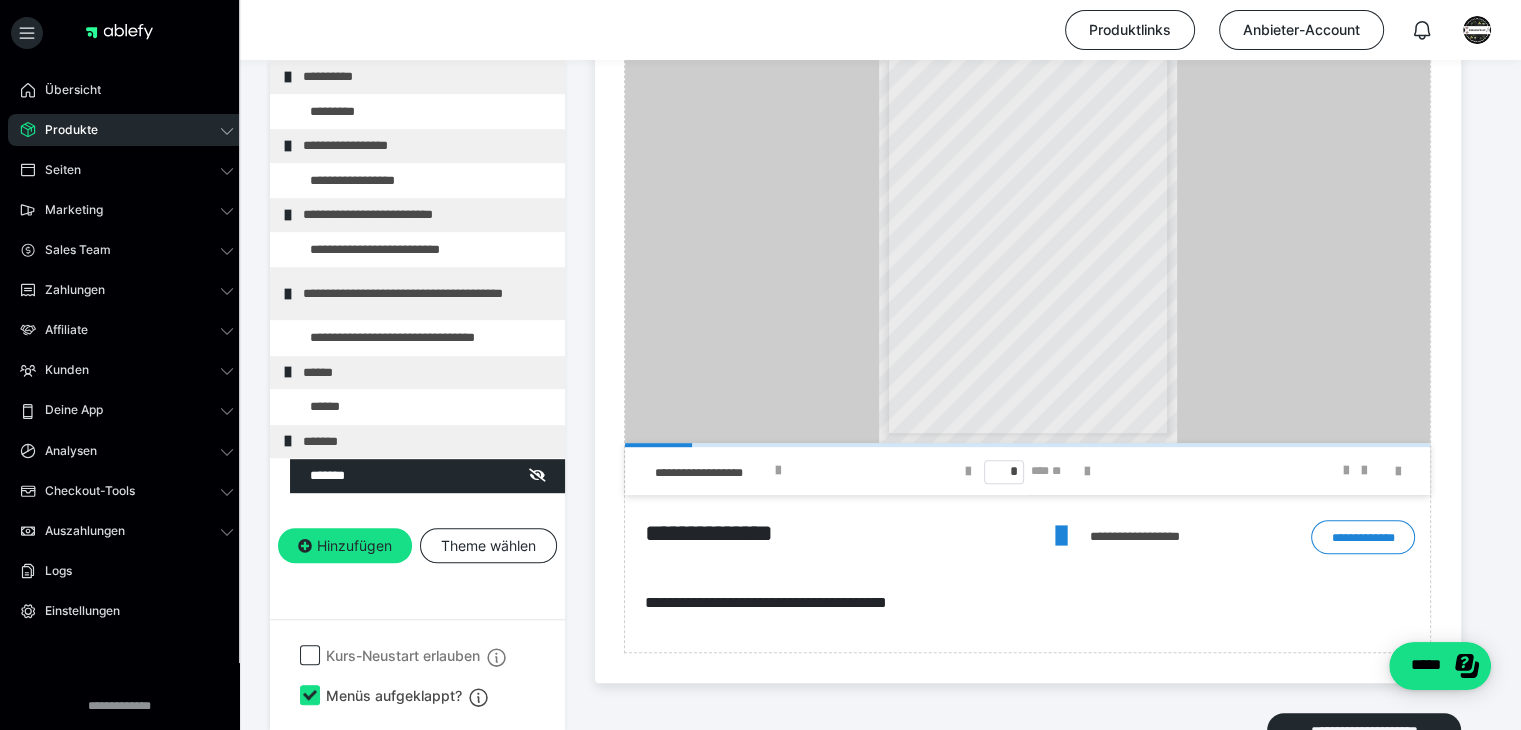 scroll, scrollTop: 1080, scrollLeft: 0, axis: vertical 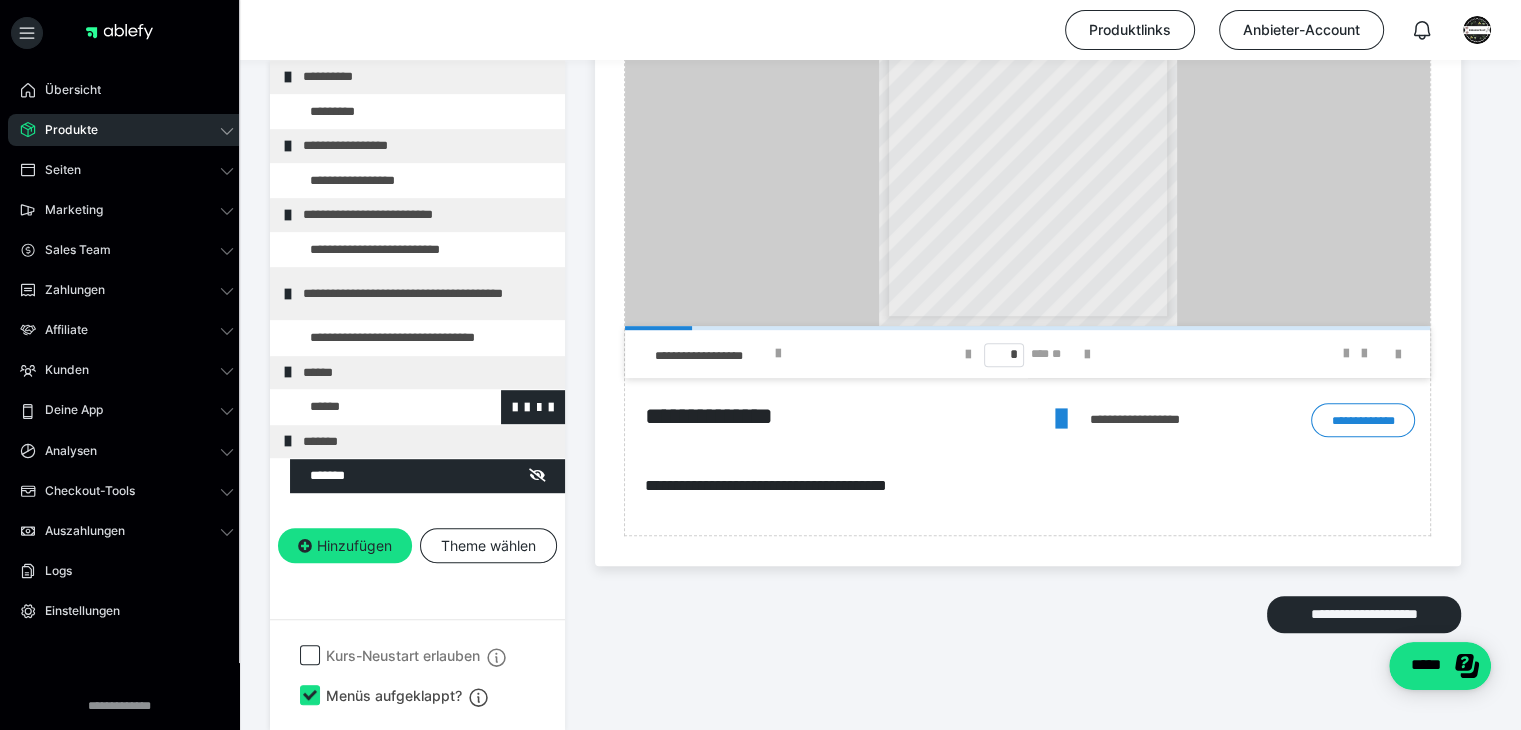 click at bounding box center [375, 407] 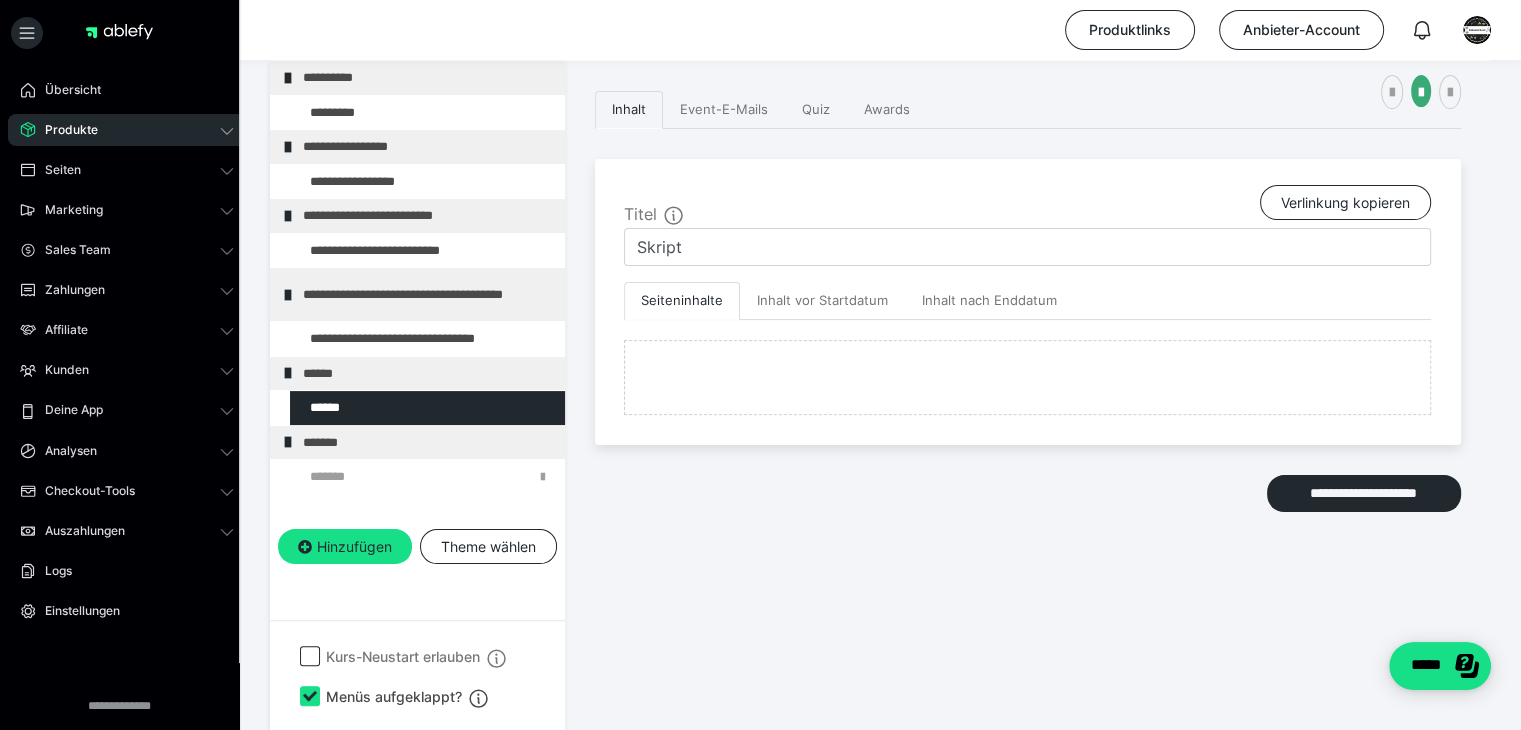 scroll, scrollTop: 1032, scrollLeft: 0, axis: vertical 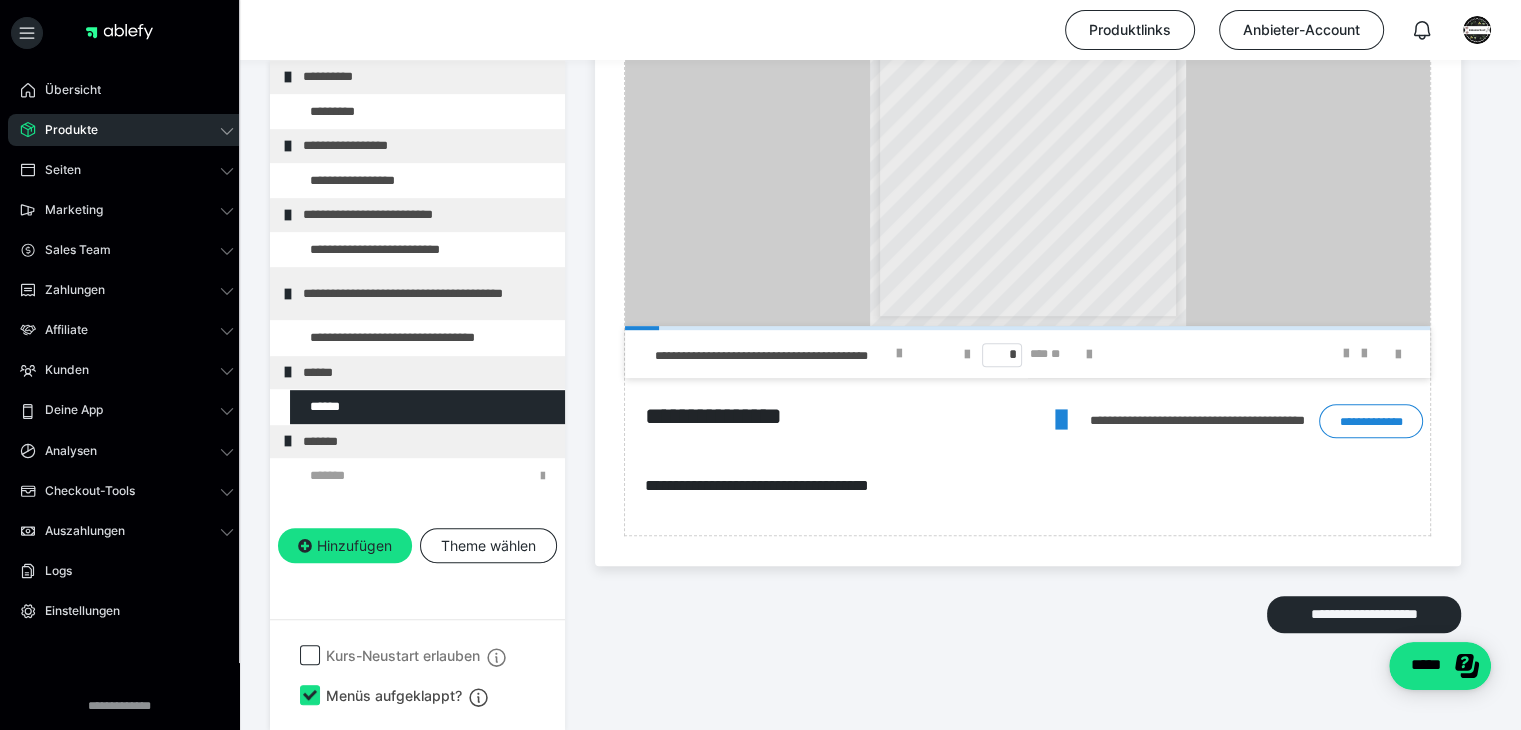 click on "**********" at bounding box center [880, 67] 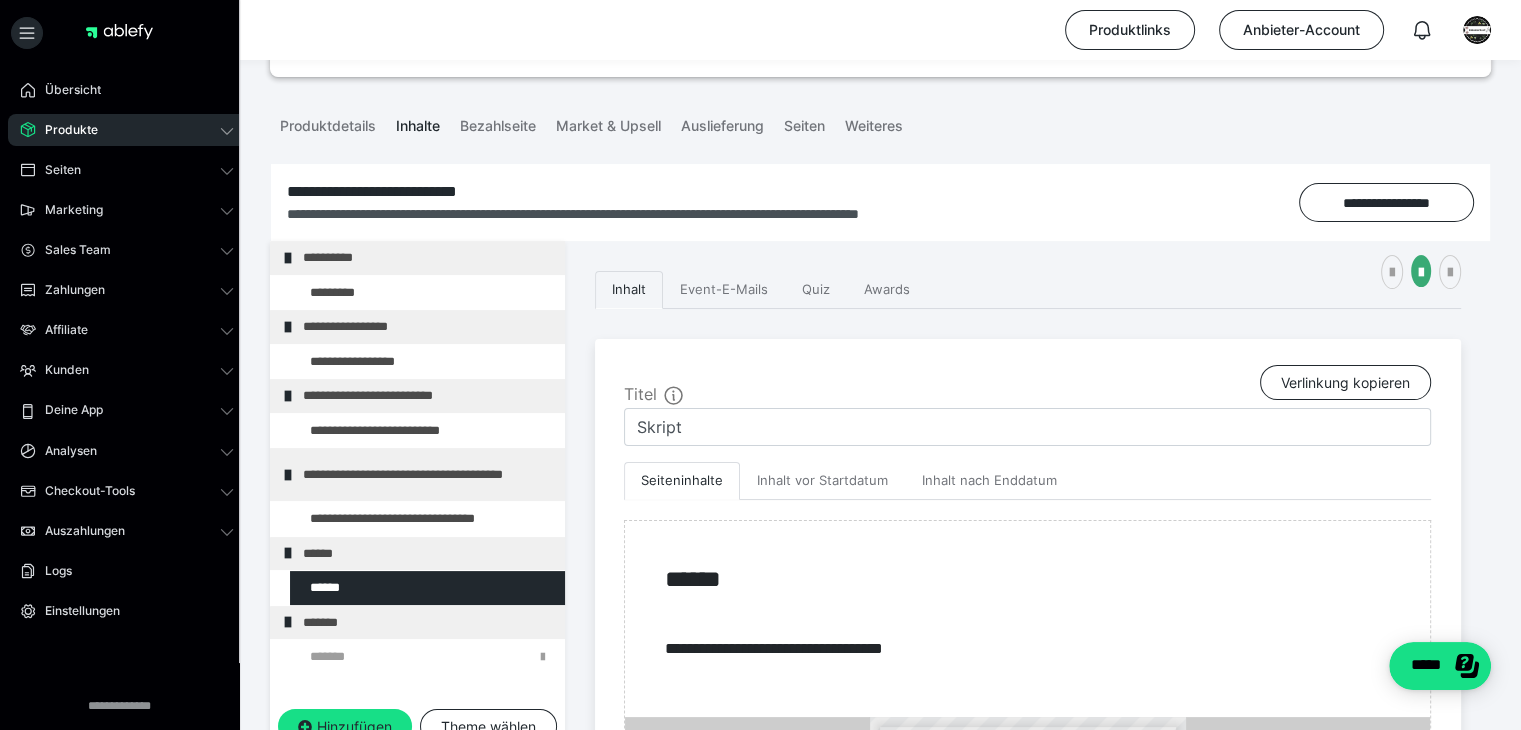 scroll, scrollTop: 0, scrollLeft: 0, axis: both 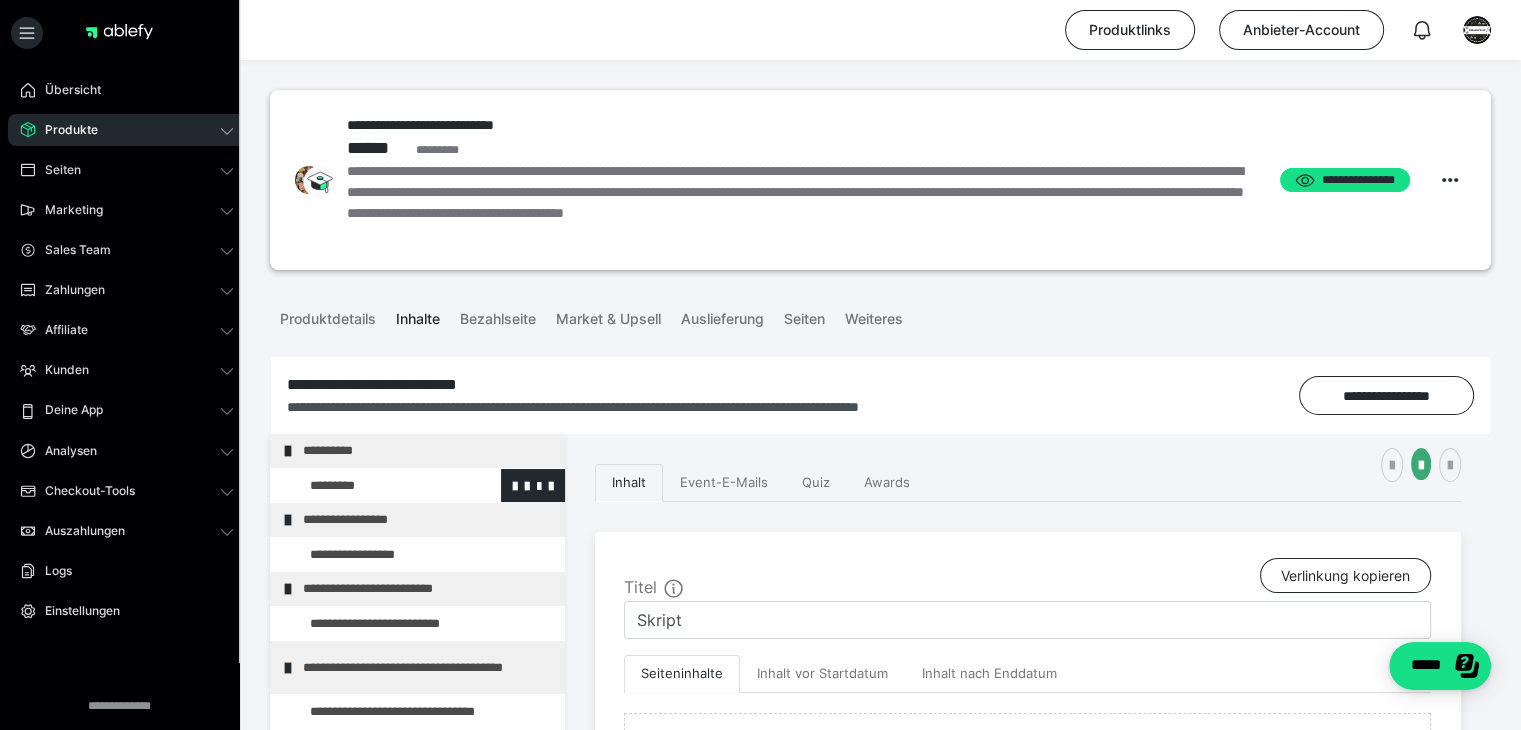 click at bounding box center [375, 486] 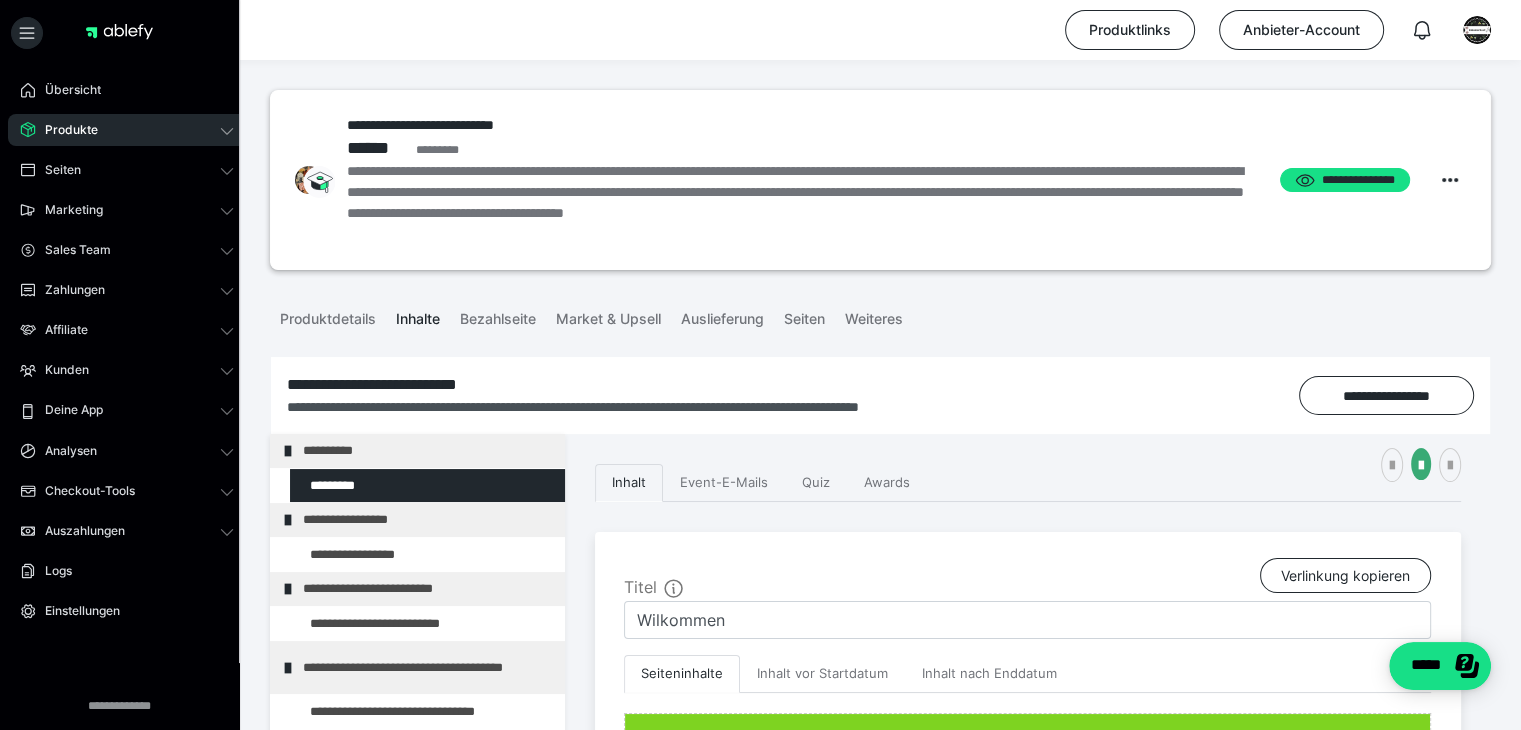 click on "**********" at bounding box center (880, 1350) 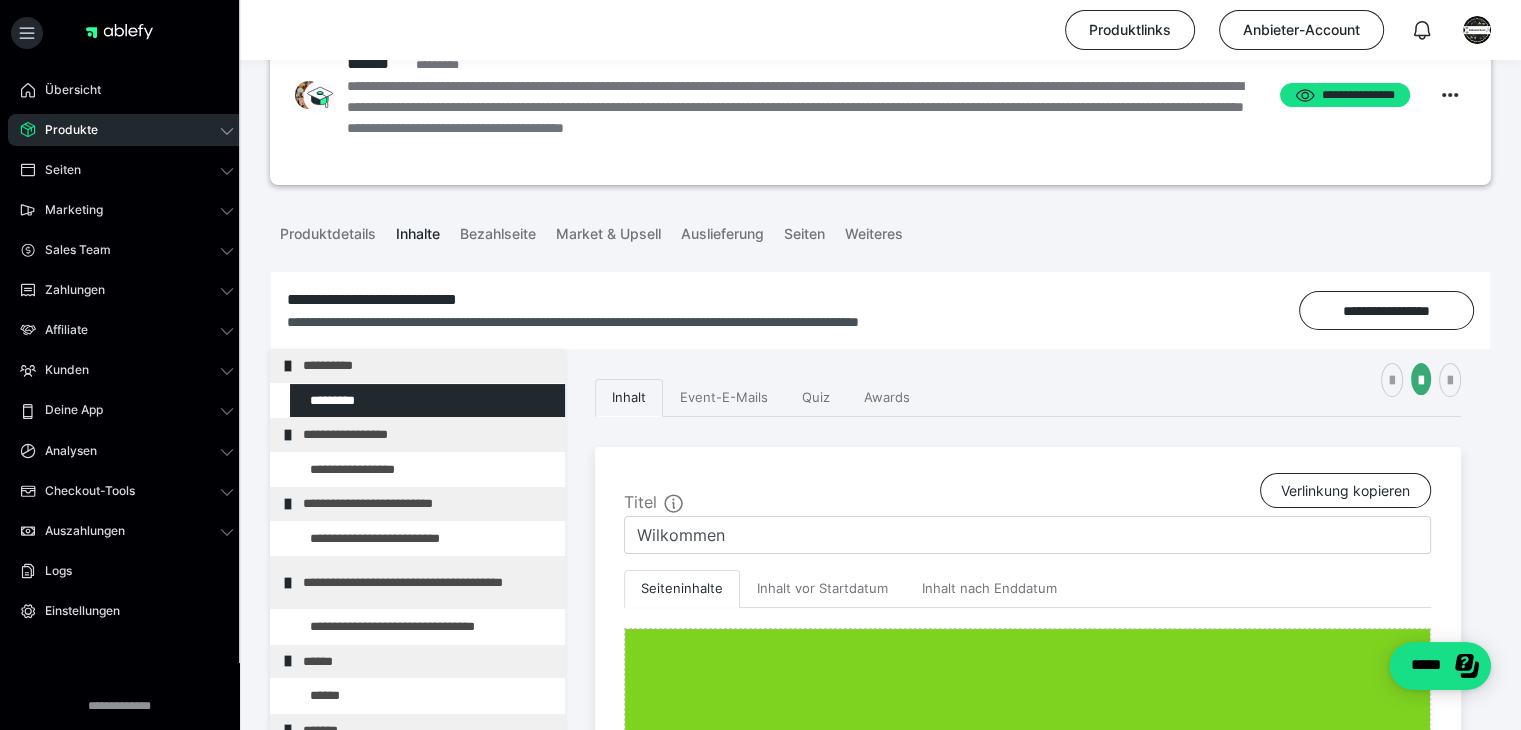 scroll, scrollTop: 0, scrollLeft: 0, axis: both 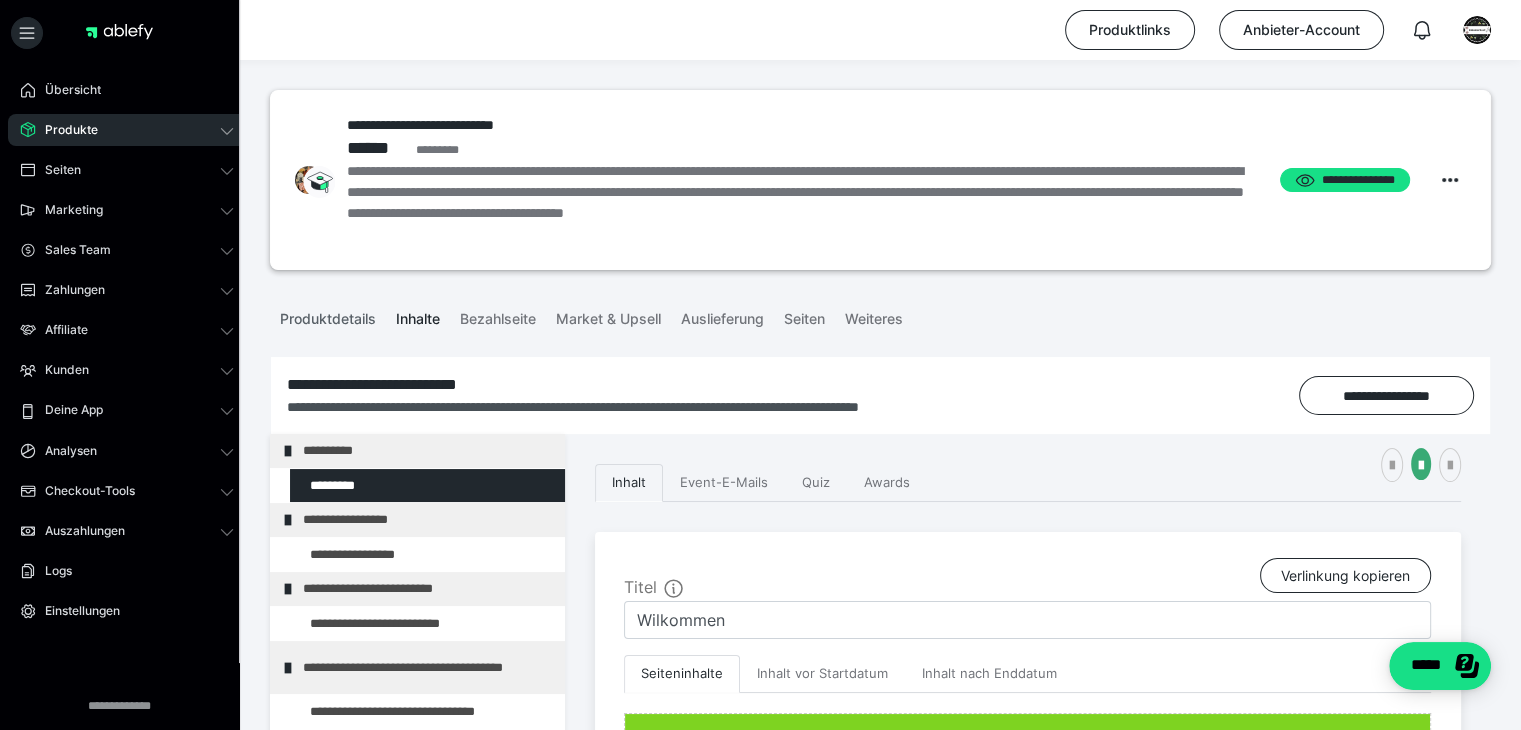 click on "Produktdetails" at bounding box center [328, 315] 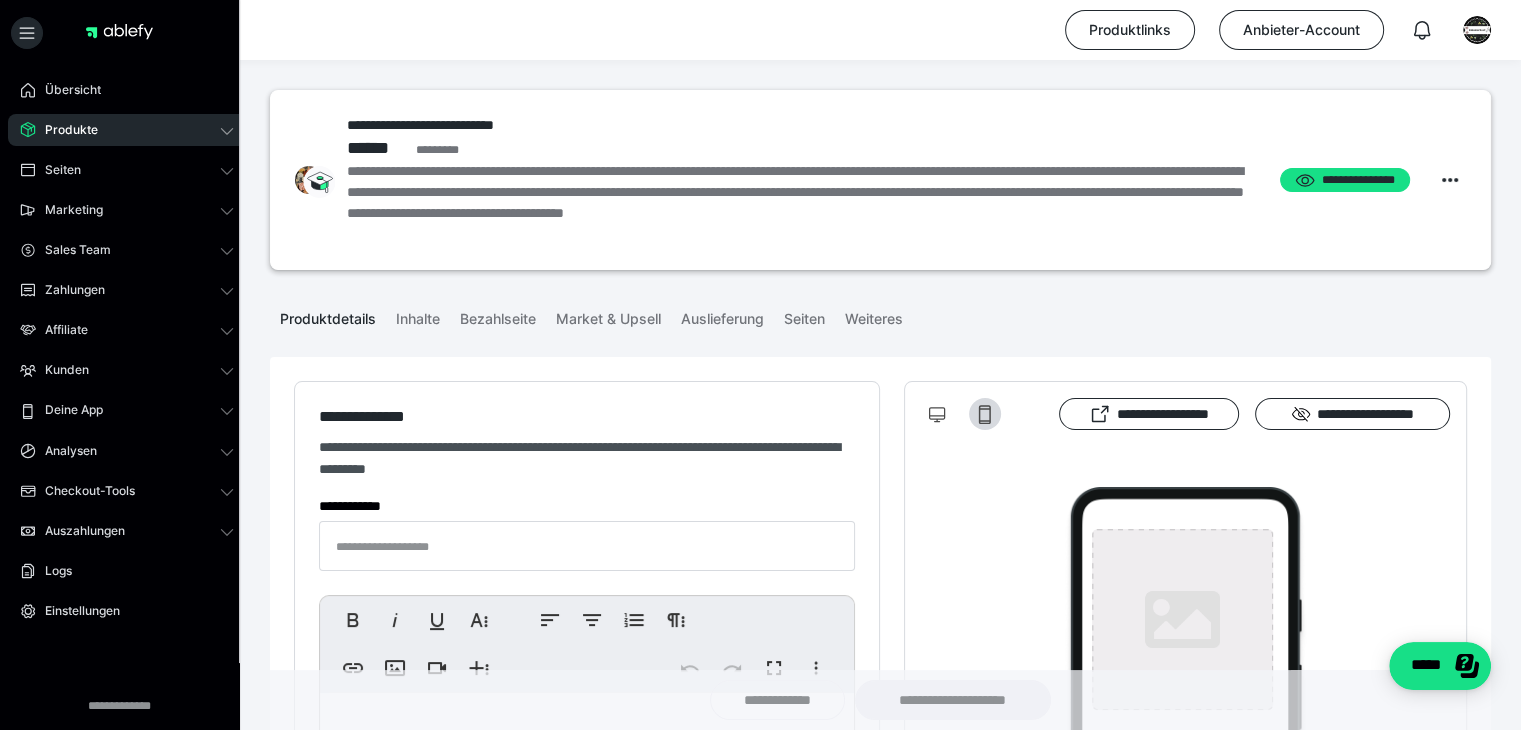 type on "**********" 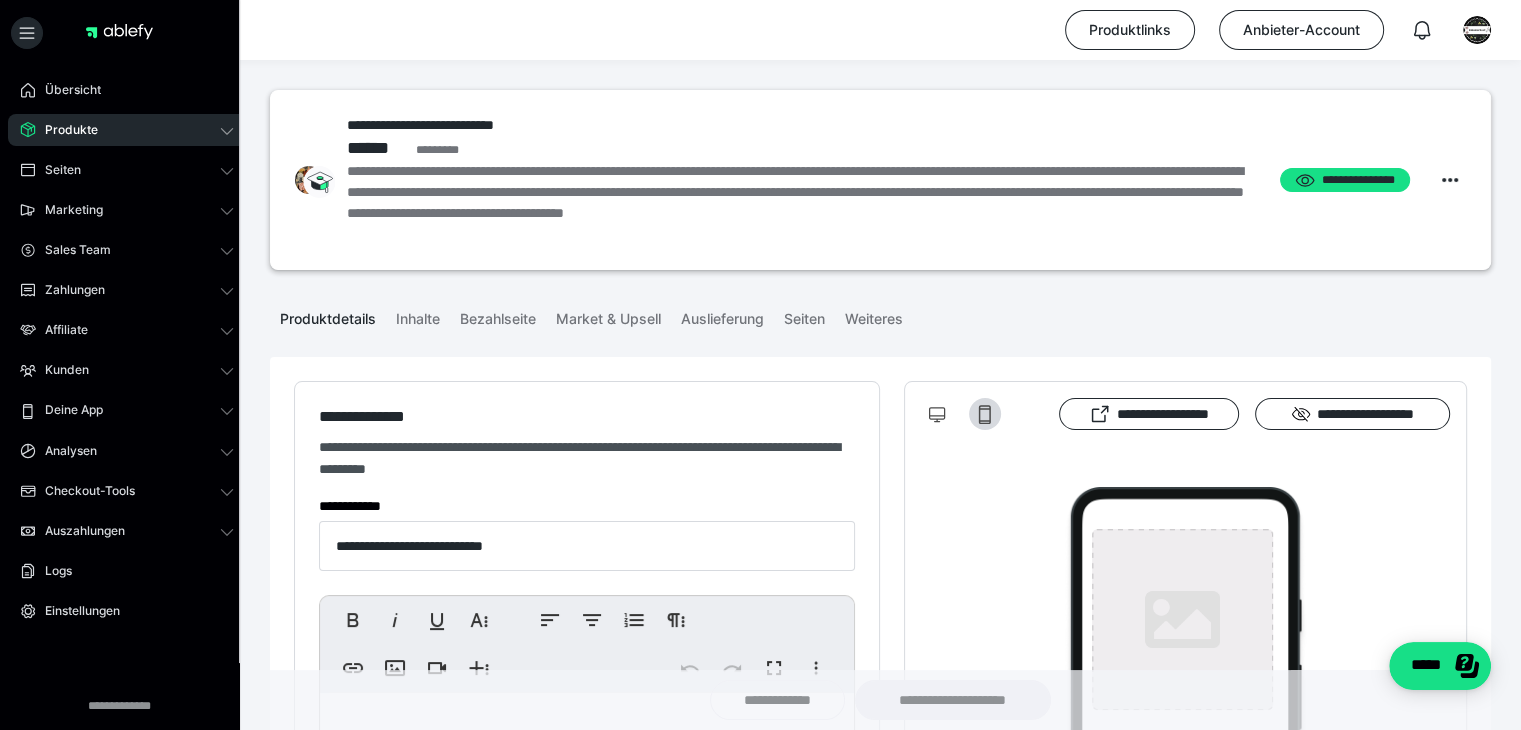 type on "**********" 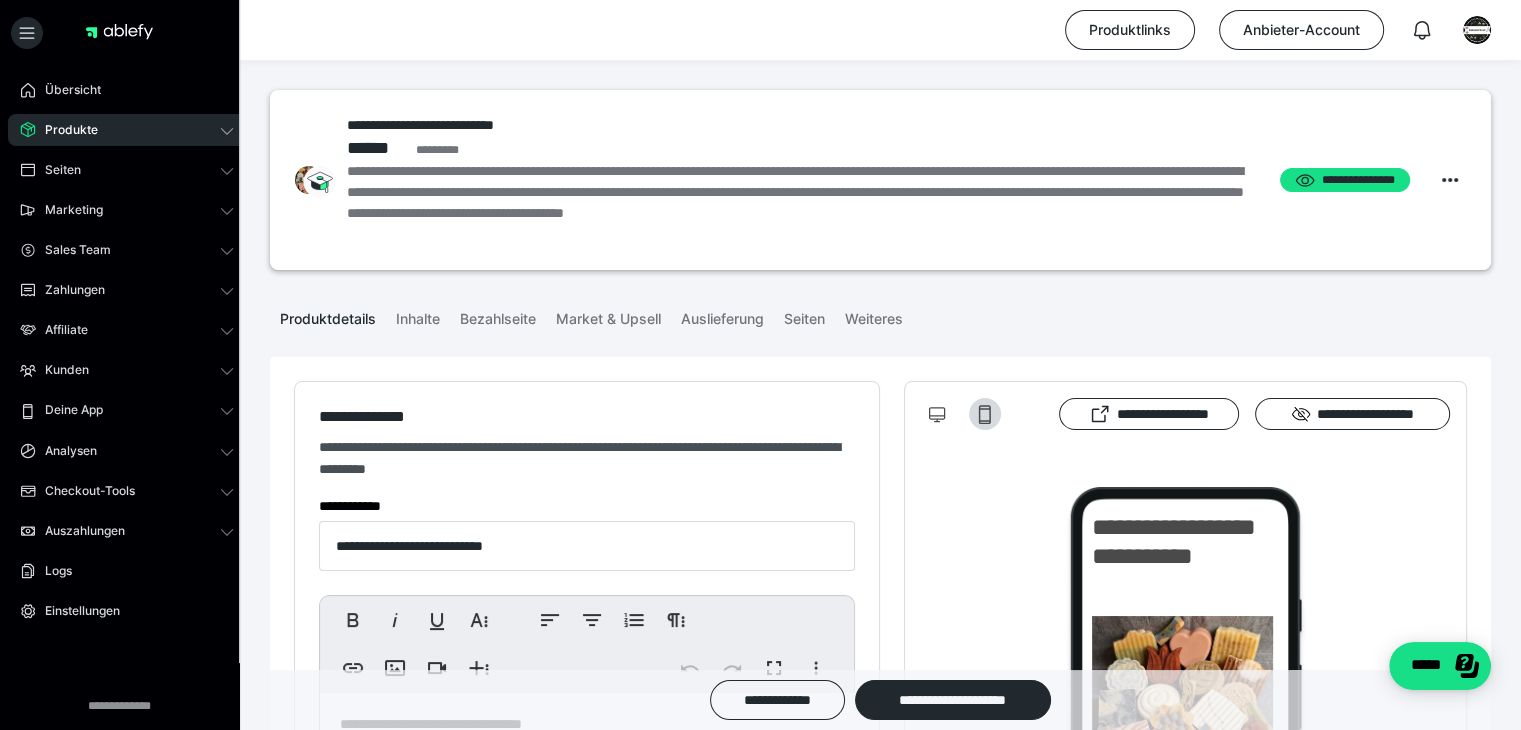click on "**********" at bounding box center [880, 1732] 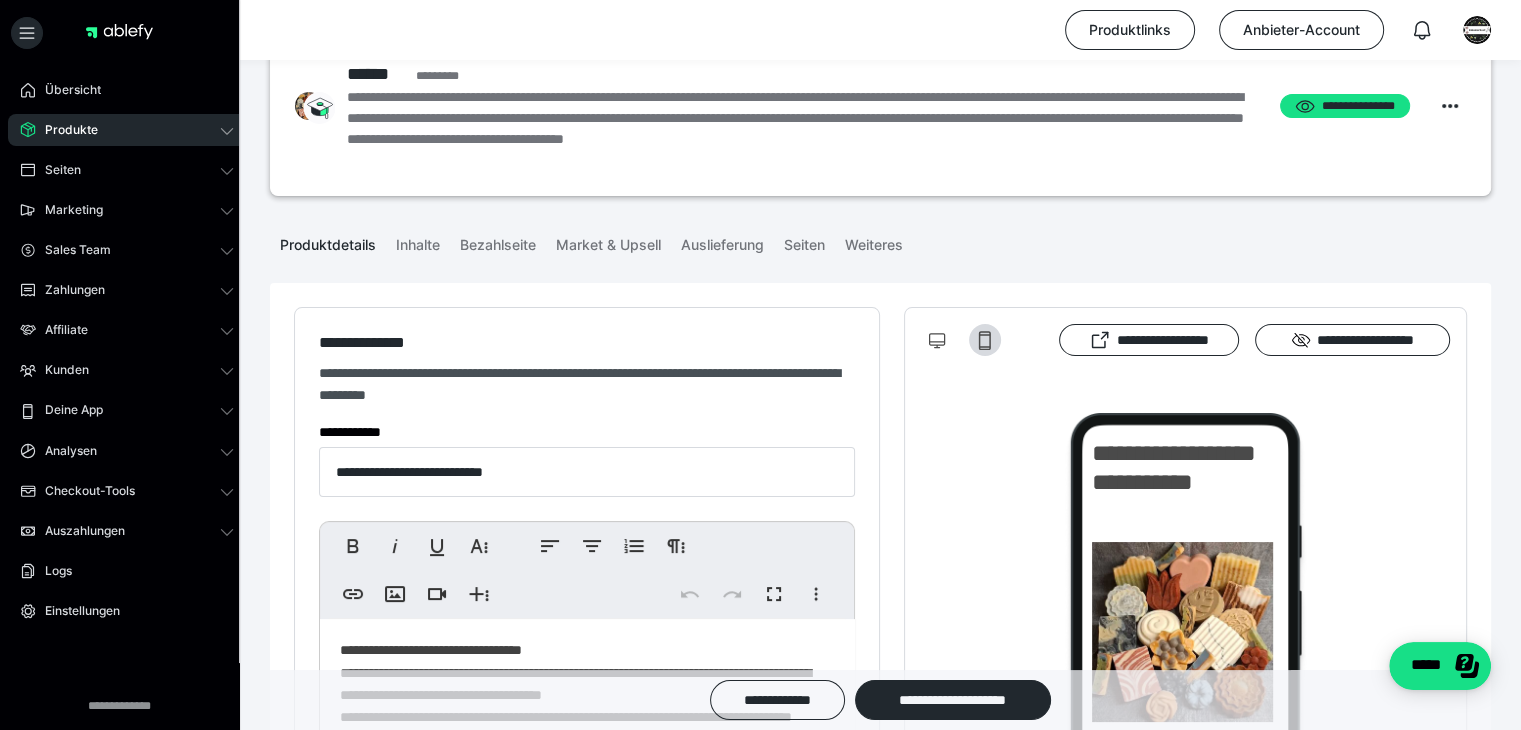 scroll, scrollTop: 80, scrollLeft: 0, axis: vertical 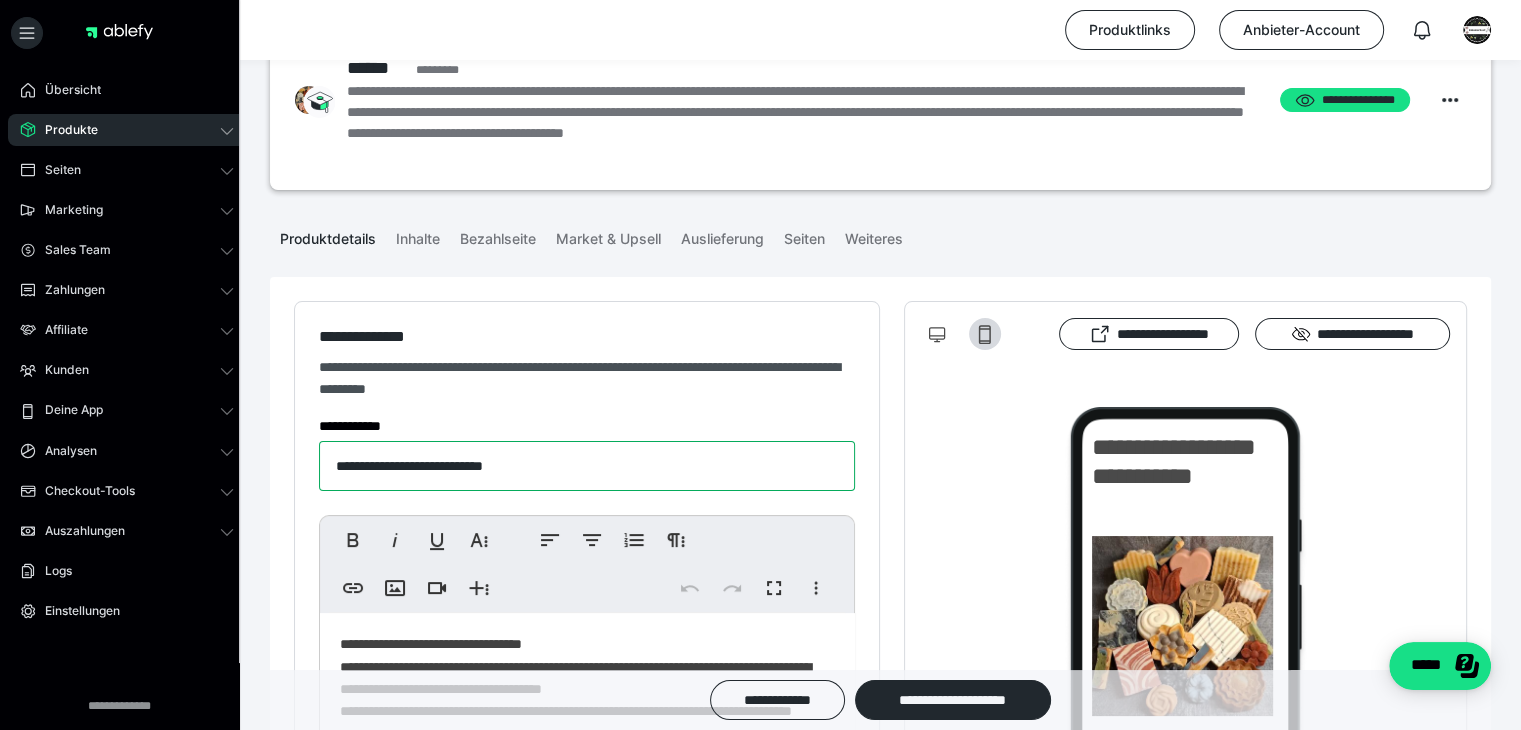 click on "**********" at bounding box center (587, 466) 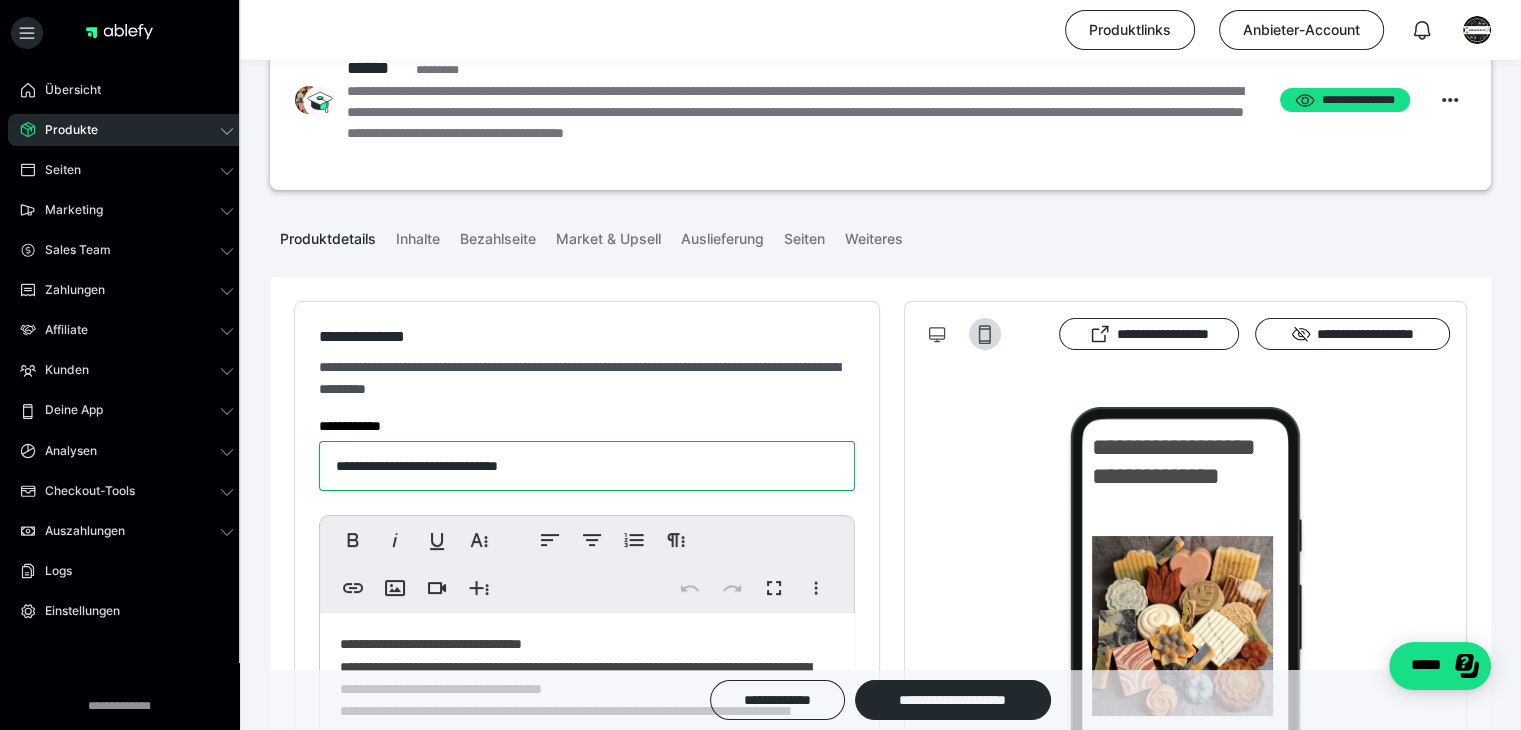 type on "**********" 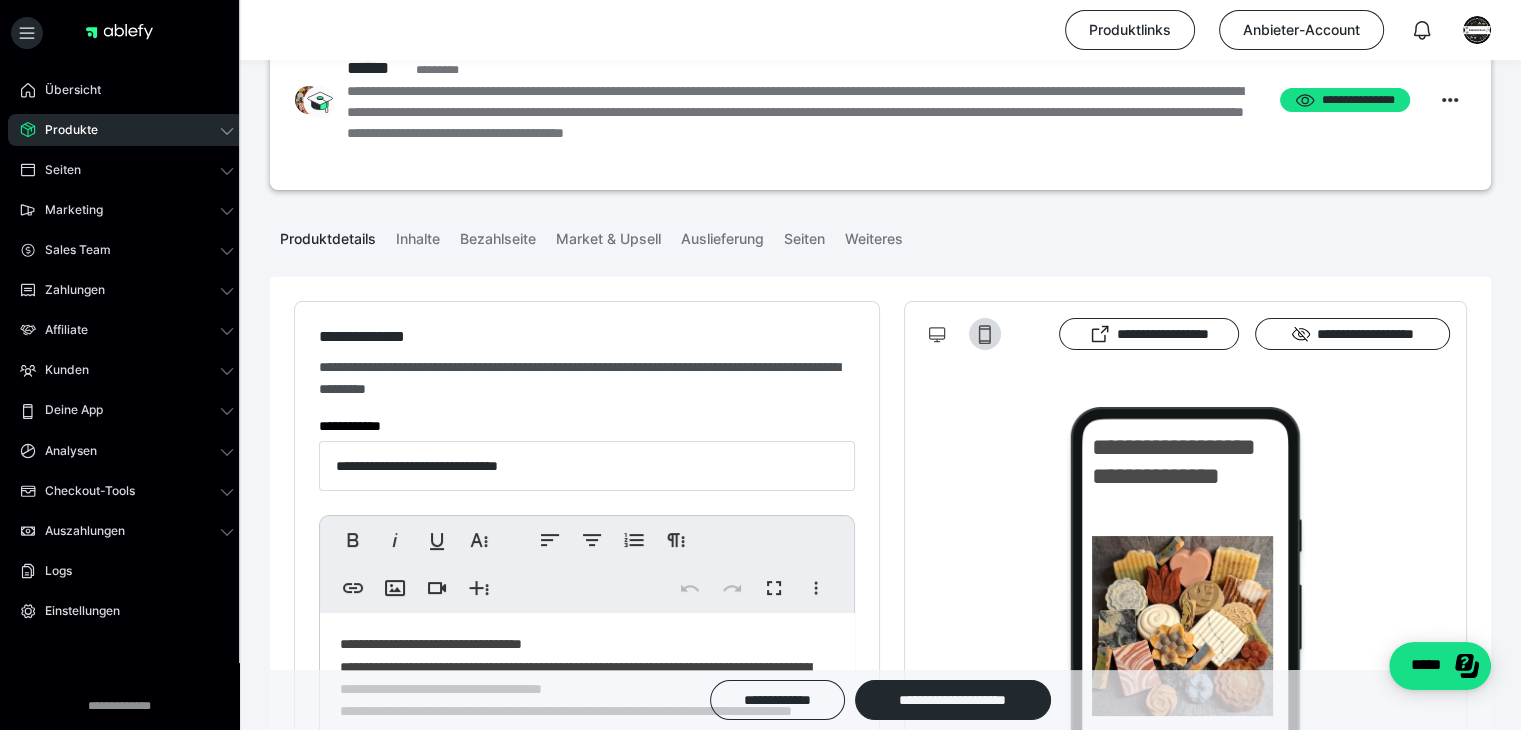 click on "**********" at bounding box center [880, 1736] 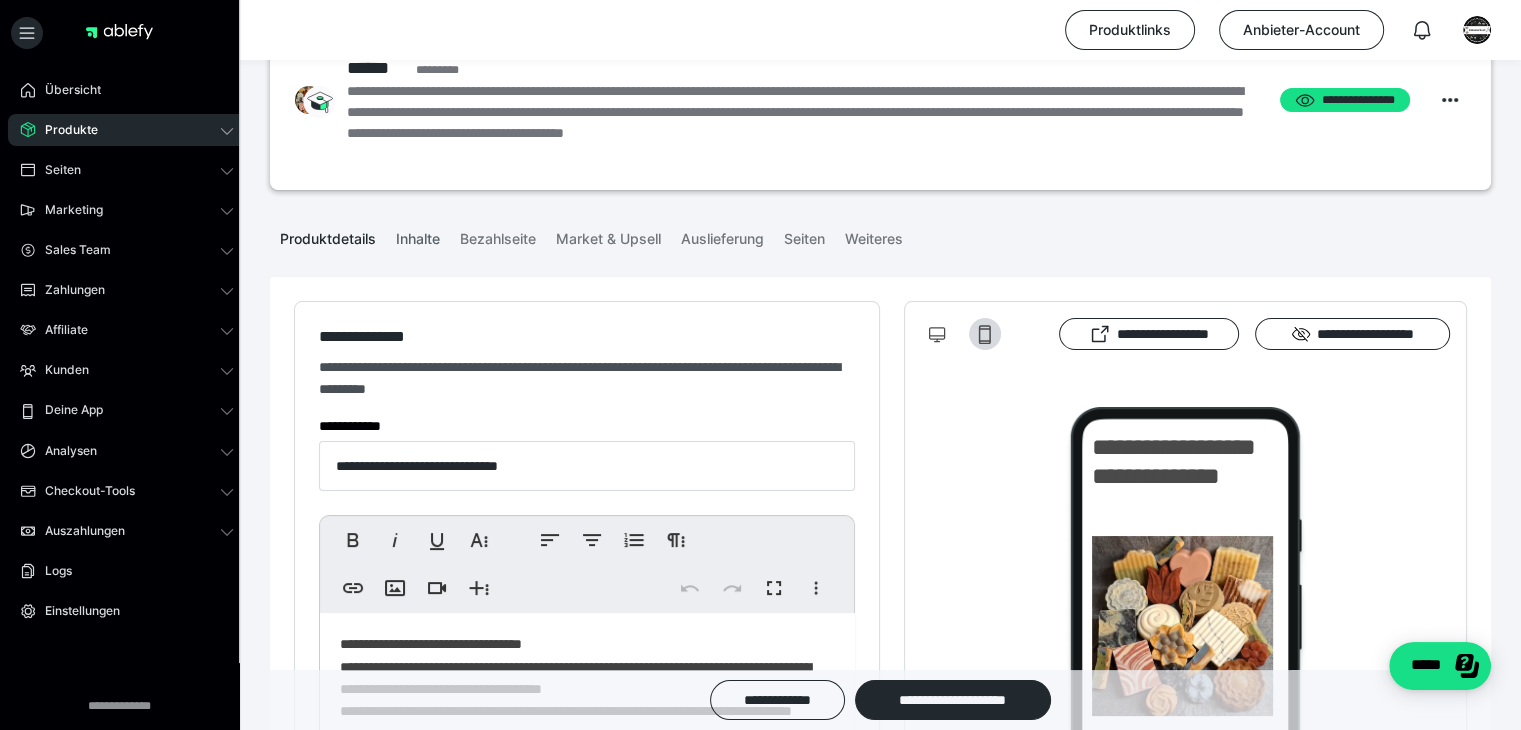 click on "Inhalte" at bounding box center [418, 235] 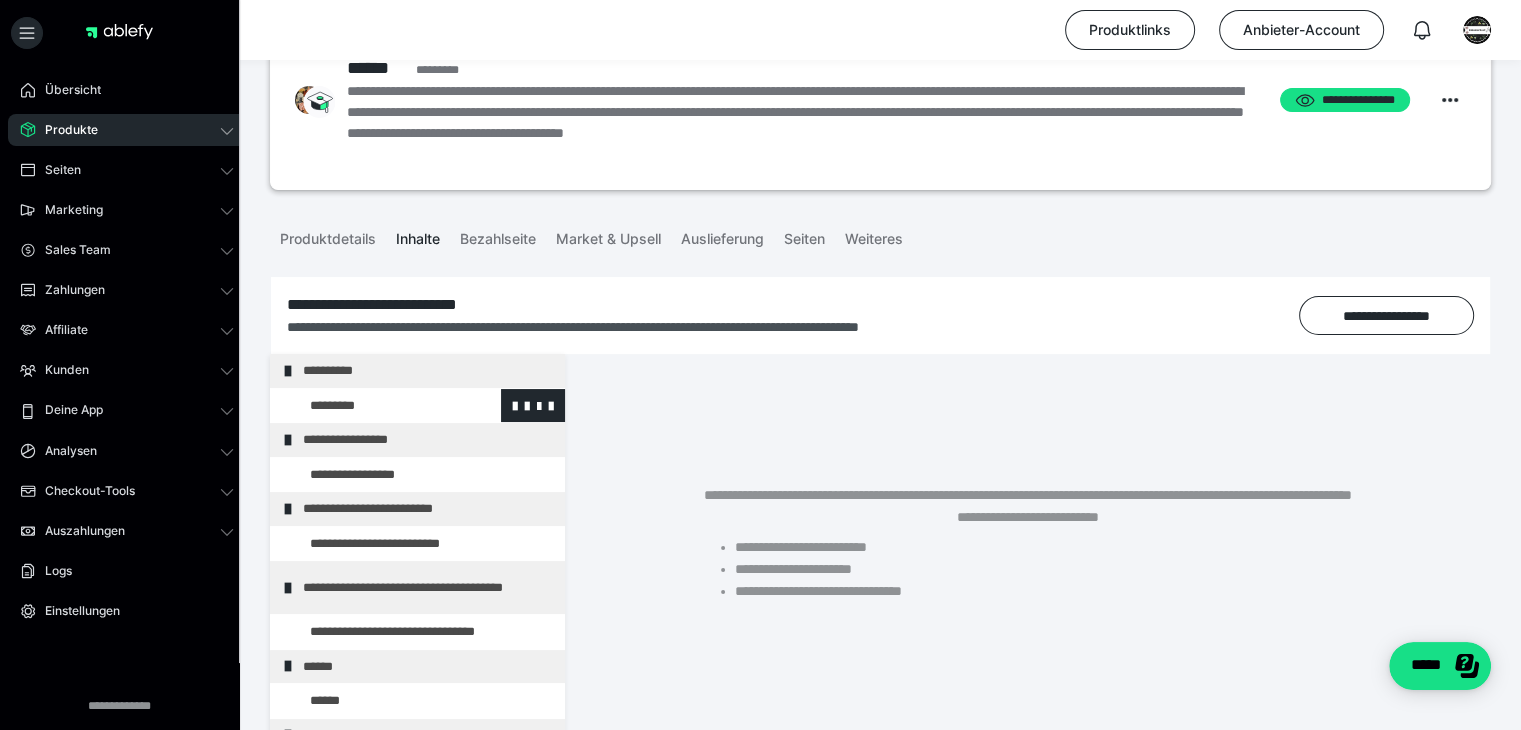 click at bounding box center [375, 406] 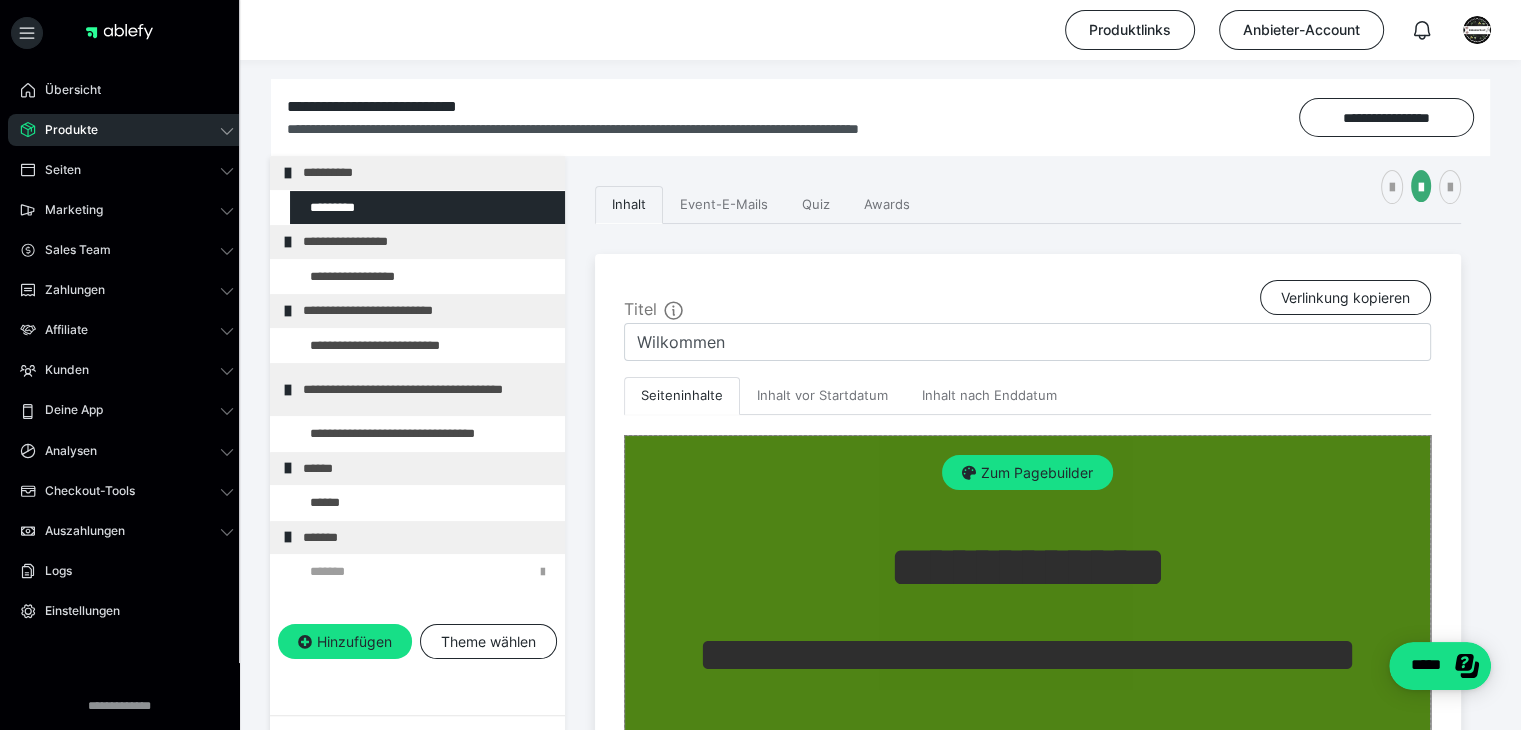 scroll, scrollTop: 480, scrollLeft: 0, axis: vertical 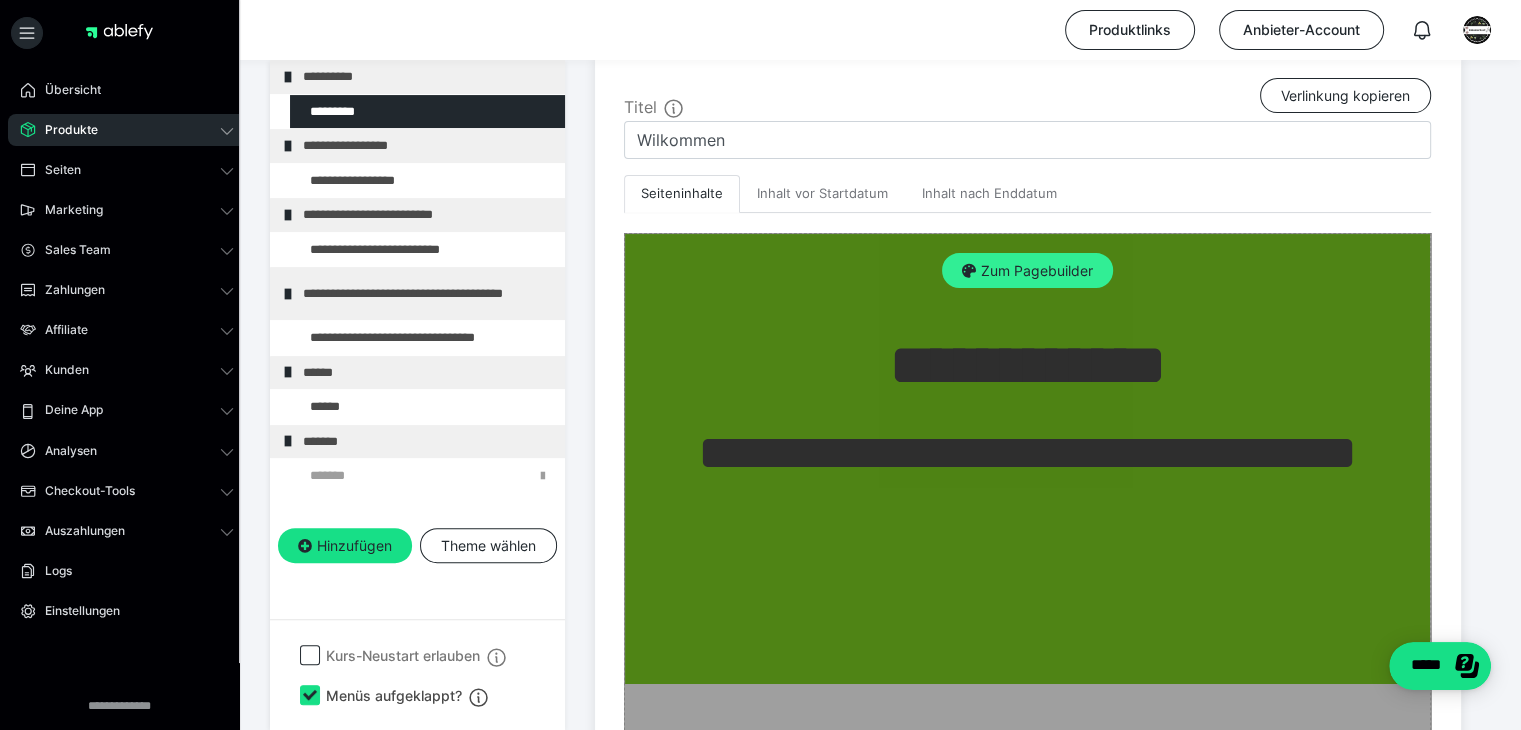 click on "Zum Pagebuilder" at bounding box center [1027, 271] 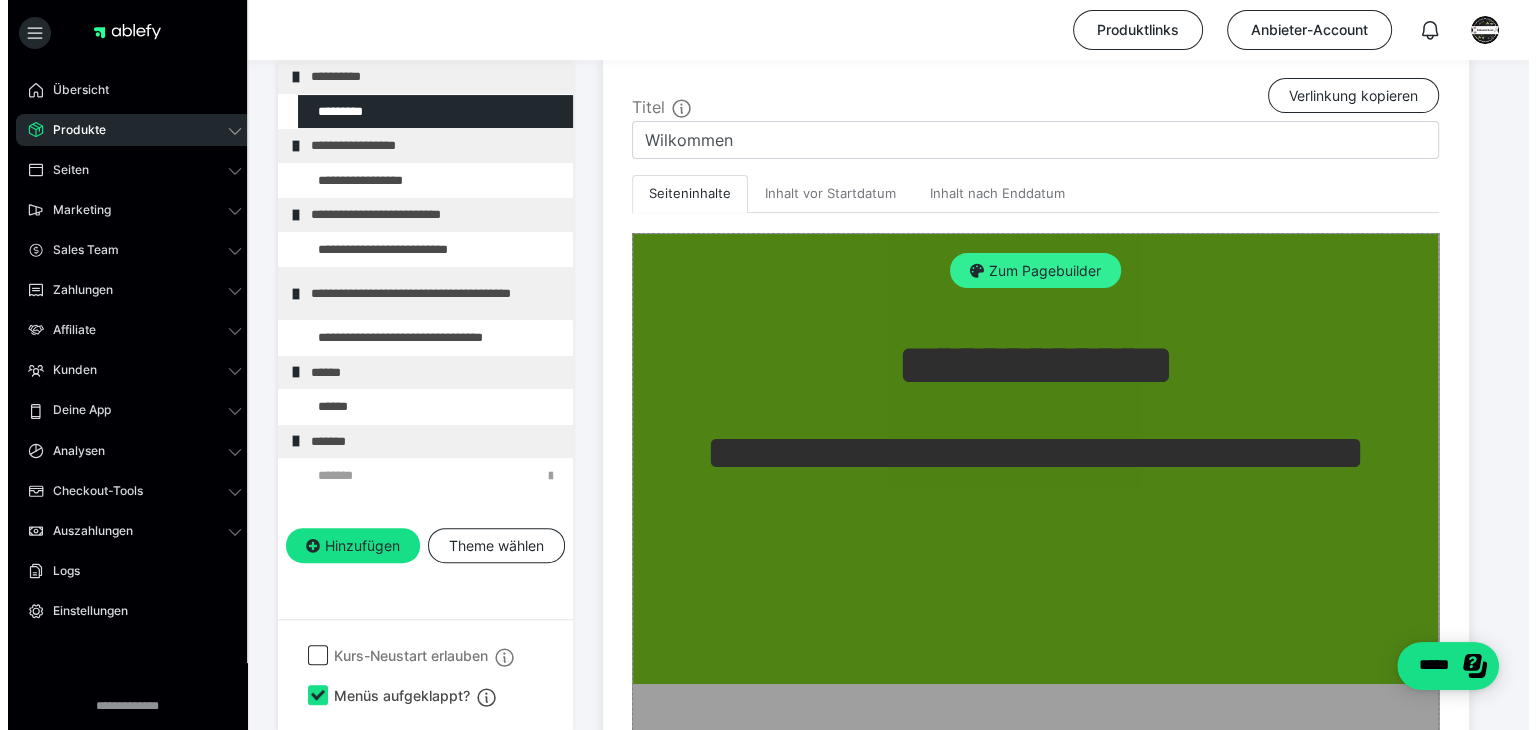 scroll, scrollTop: 352, scrollLeft: 0, axis: vertical 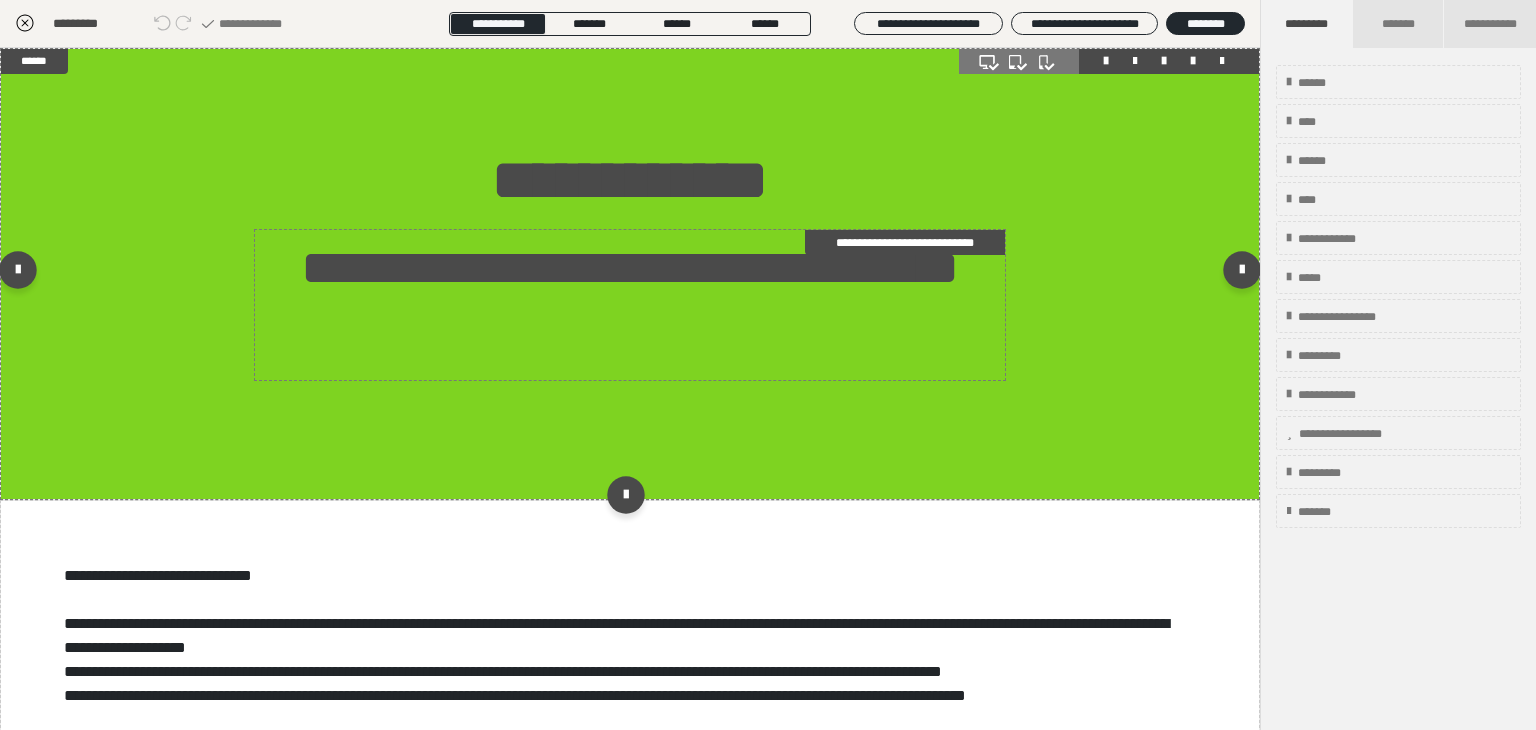 click on "**********" at bounding box center (630, 305) 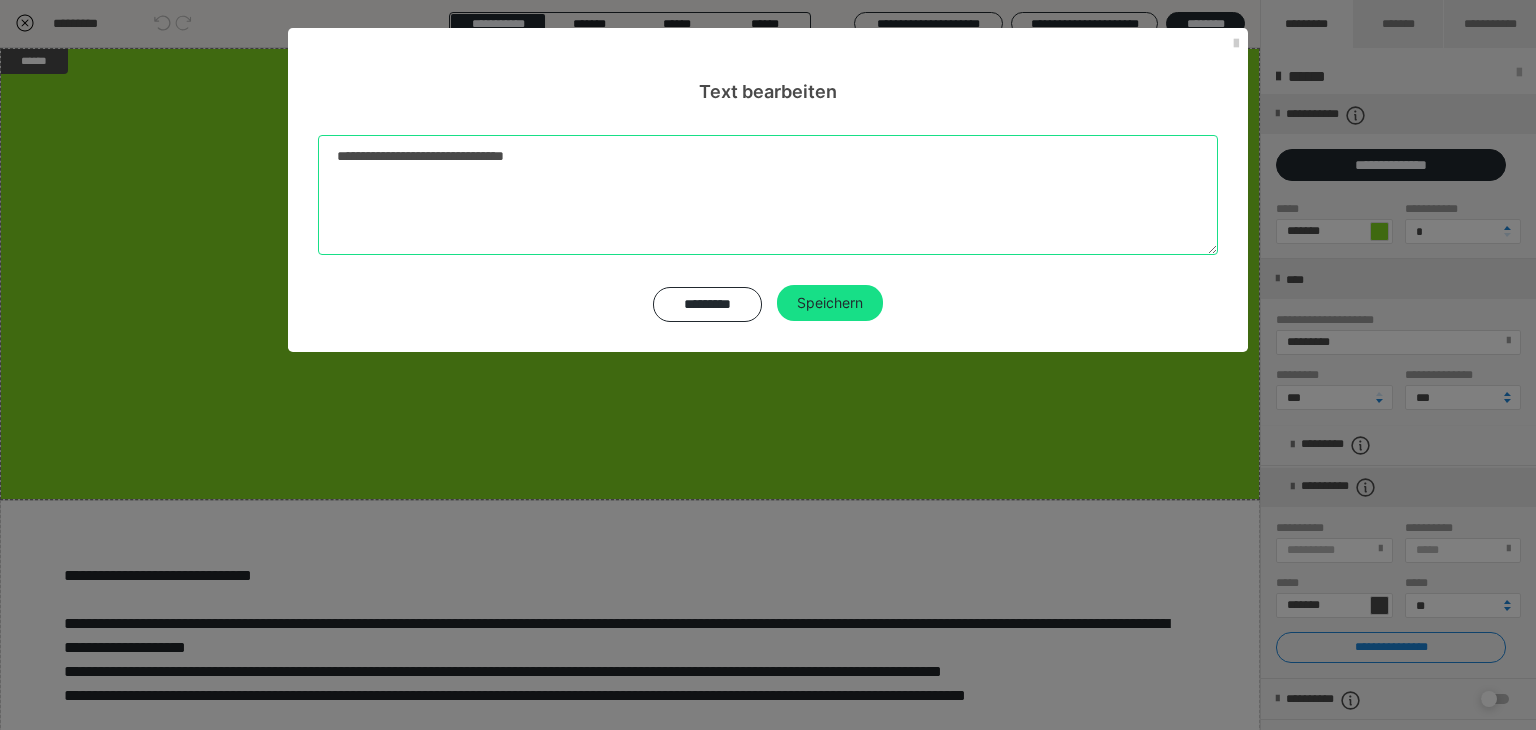 click on "**********" at bounding box center (768, 195) 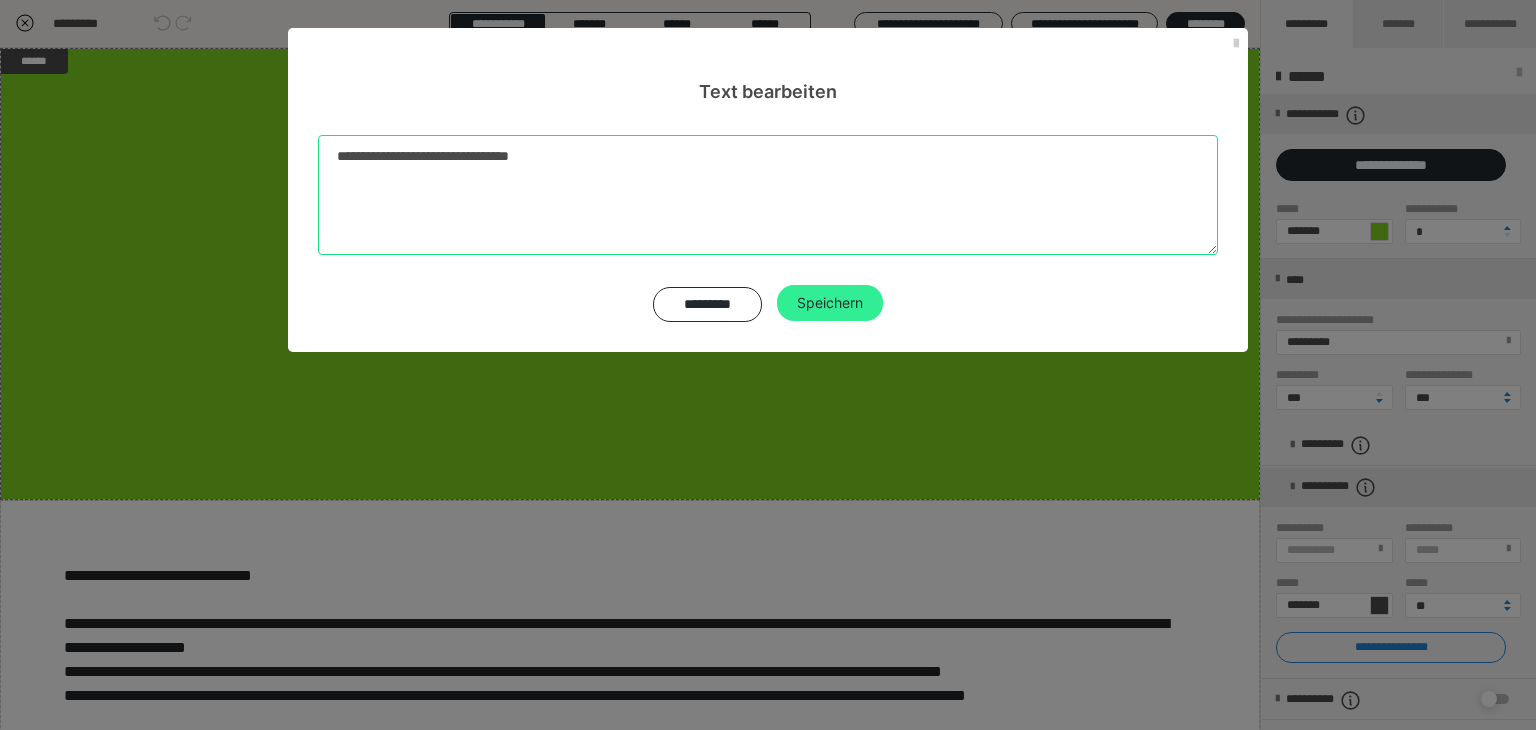 type on "**********" 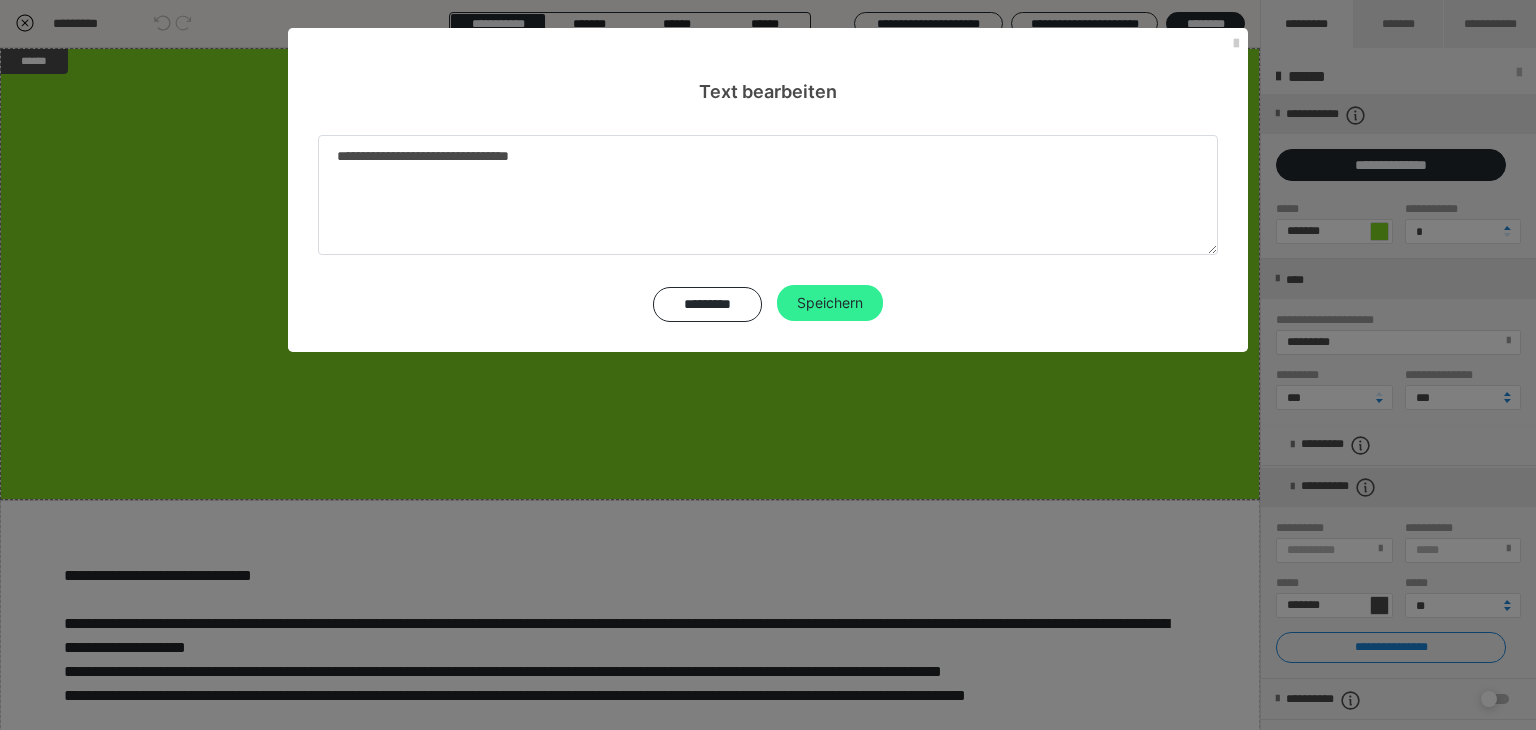 click on "Speichern" at bounding box center [830, 303] 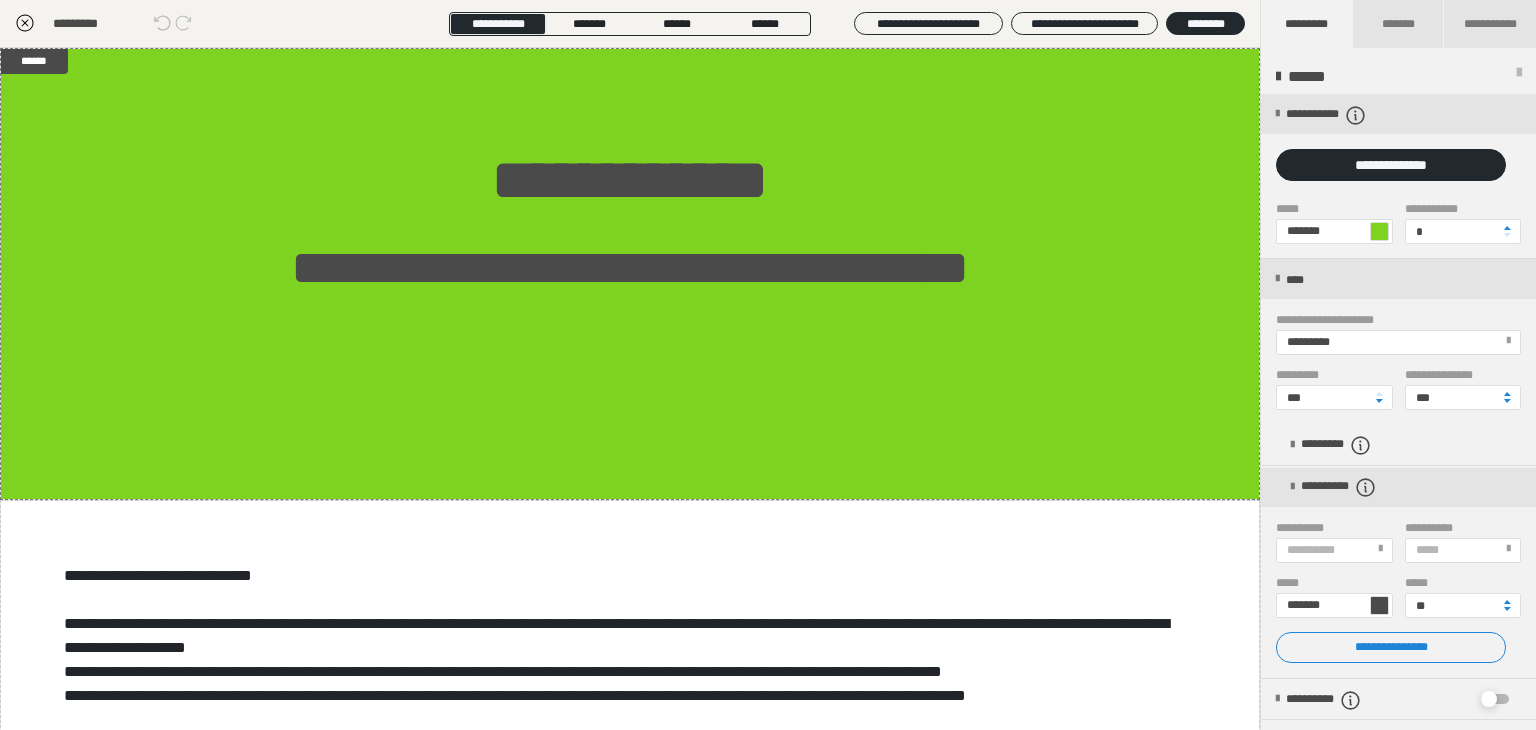 click 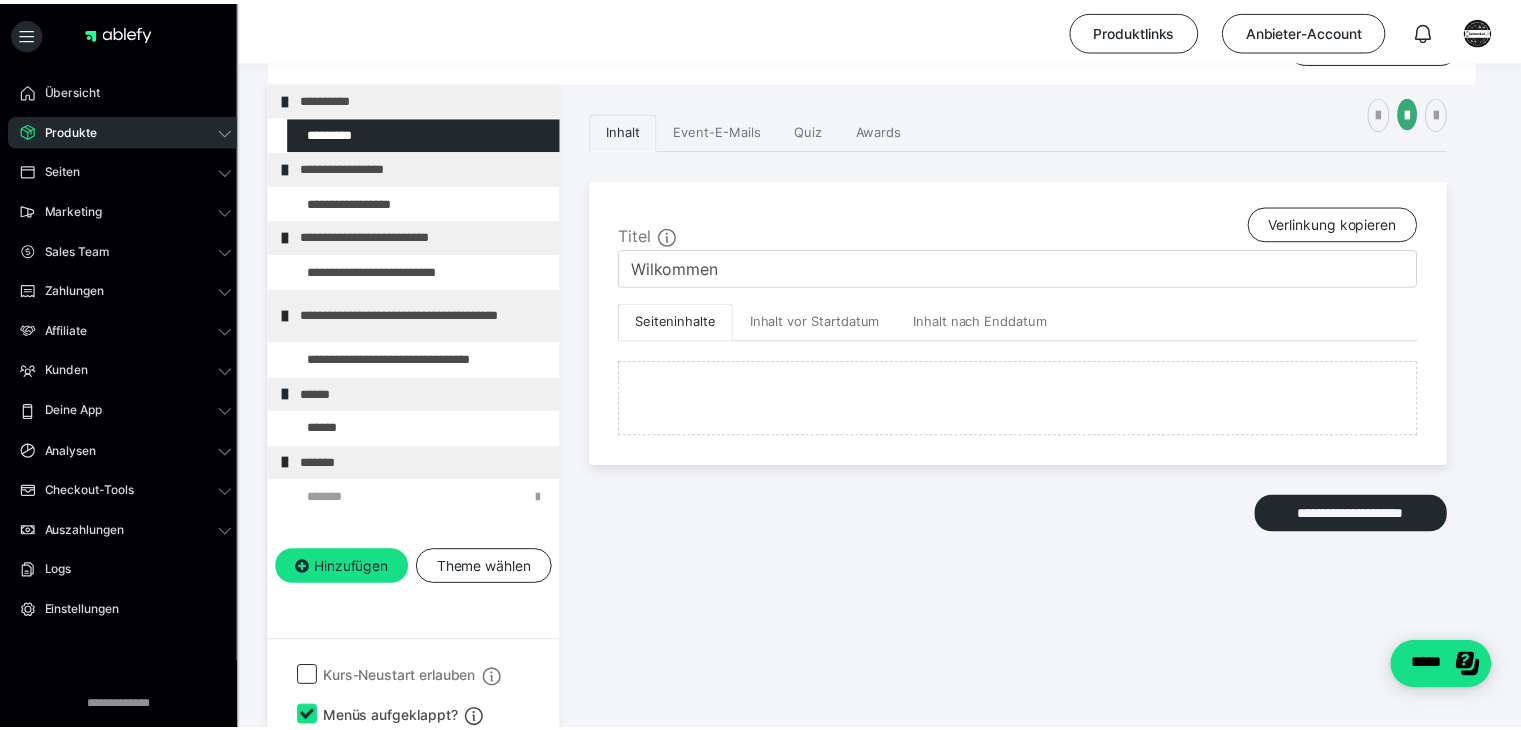 scroll, scrollTop: 373, scrollLeft: 0, axis: vertical 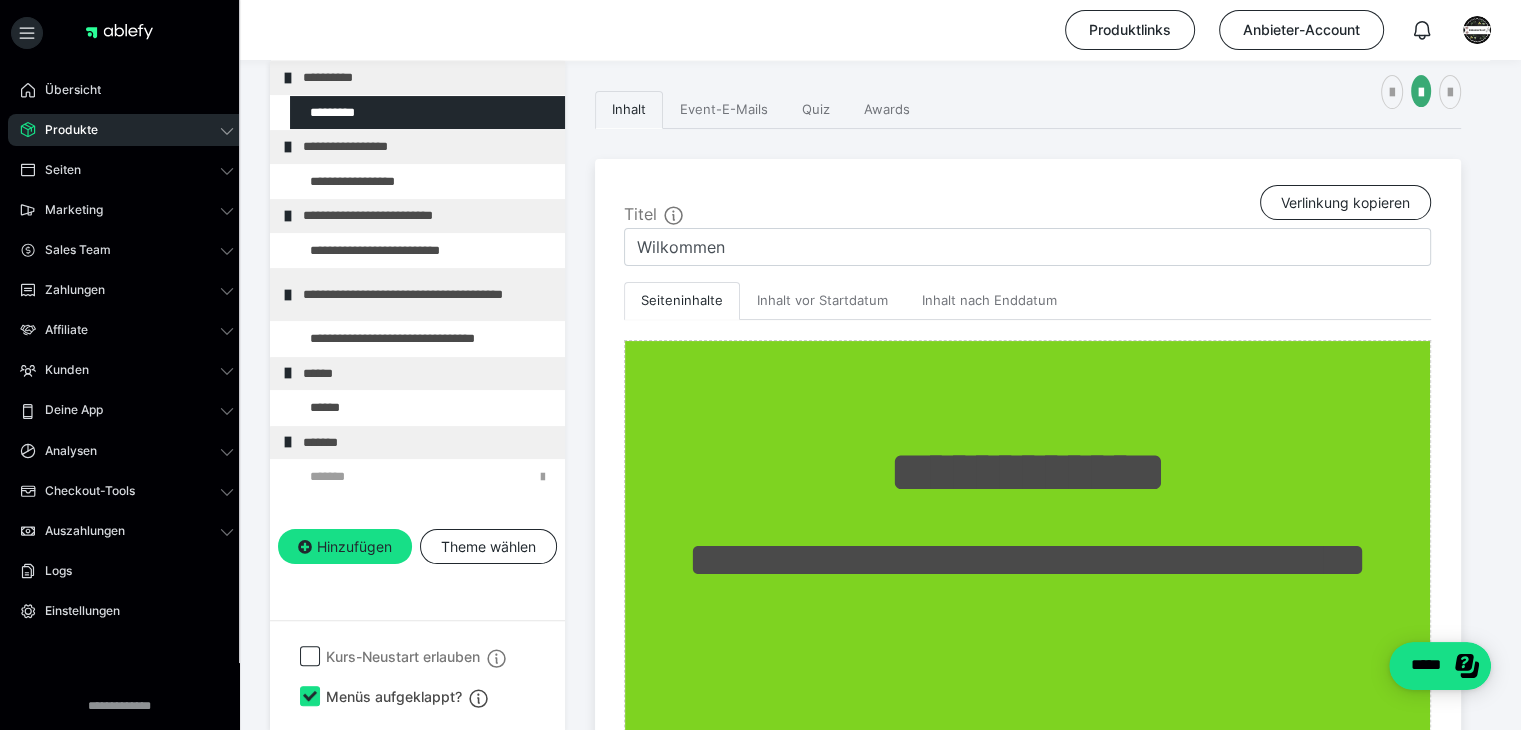 click on "**********" at bounding box center [880, 977] 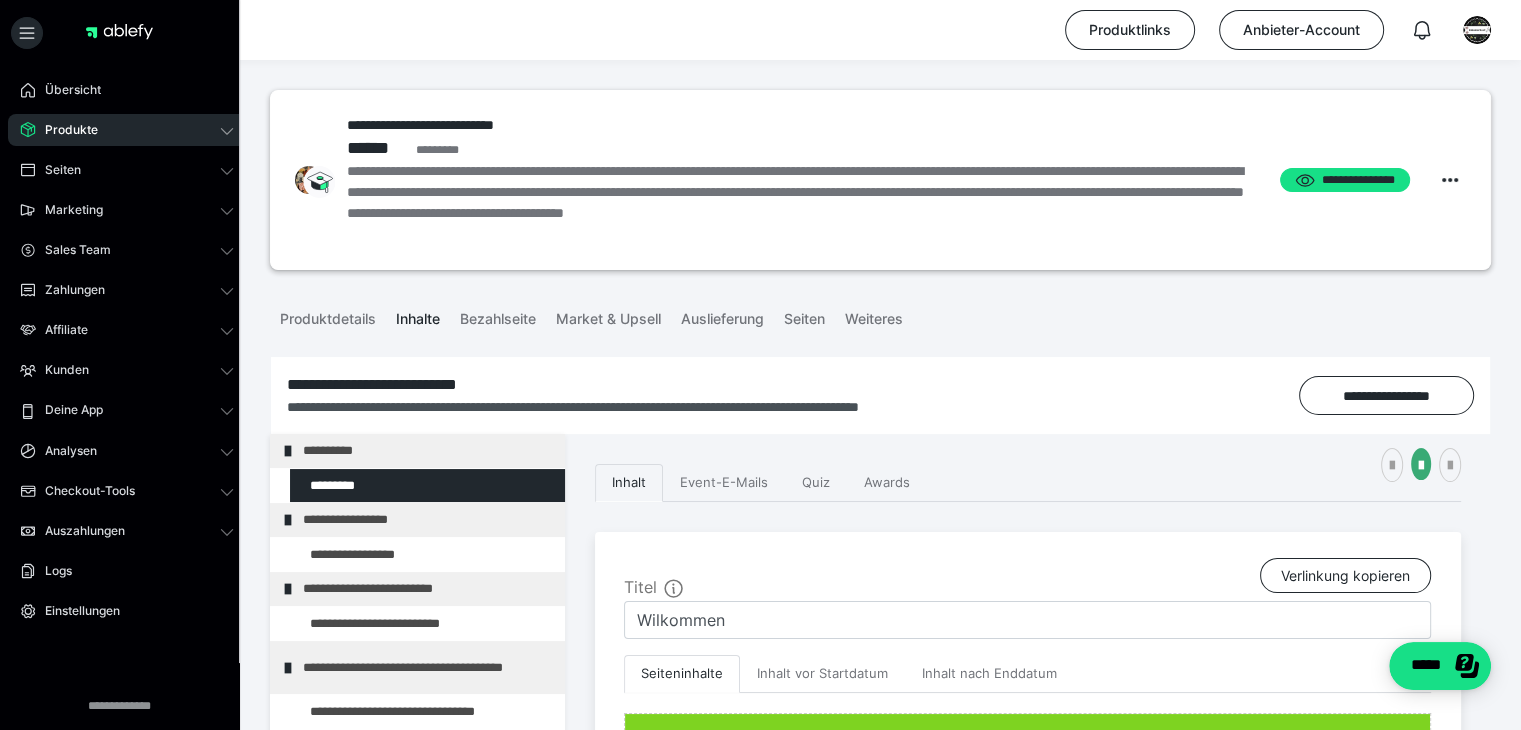 scroll, scrollTop: 0, scrollLeft: 0, axis: both 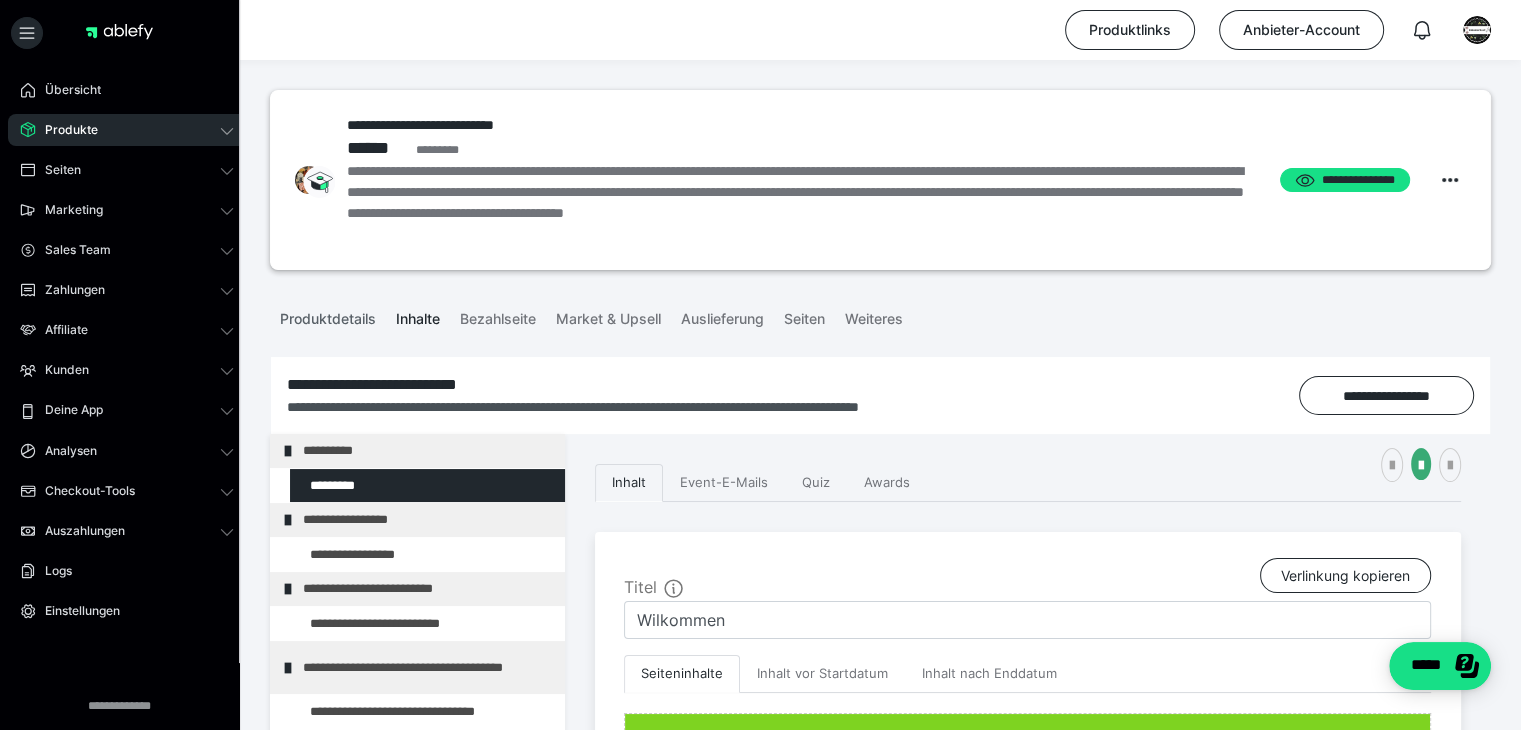 click on "Produktdetails" at bounding box center [328, 315] 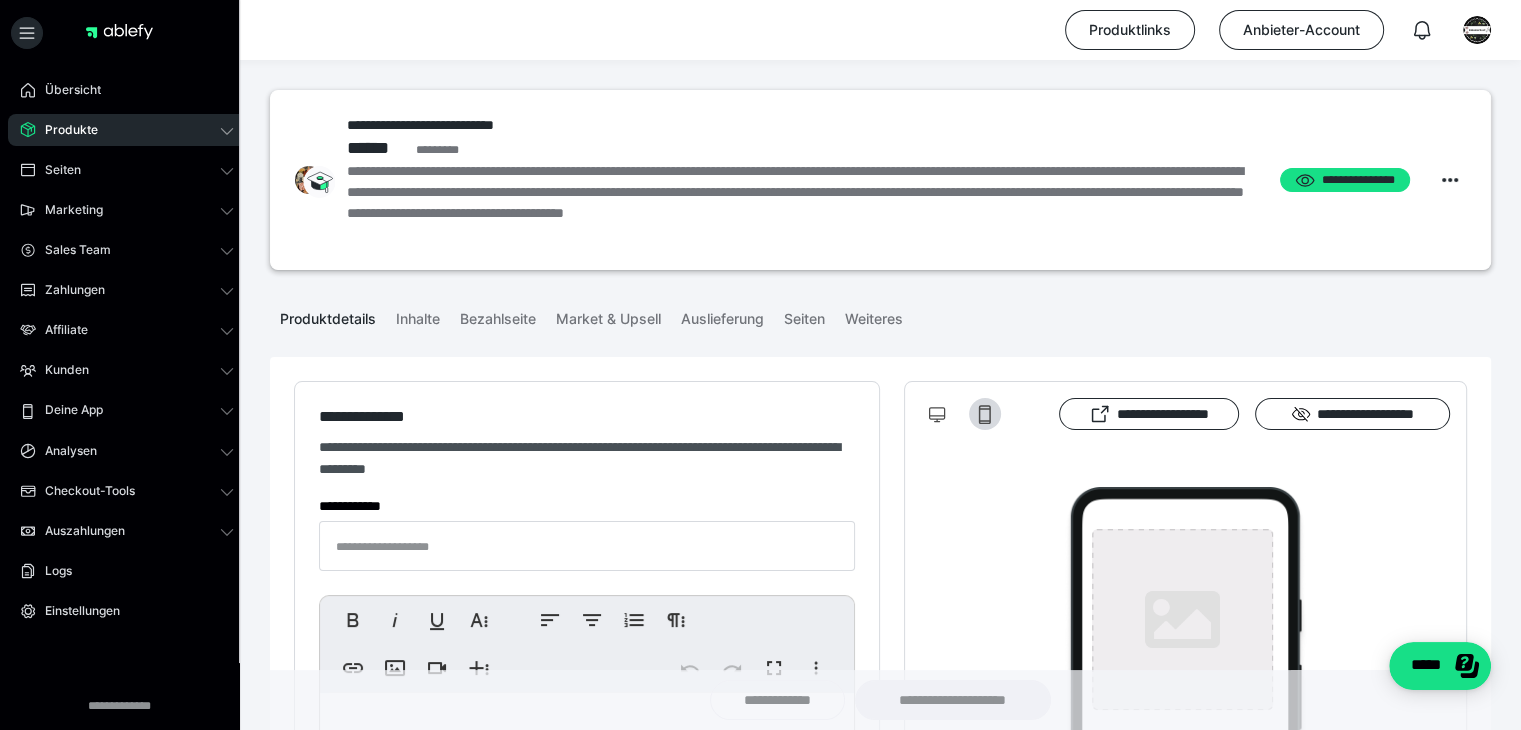 type on "**********" 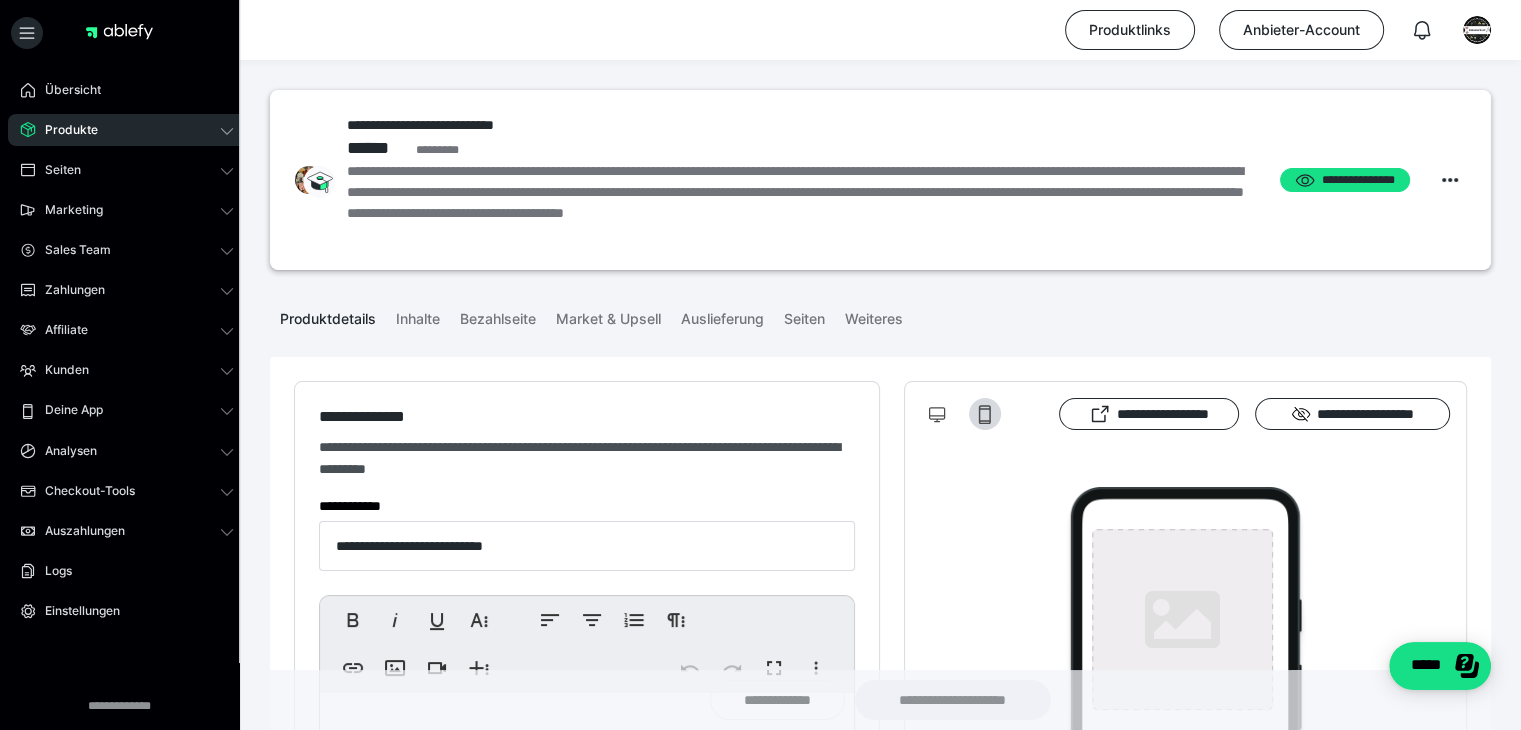 type on "**********" 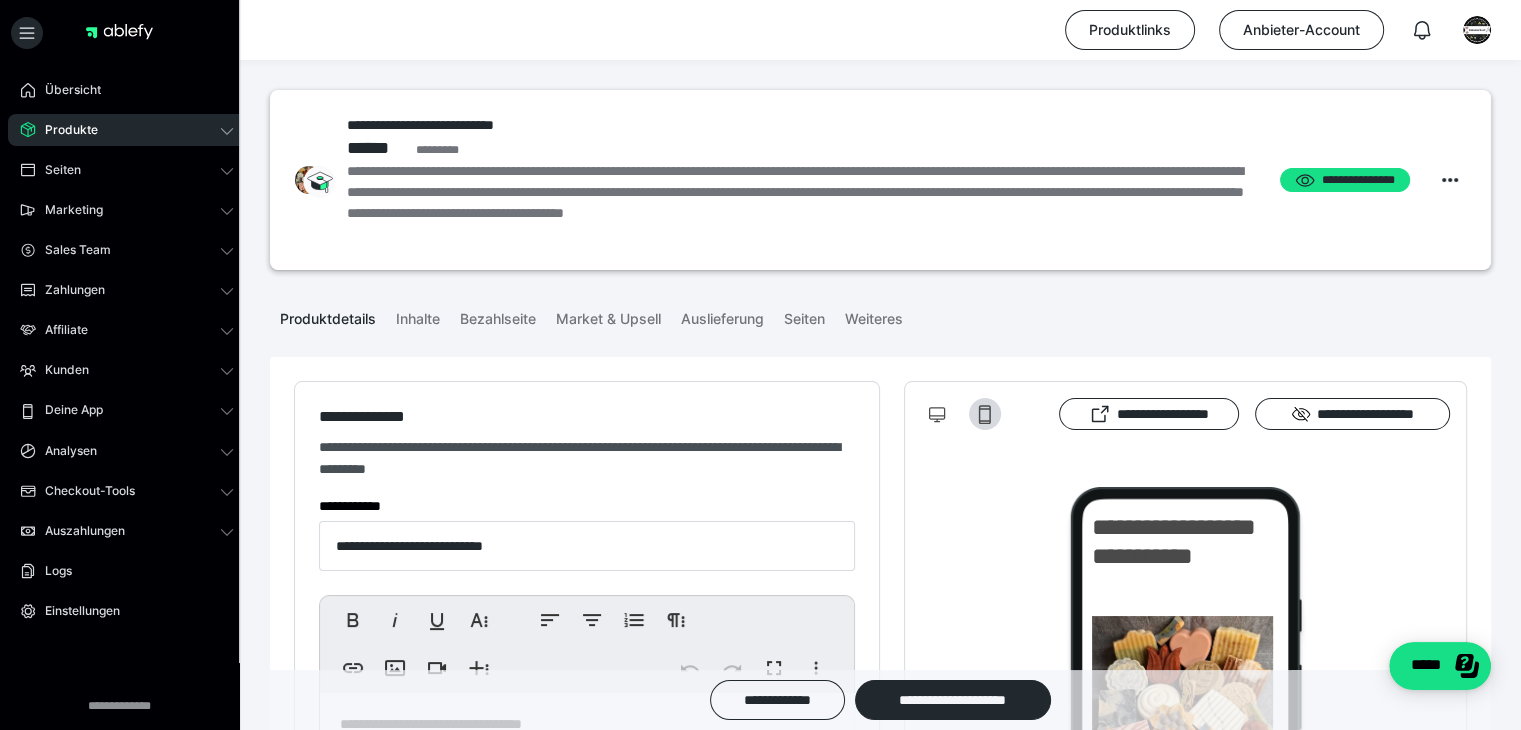 click on "**********" at bounding box center [880, 1816] 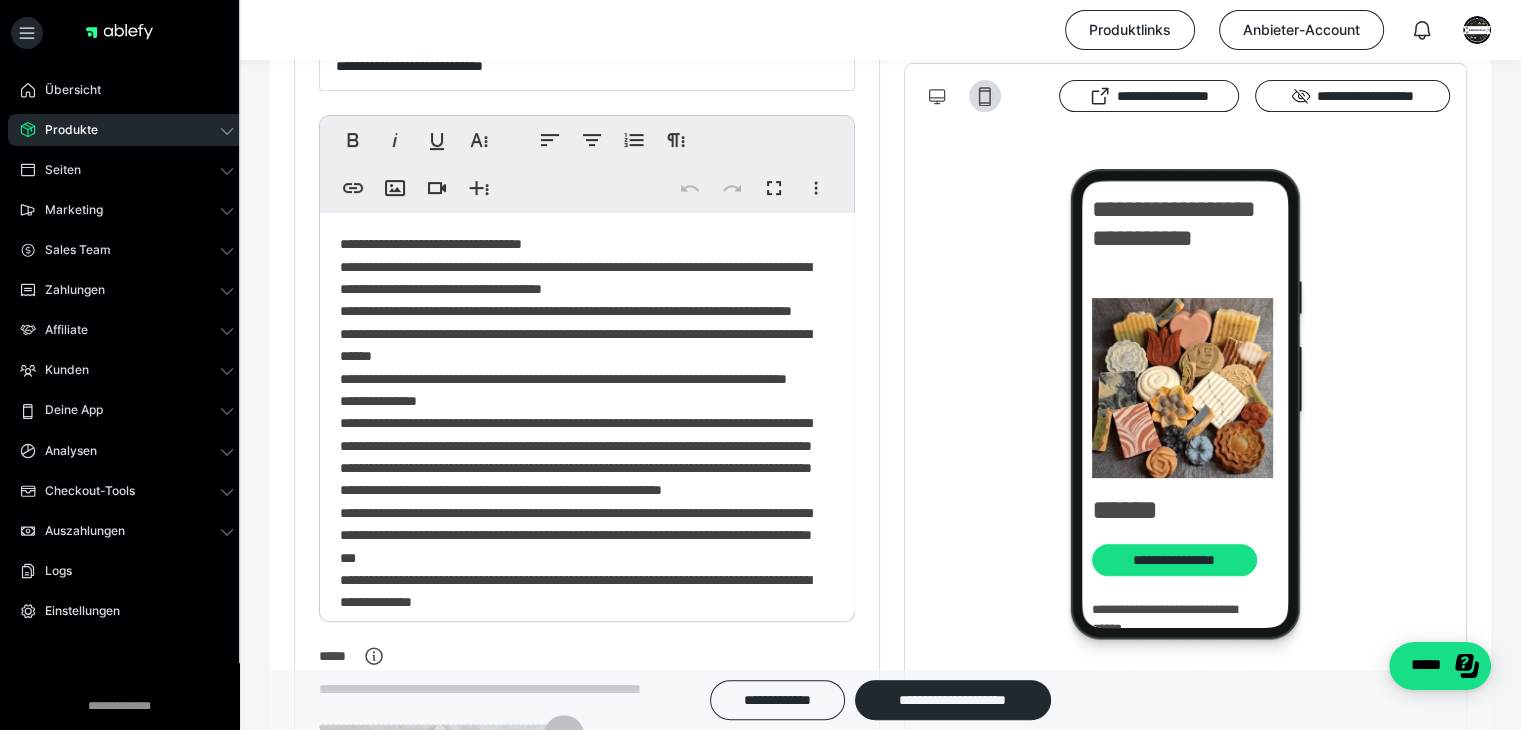 scroll, scrollTop: 520, scrollLeft: 0, axis: vertical 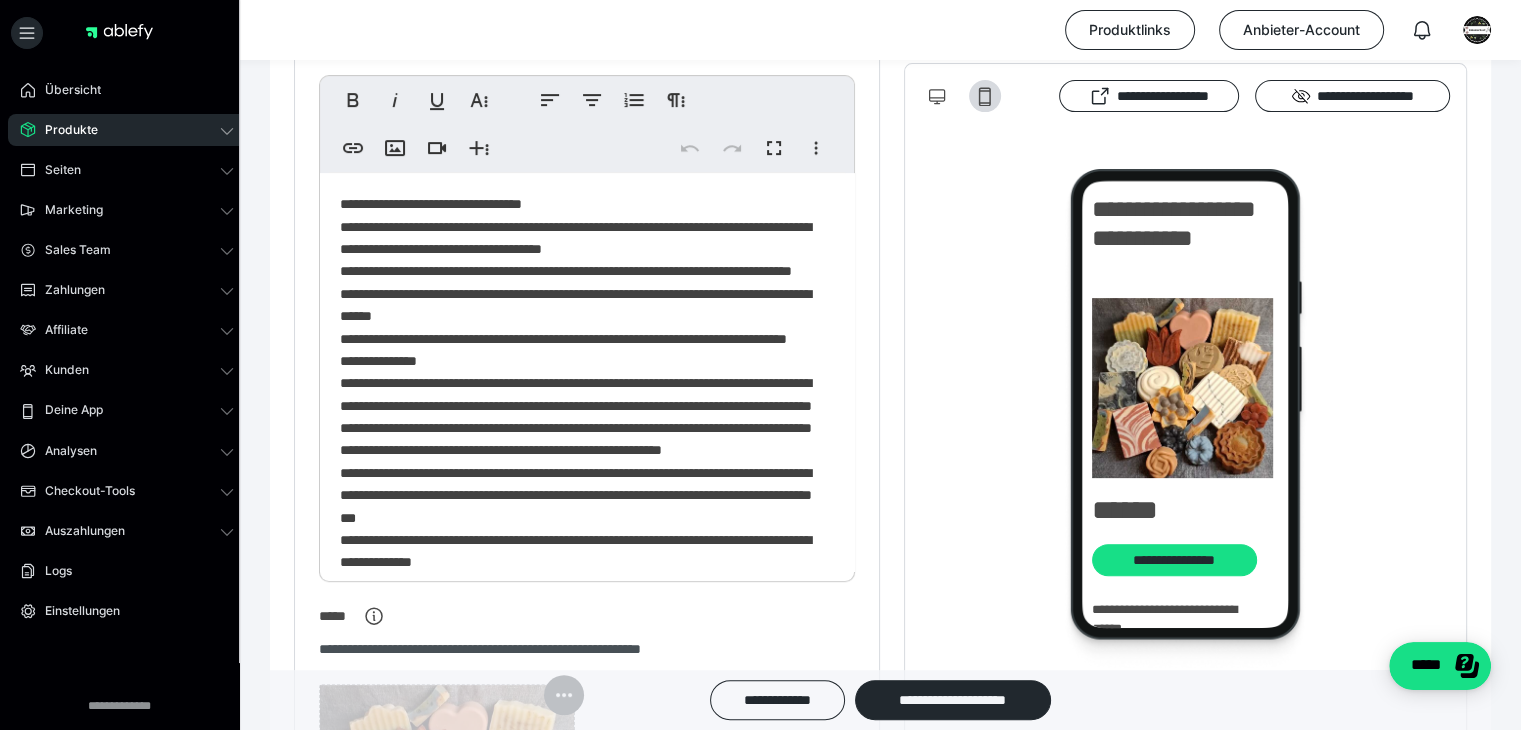 click on "**********" at bounding box center (580, 641) 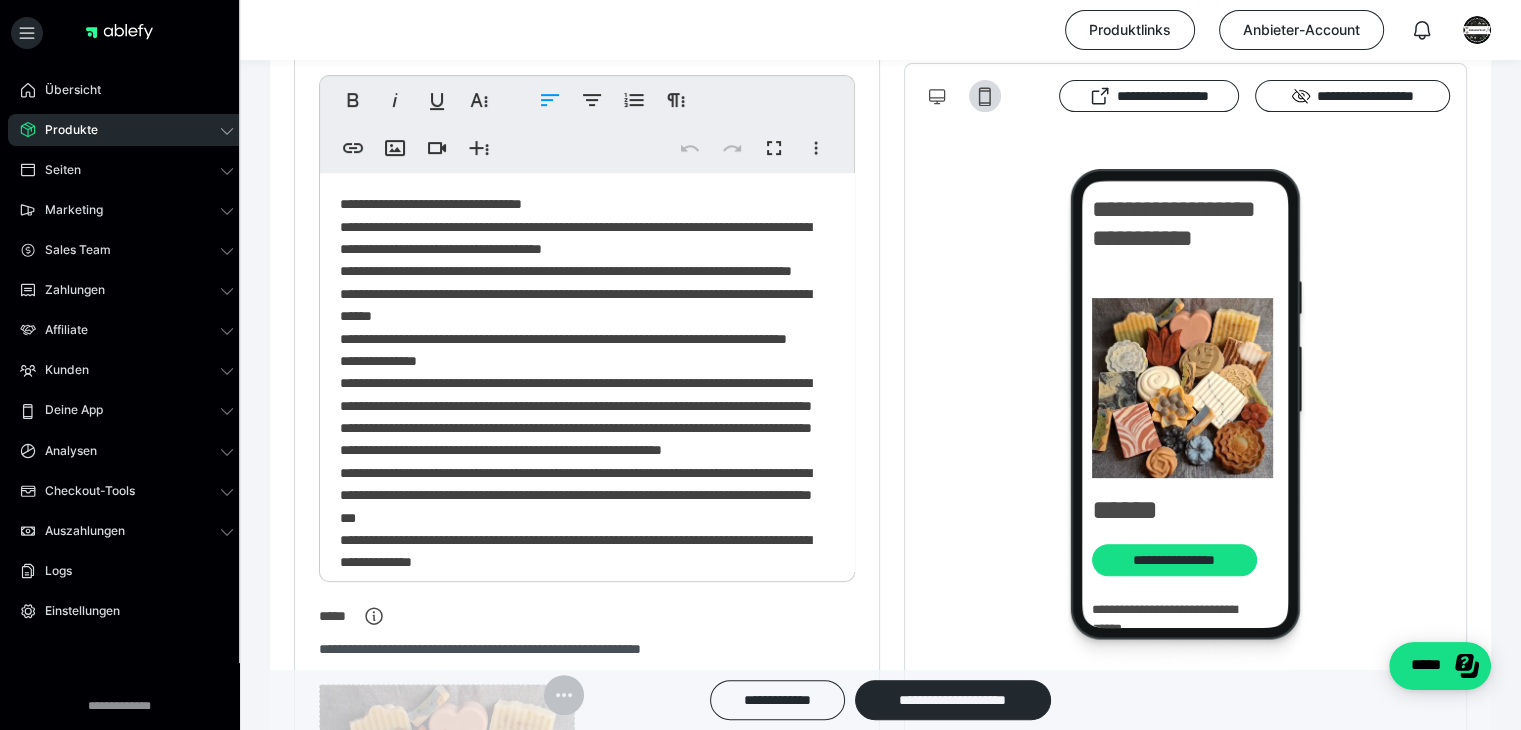 type 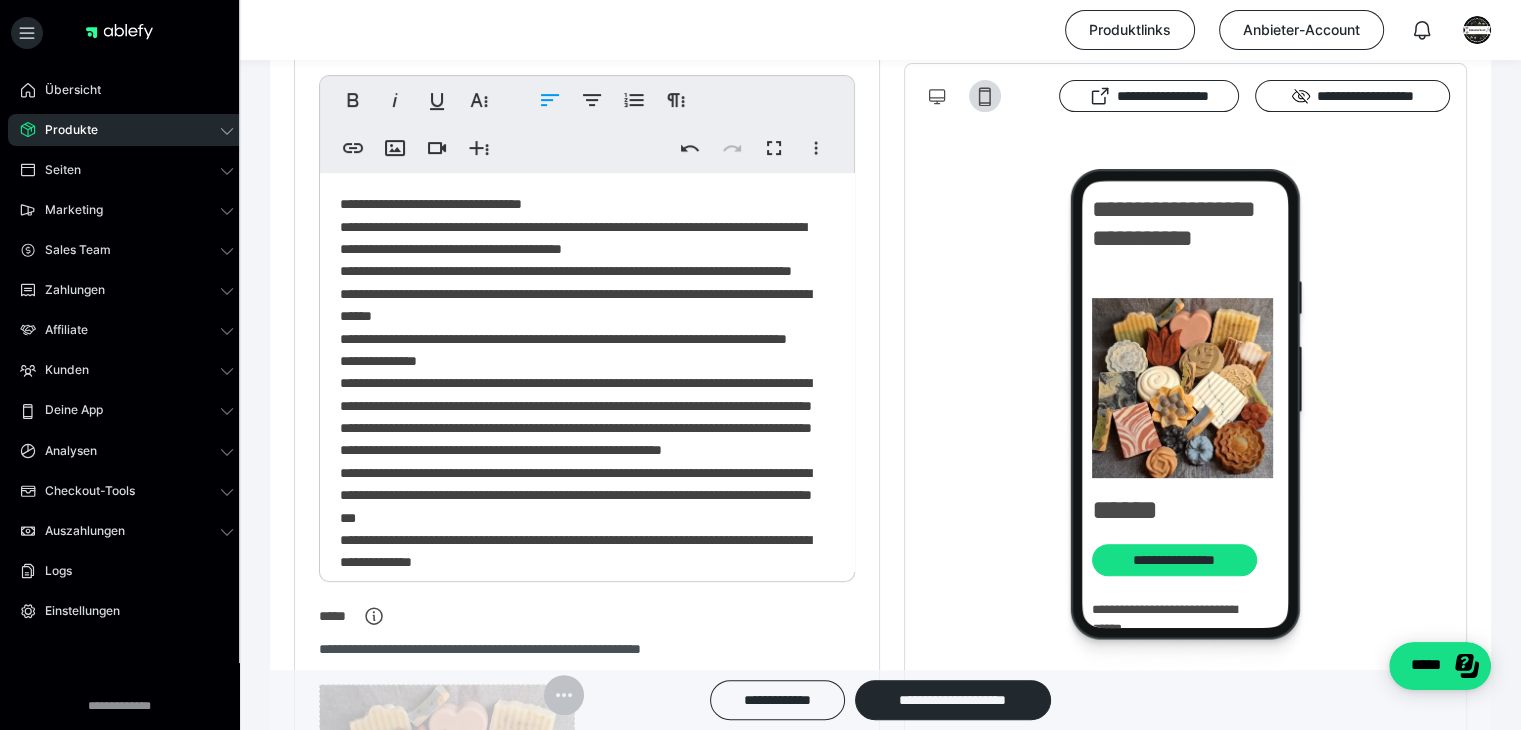 scroll, scrollTop: 40, scrollLeft: 0, axis: vertical 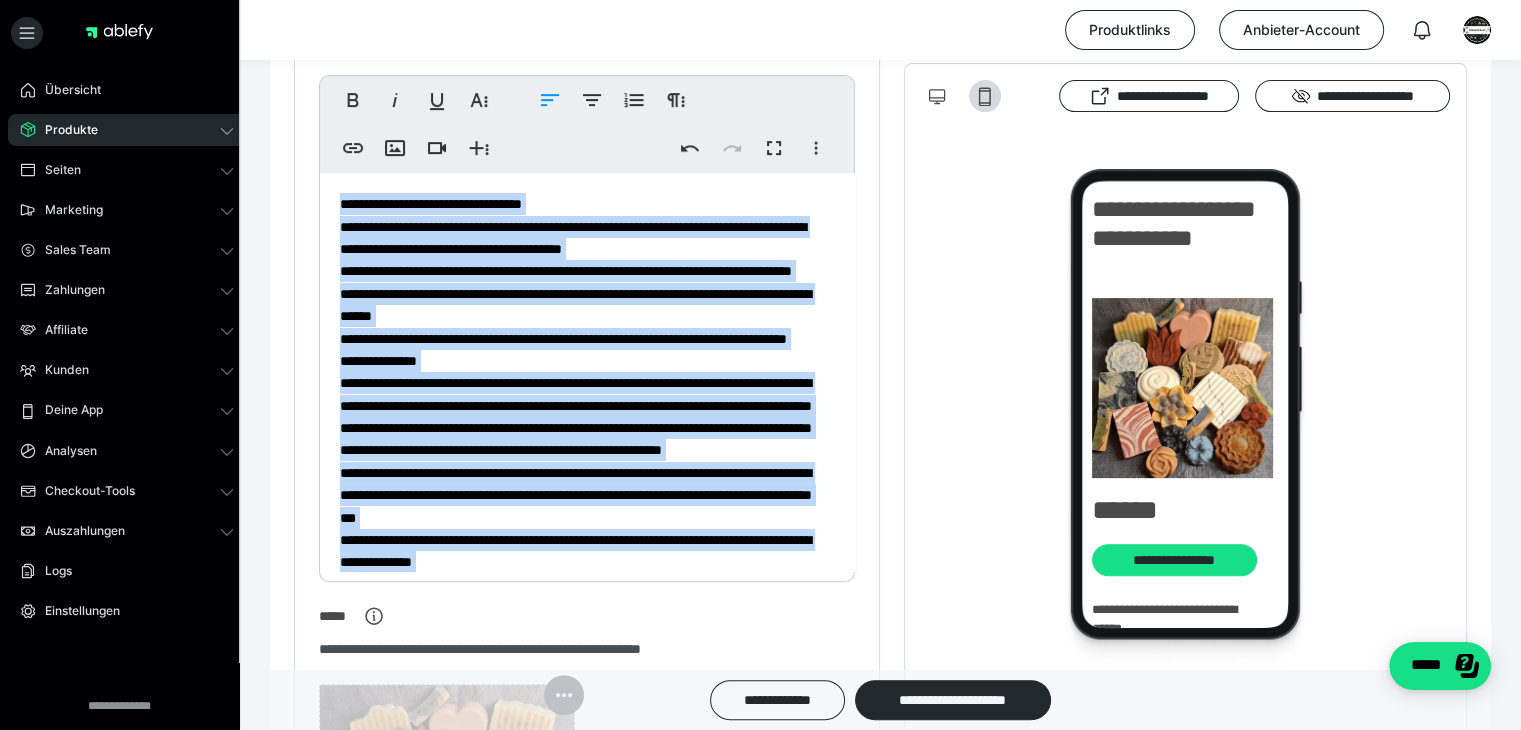 drag, startPoint x: 462, startPoint y: 522, endPoint x: 328, endPoint y: 201, distance: 347.84622 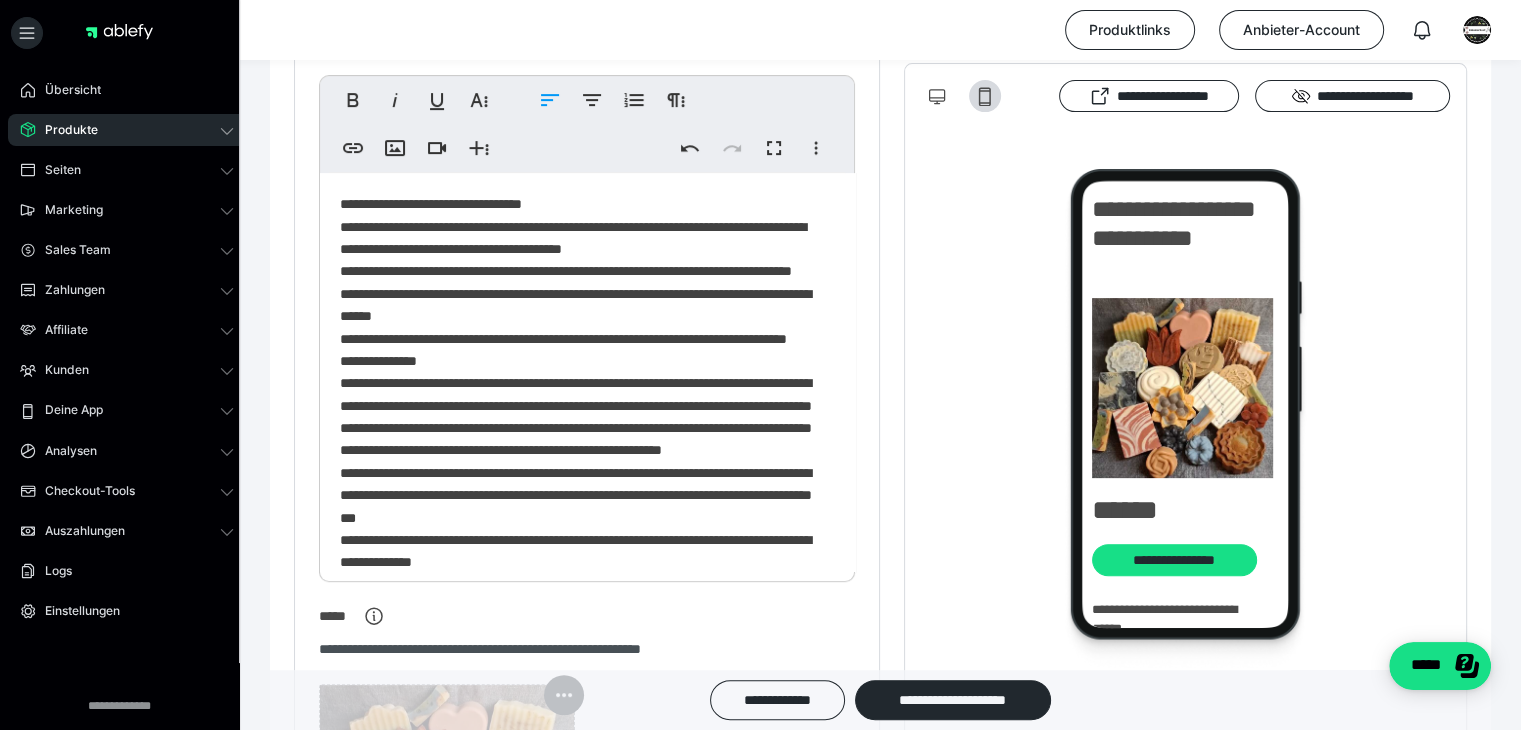 click on "**********" at bounding box center (880, 1296) 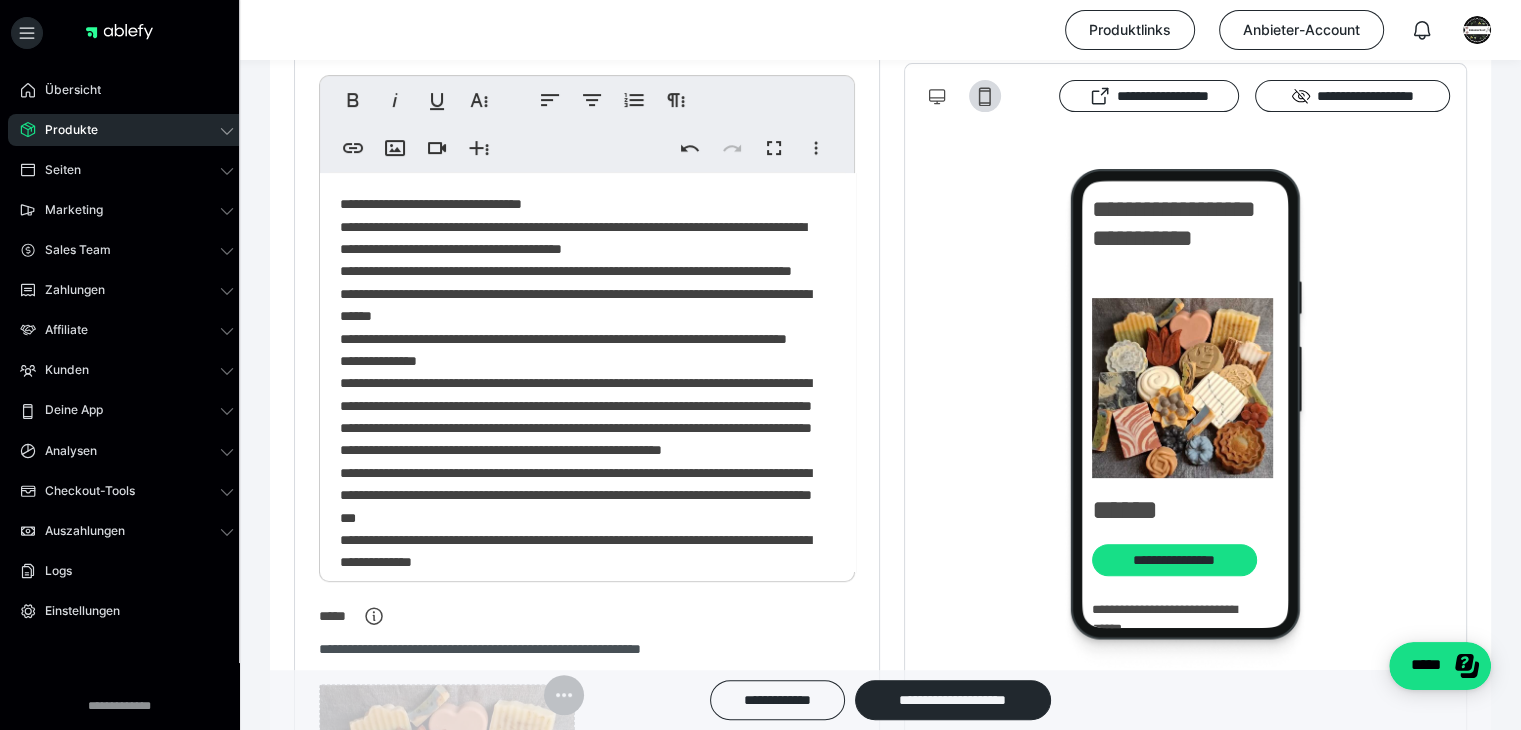 click on "**********" at bounding box center [580, 641] 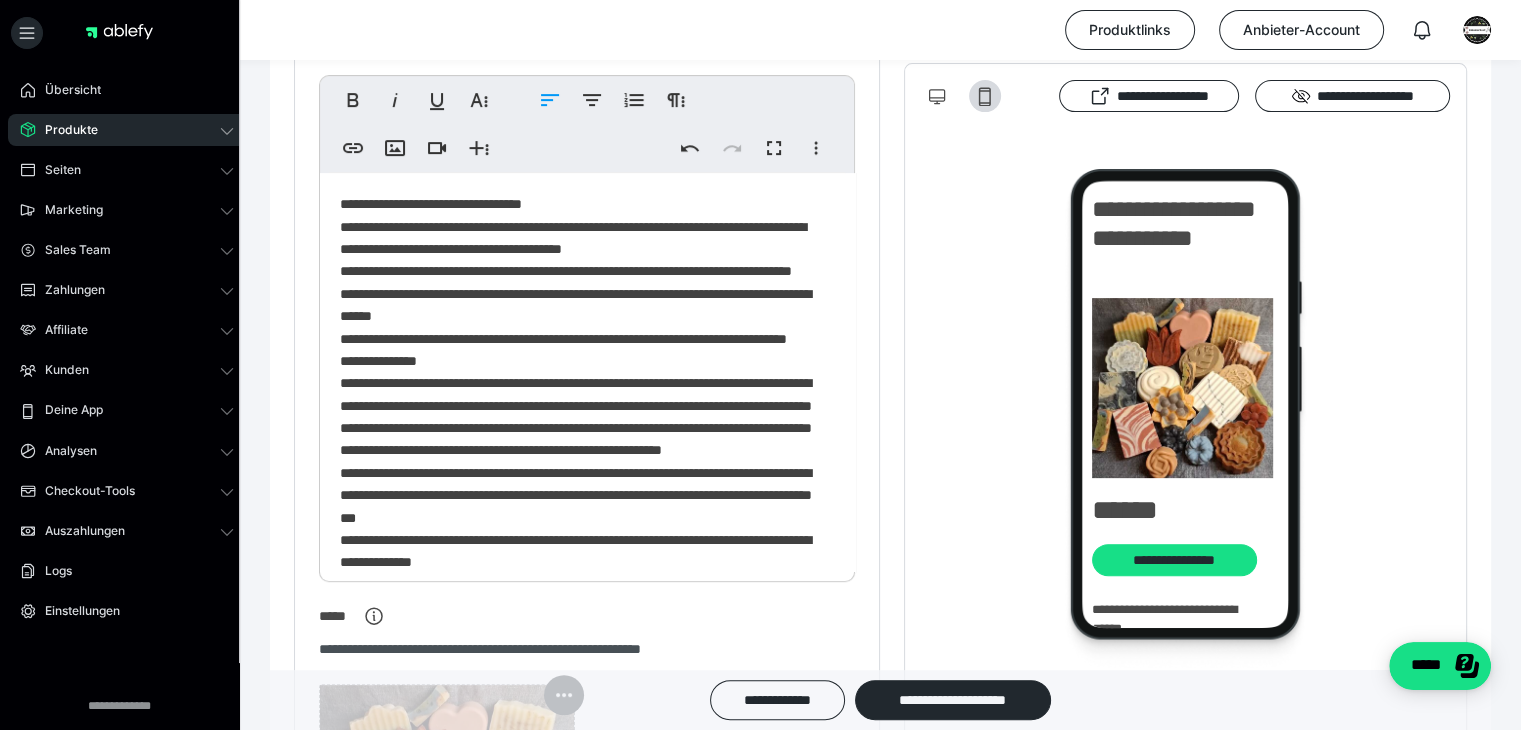 click on "**********" at bounding box center (587, 435) 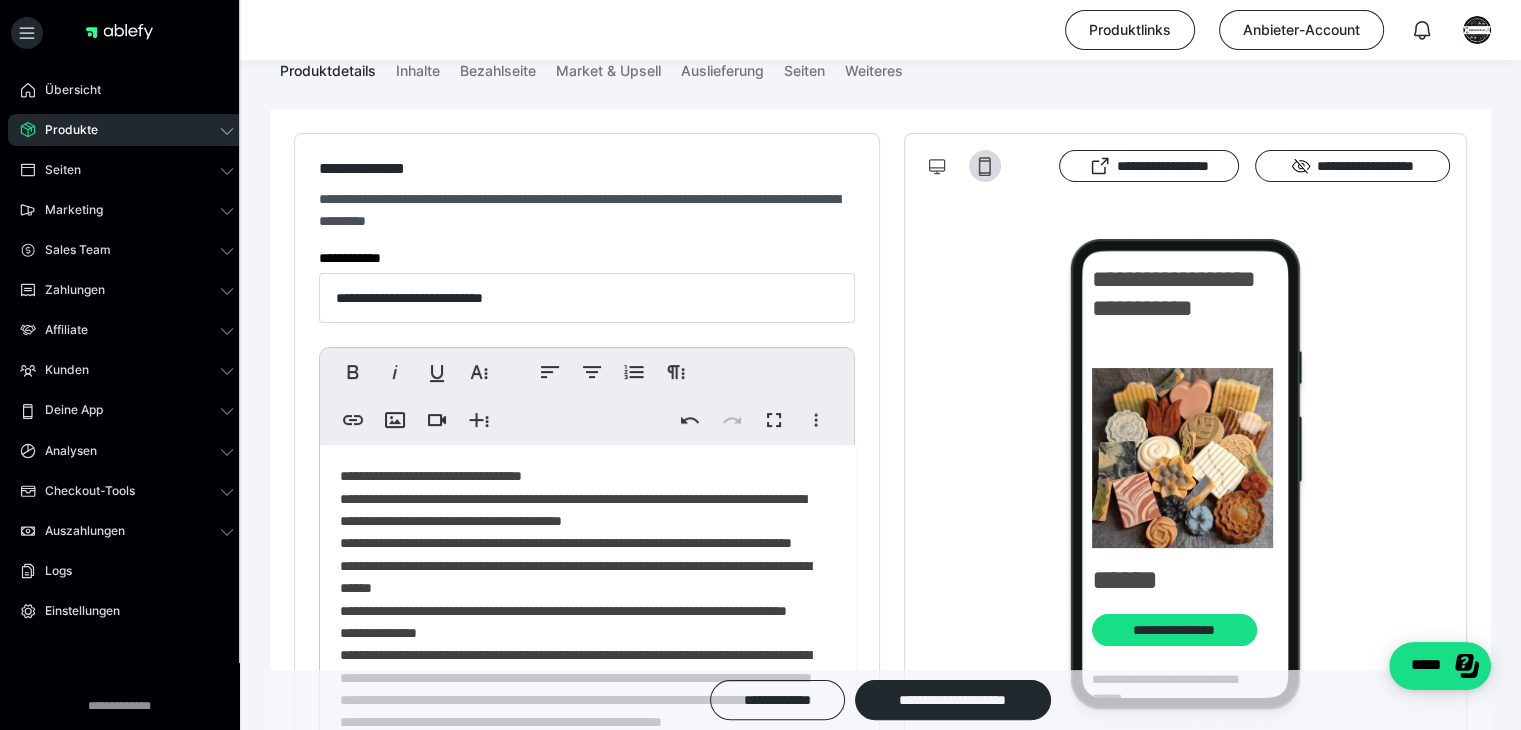scroll, scrollTop: 0, scrollLeft: 0, axis: both 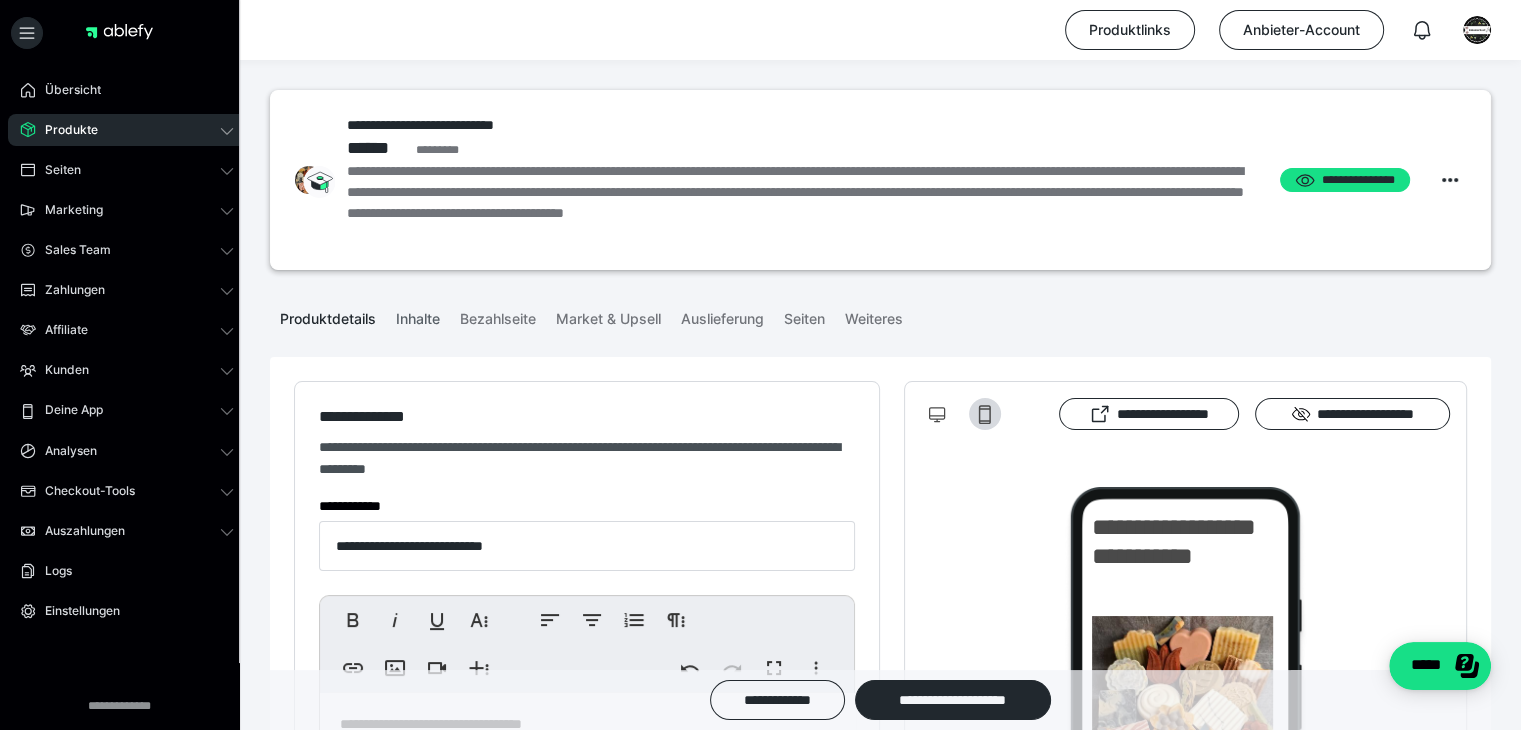 click on "Inhalte" at bounding box center [418, 315] 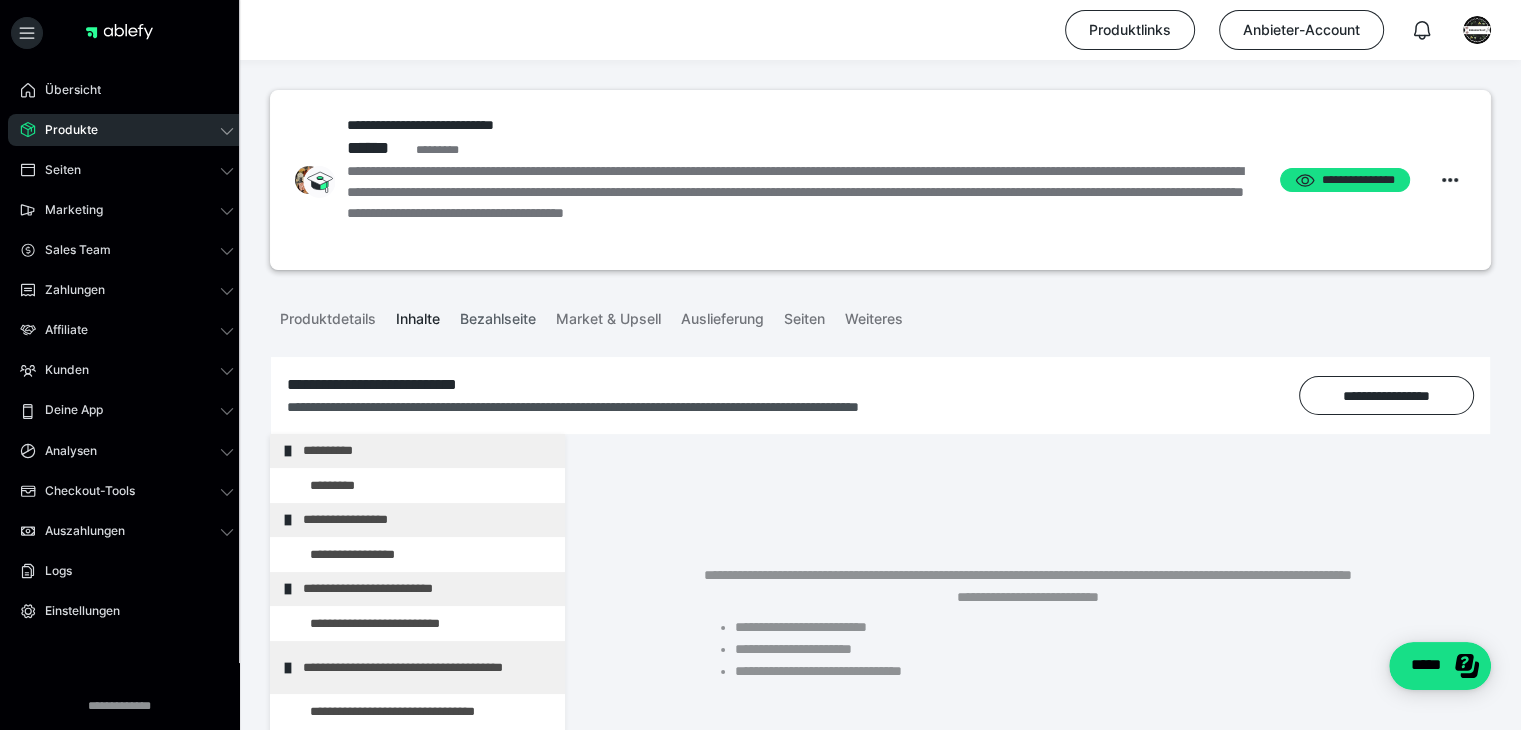 click on "Bezahlseite" at bounding box center [498, 315] 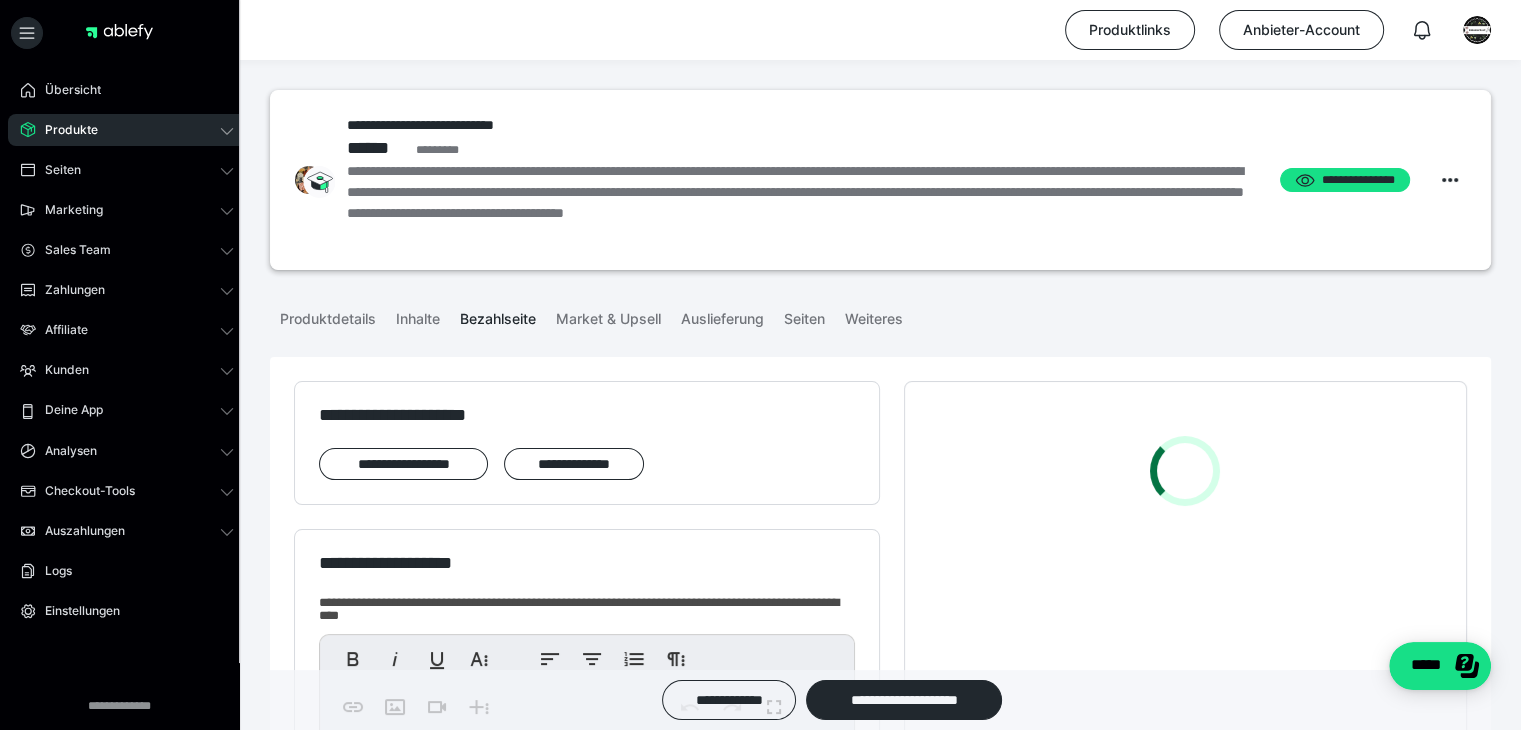 click on "**********" at bounding box center (880, 1955) 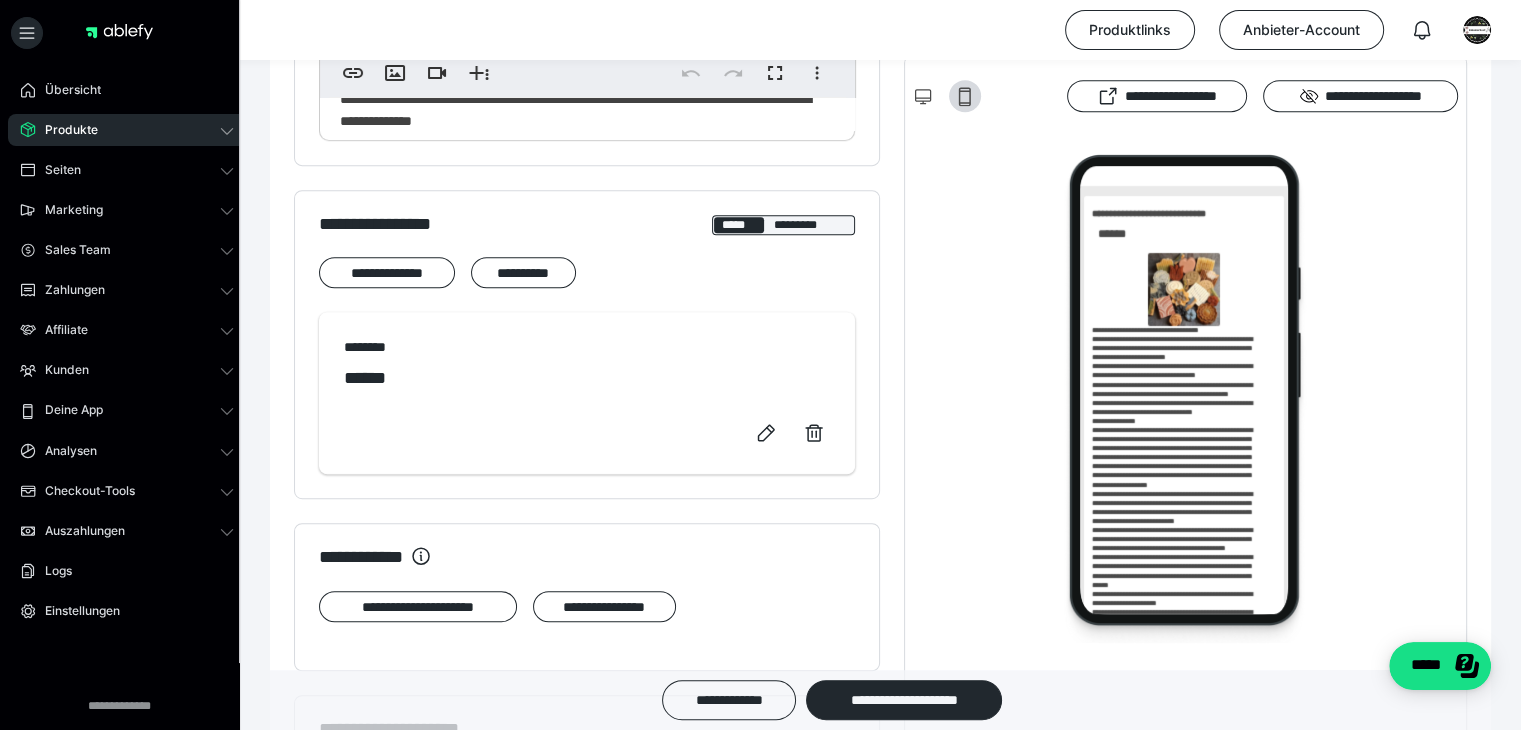 scroll, scrollTop: 1040, scrollLeft: 0, axis: vertical 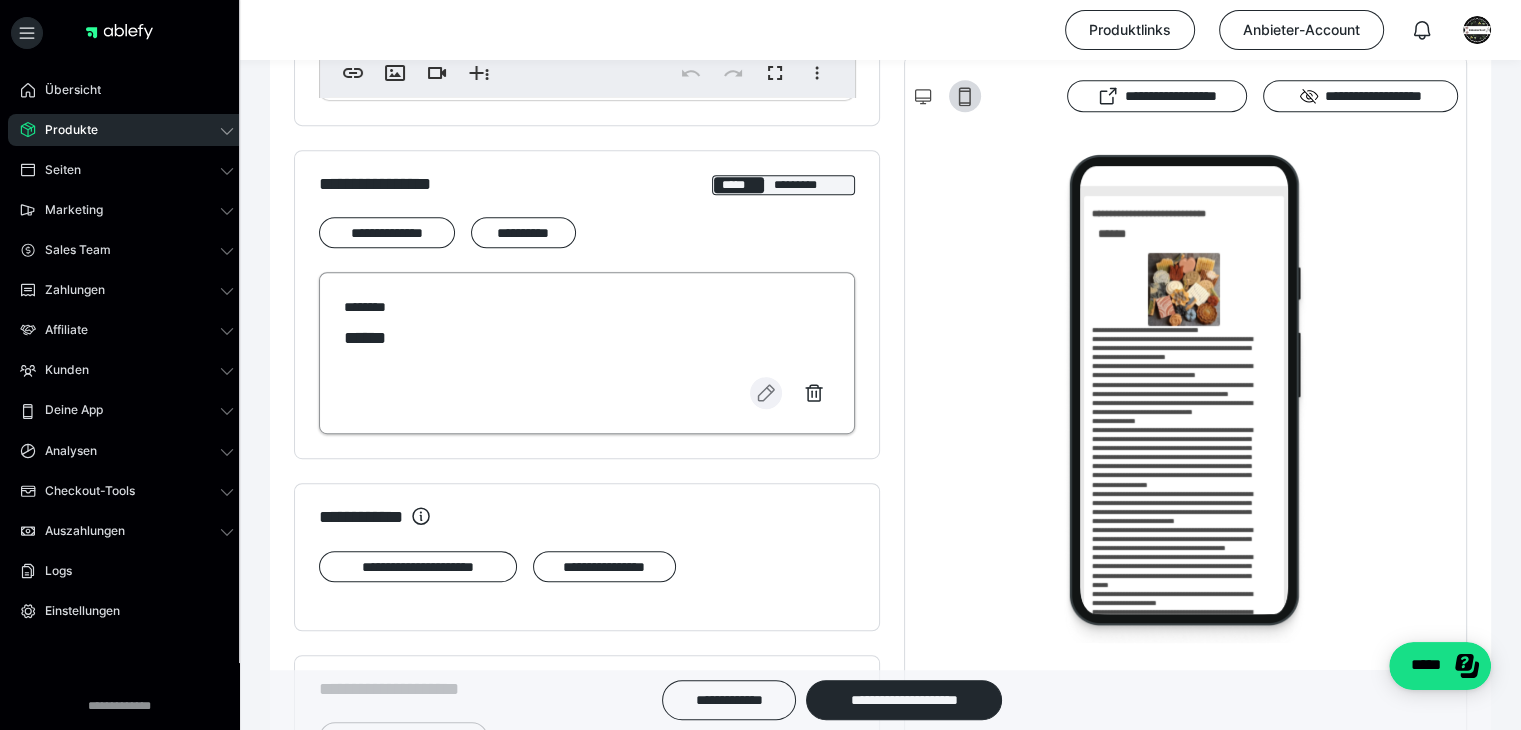 click 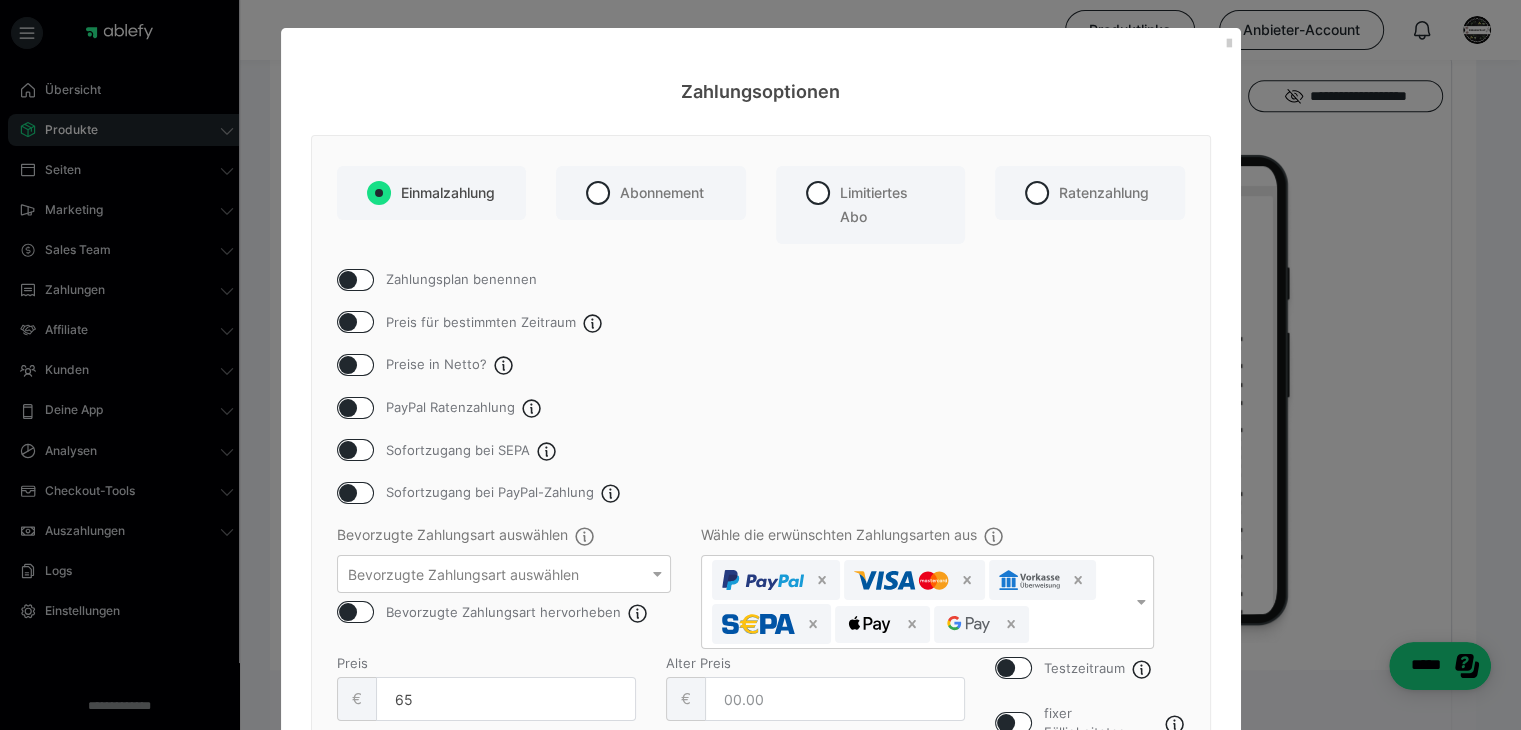 click on "Zahlungsplan benennen Preis für bestimmten Zeitraum Preise in Netto? PayPal Ratenzahlung Sofortzugang bei SEPA Sofortzugang bei PayPal-Zahlung Bevorzugte Zahlungsart auswählen Bevorzugte Zahlungsart auswählen Bevorzugte Zahlungsart hervorheben Wähle die erwünschten Zahlungsarten aus Testzeitraum fixer Fälligkeitstag Preis € 65 Alter Preis € Vorschau Bezahlseite Einmalig 65,00€" at bounding box center (761, 573) 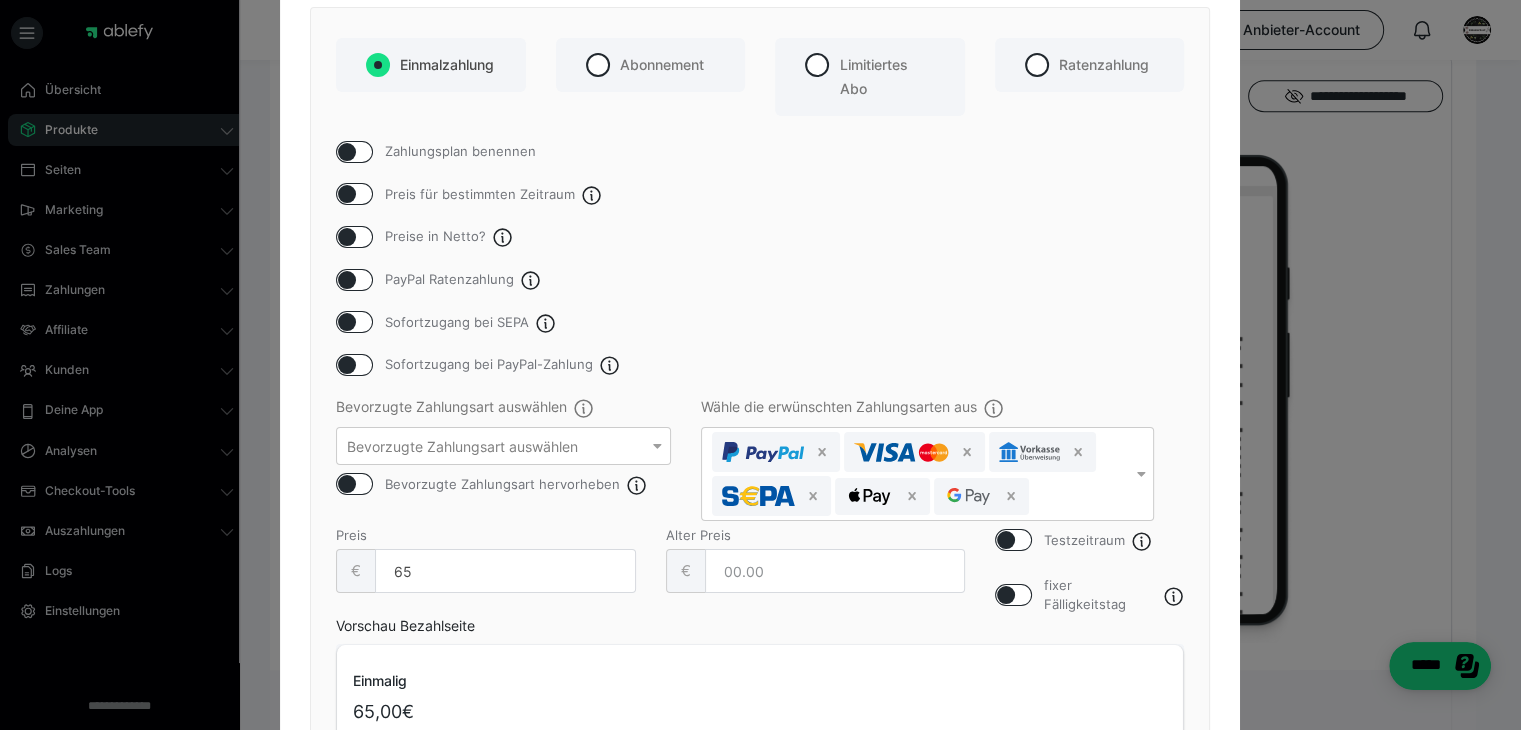 scroll, scrollTop: 131, scrollLeft: 0, axis: vertical 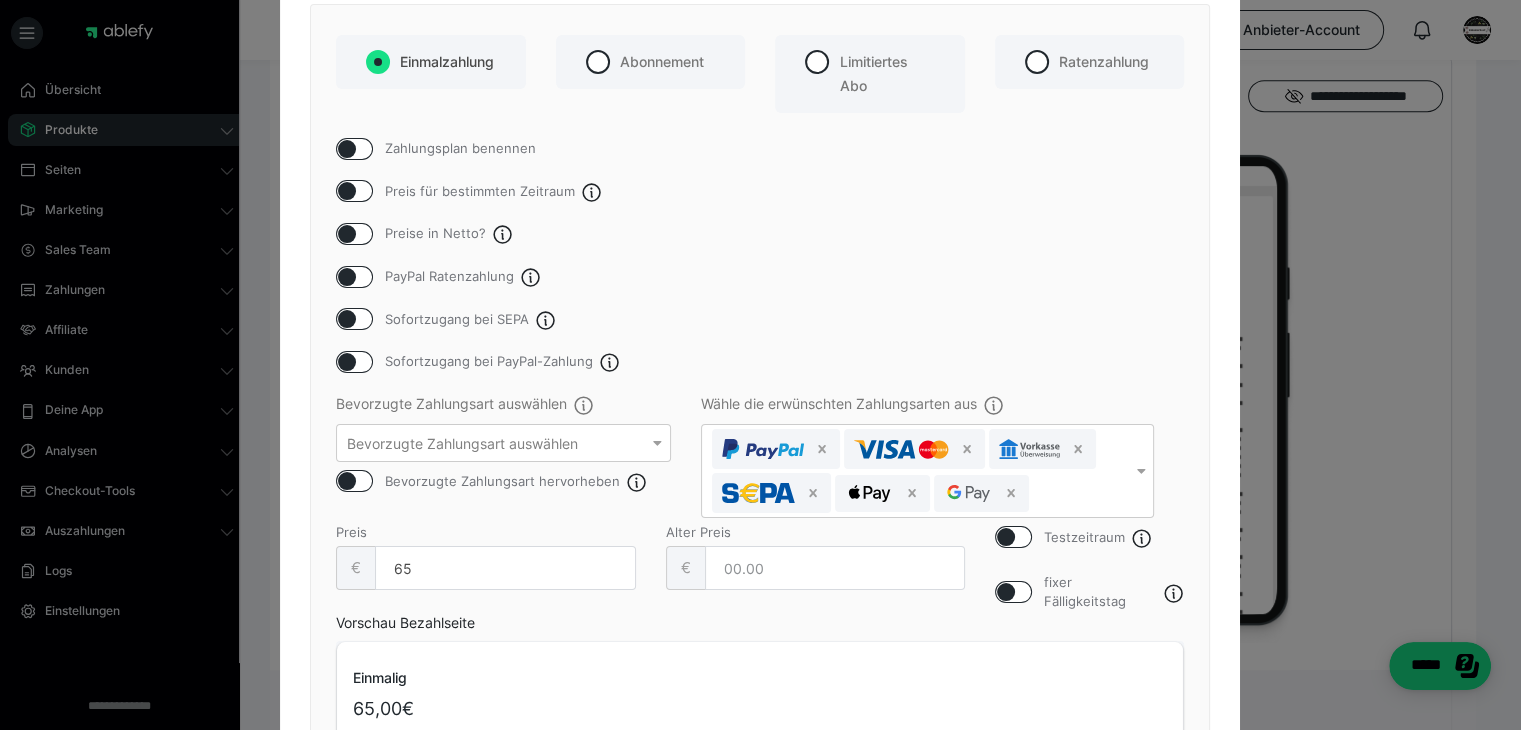 click at bounding box center (347, 234) 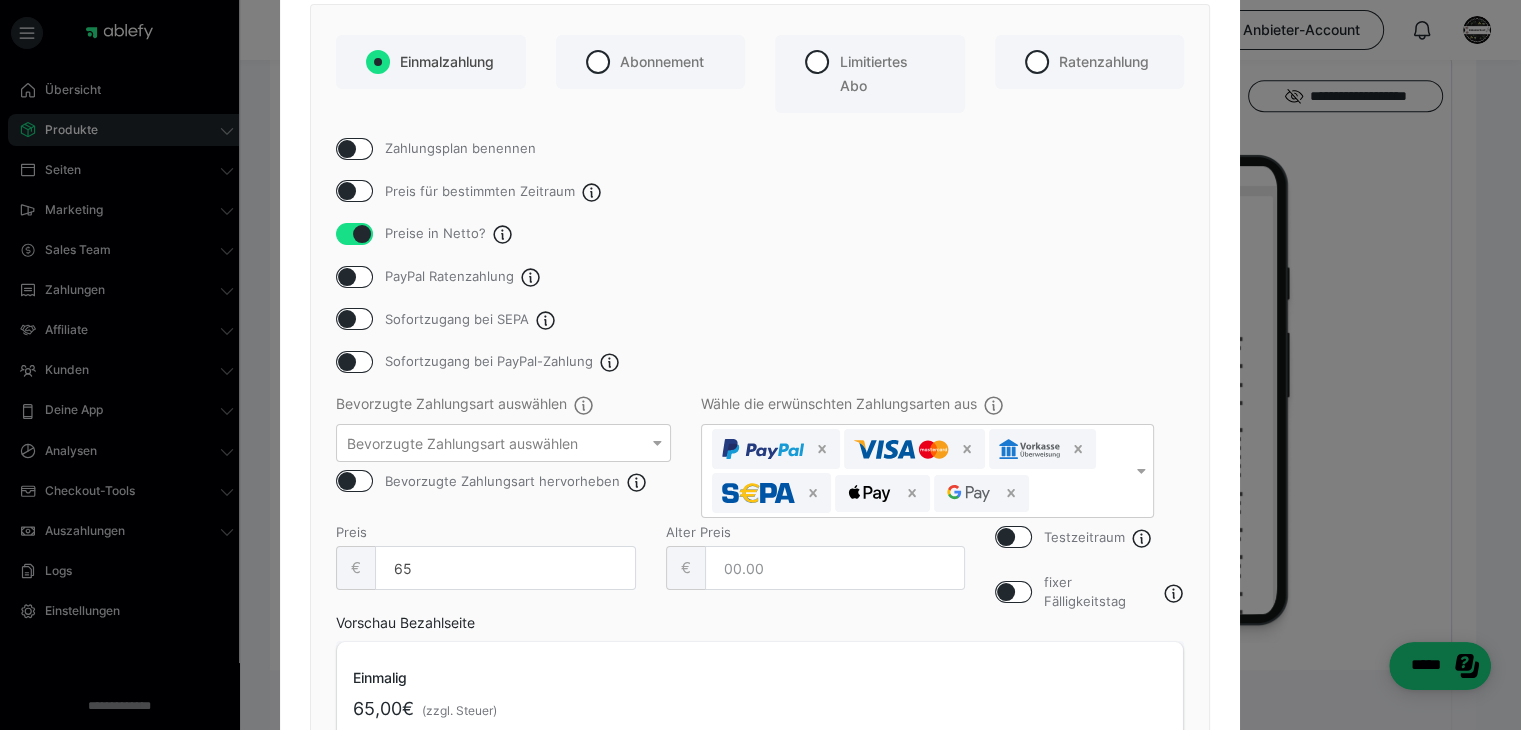click on "Zahlungsplan benennen Preis für bestimmten Zeitraum Preise in Netto? PayPal Ratenzahlung Sofortzugang bei SEPA Sofortzugang bei PayPal-Zahlung Bevorzugte Zahlungsart auswählen Bevorzugte Zahlungsart auswählen Bevorzugte Zahlungsart hervorheben Wähle die erwünschten Zahlungsarten aus Testzeitraum fixer Fälligkeitstag Preis € 65 Alter Preis € Vorschau Bezahlseite Einmalig 65,00€ (zzgl. Steuer)" at bounding box center (760, 442) 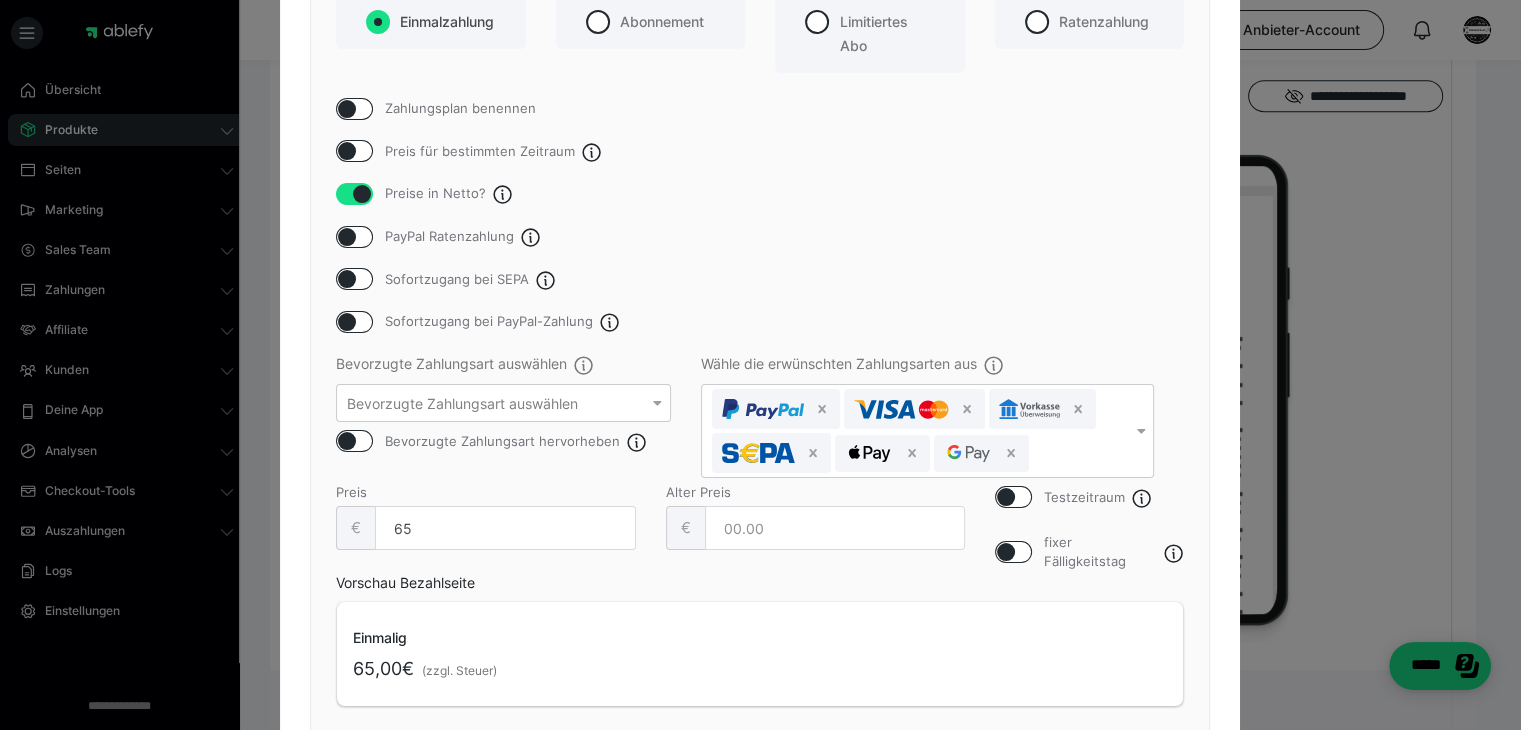 scroll, scrollTop: 291, scrollLeft: 0, axis: vertical 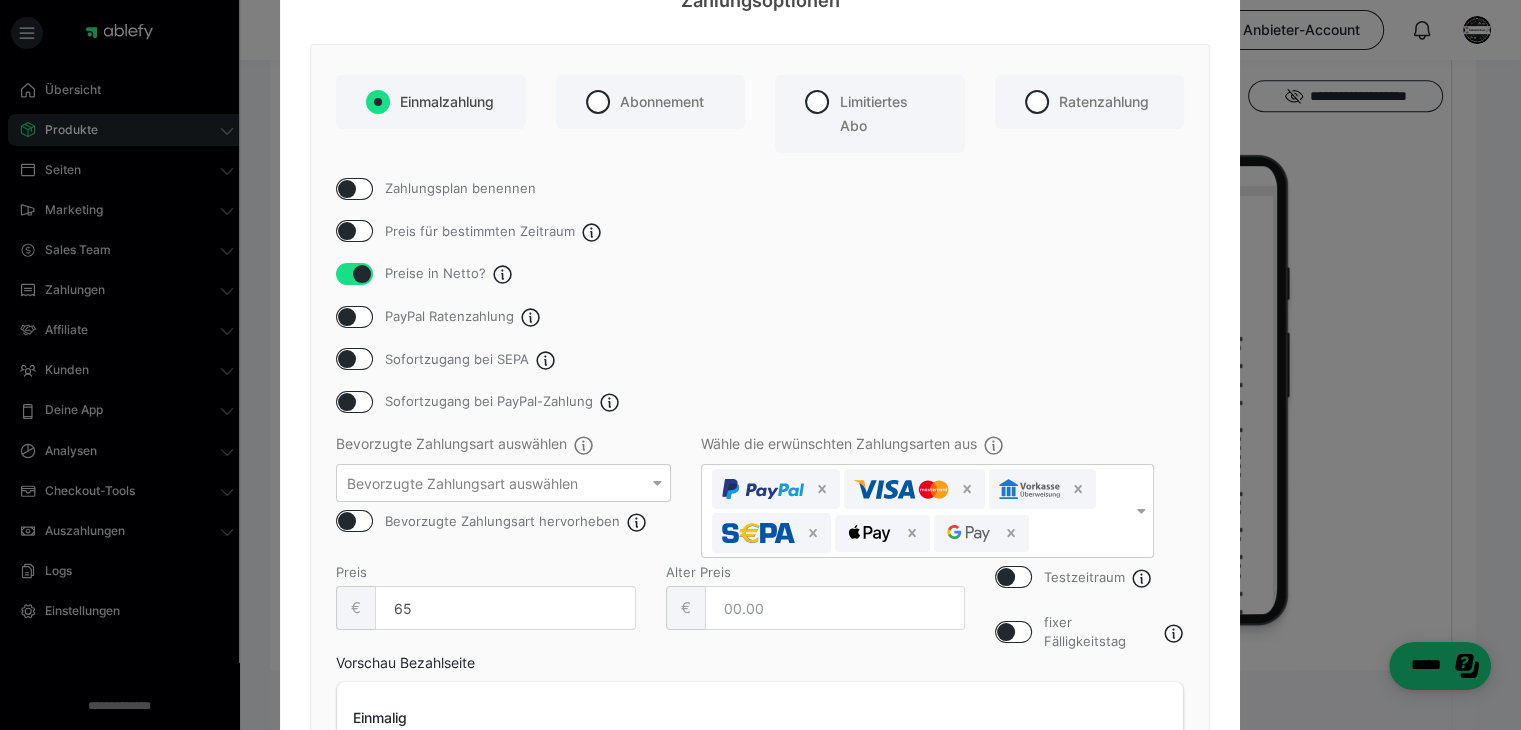click at bounding box center [362, 274] 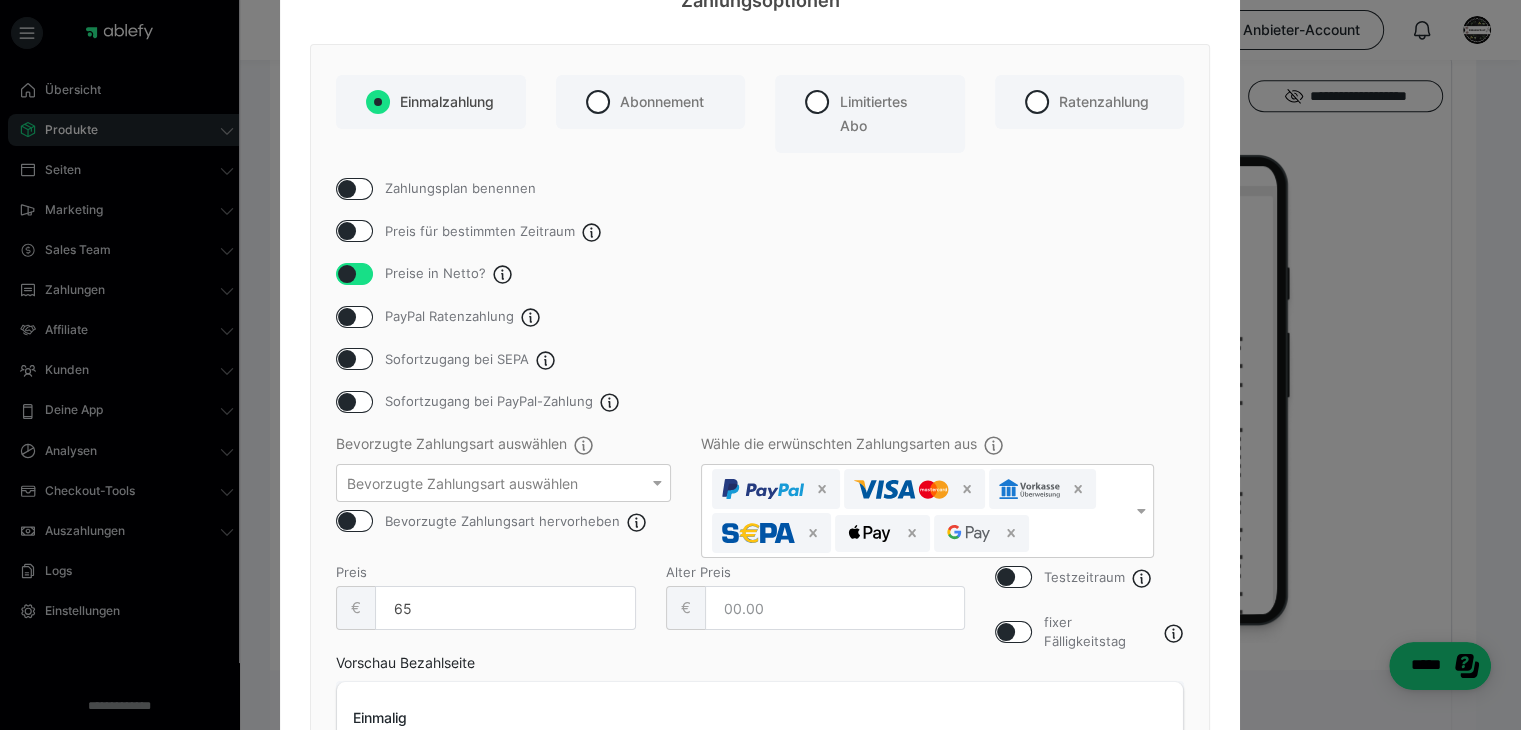 checkbox on "false" 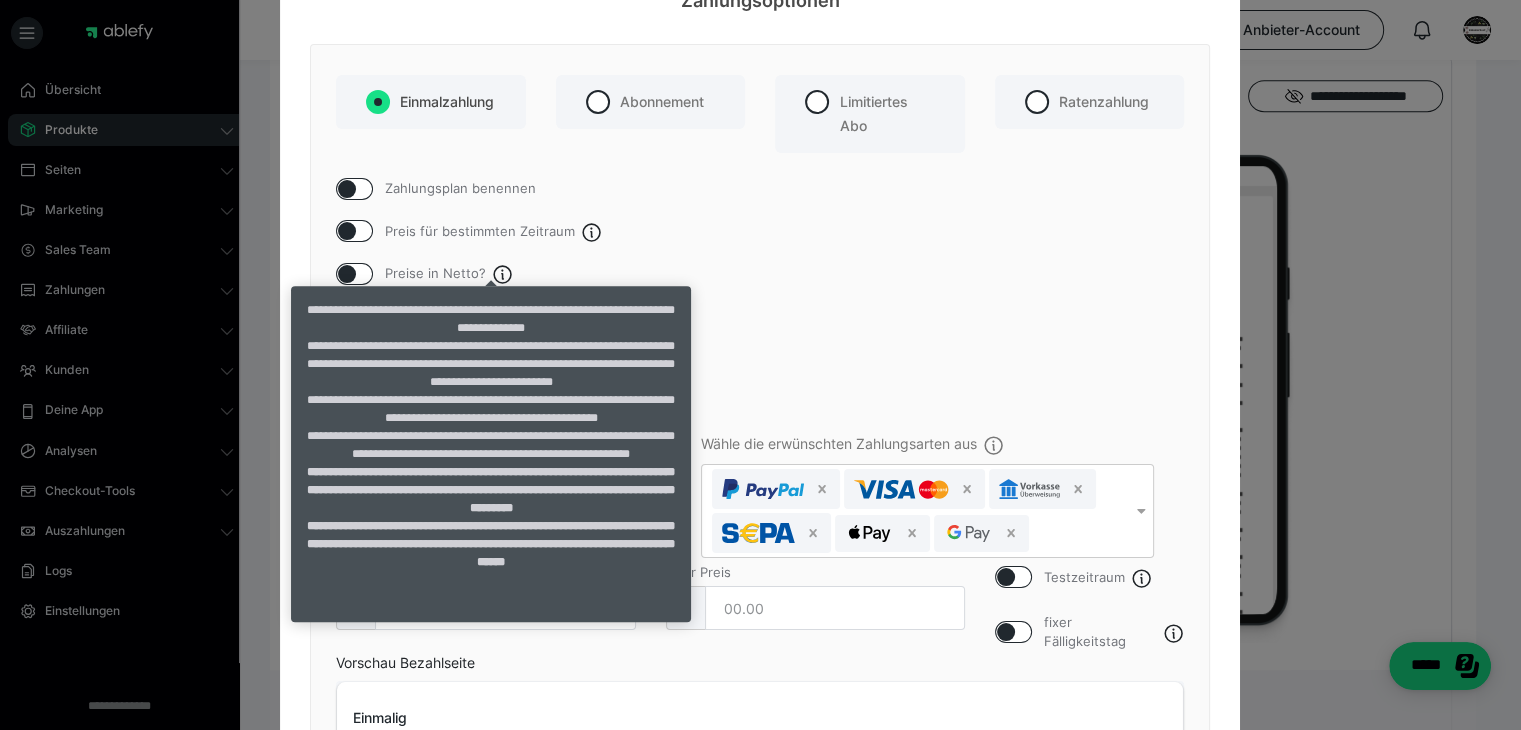click 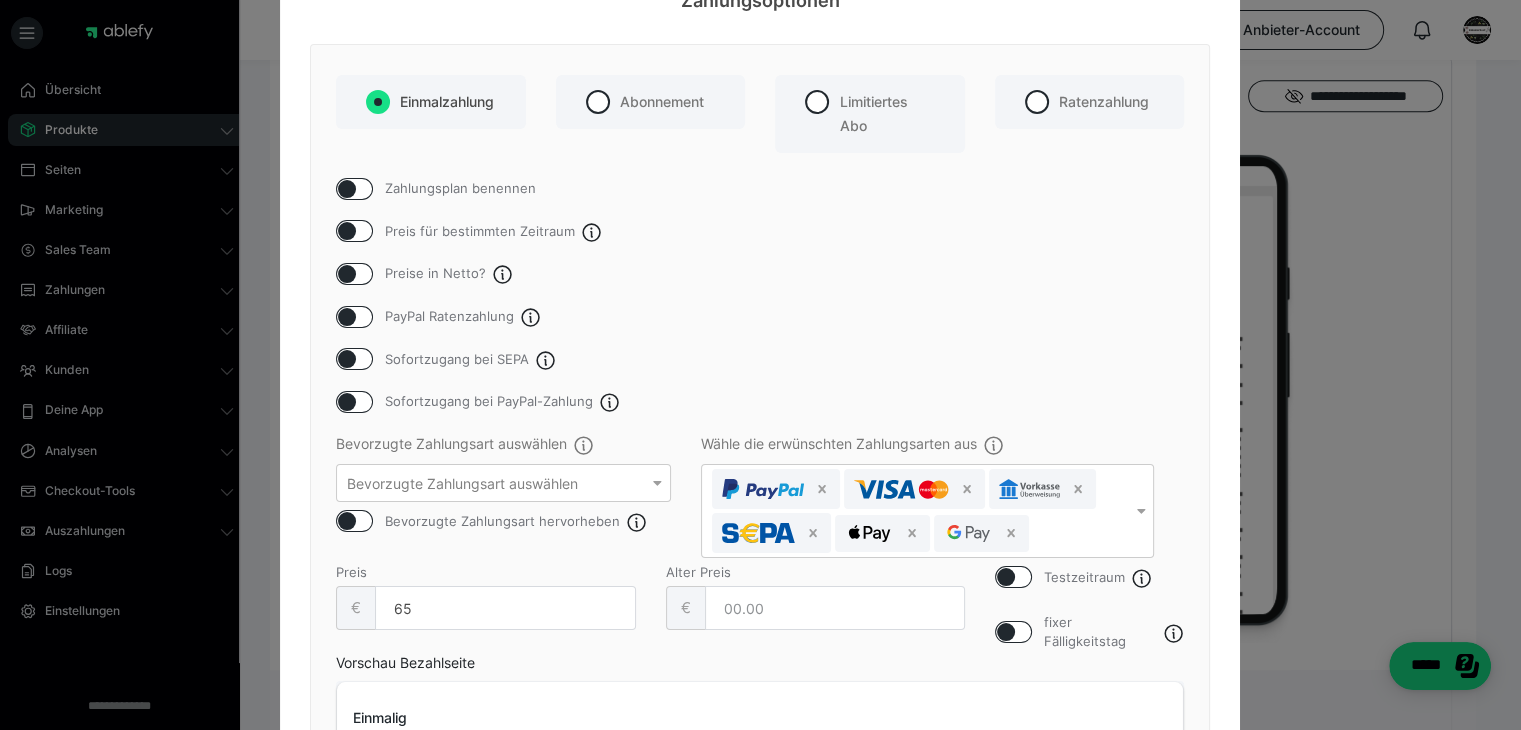 click on "Zahlungsplan benennen Preis für bestimmten Zeitraum Preise in Netto? PayPal Ratenzahlung Sofortzugang bei SEPA Sofortzugang bei PayPal-Zahlung Bevorzugte Zahlungsart auswählen Bevorzugte Zahlungsart auswählen Bevorzugte Zahlungsart hervorheben Wähle die erwünschten Zahlungsarten aus Testzeitraum fixer Fälligkeitstag Preis € 65 Alter Preis € Vorschau Bezahlseite Einmalig 65,00€" at bounding box center (760, 482) 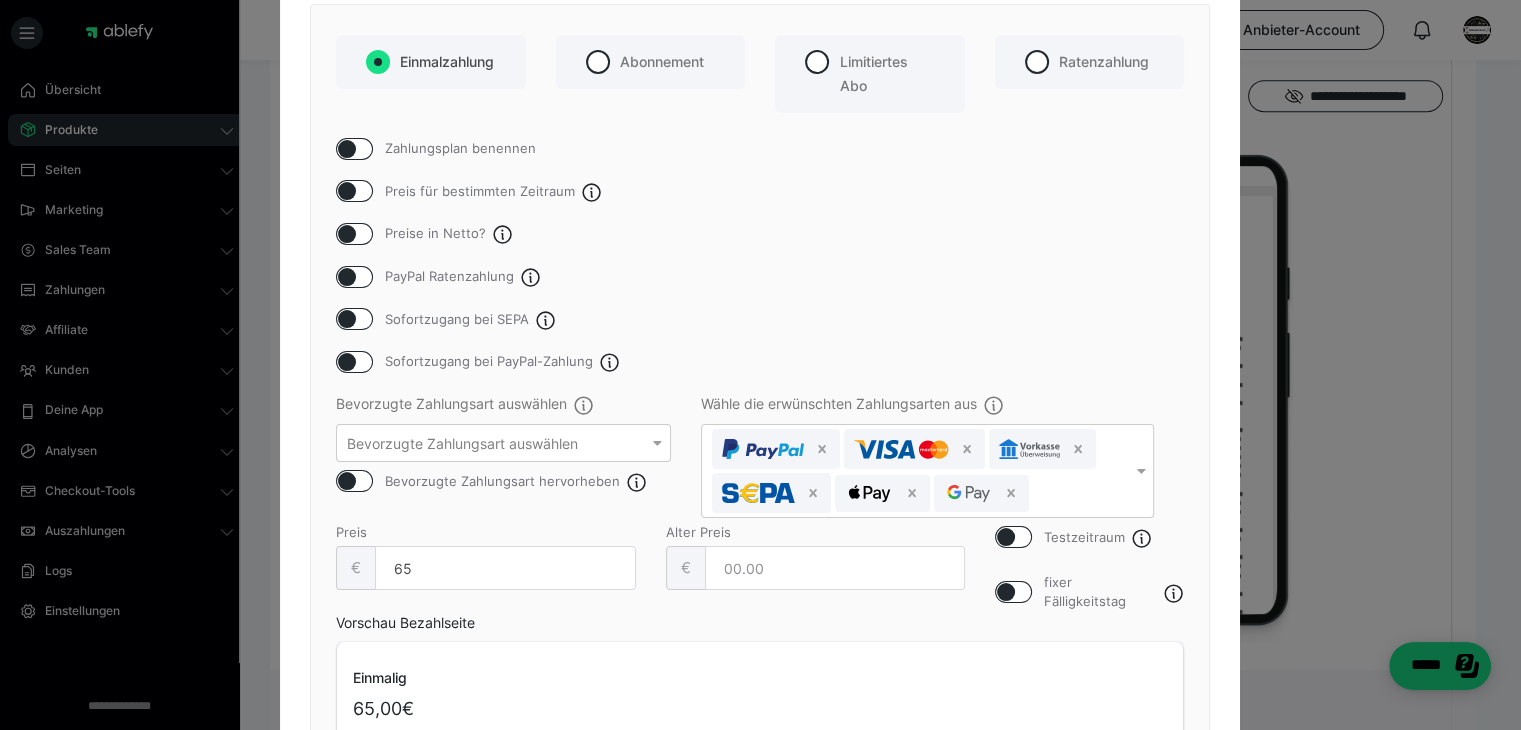 scroll, scrollTop: 288, scrollLeft: 0, axis: vertical 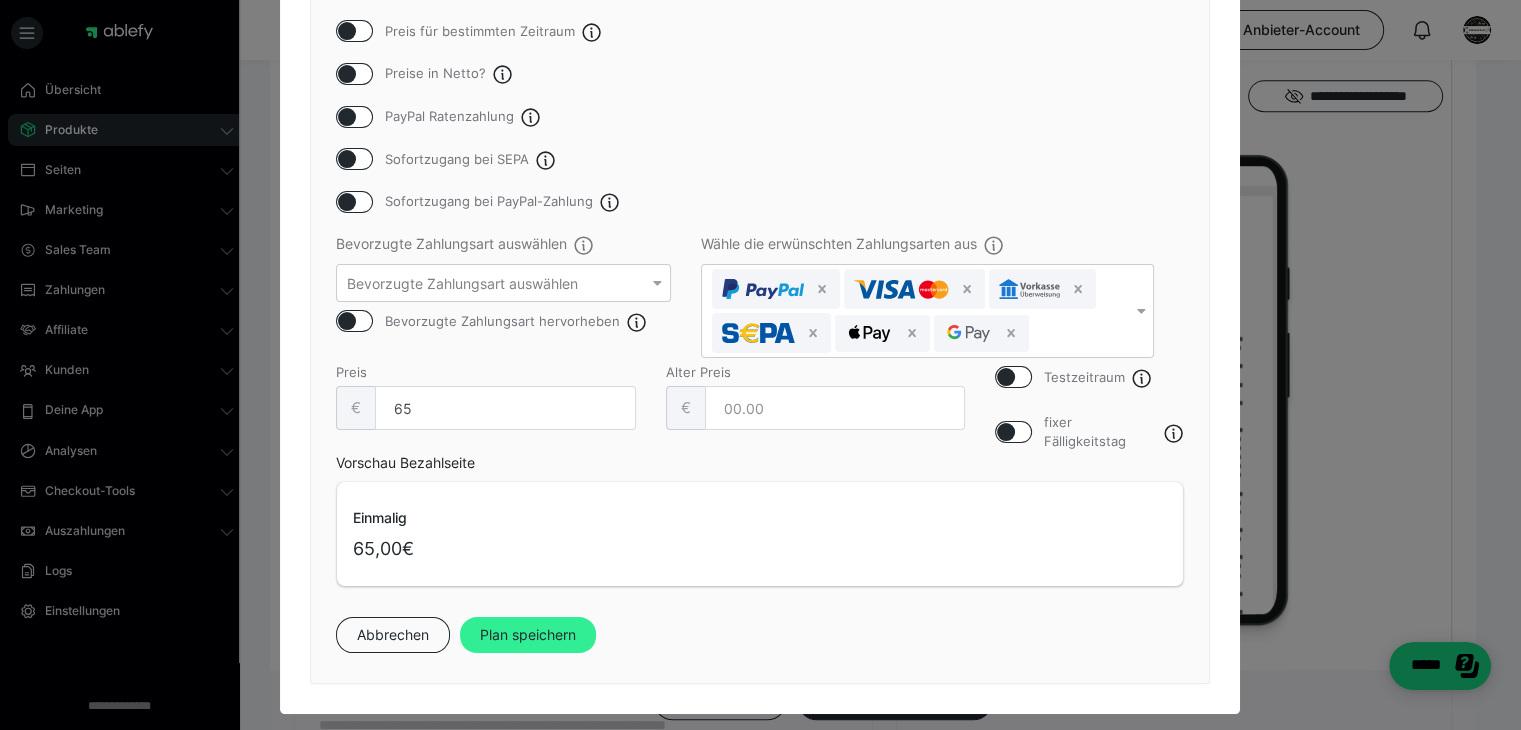 click on "Plan speichern" at bounding box center (528, 635) 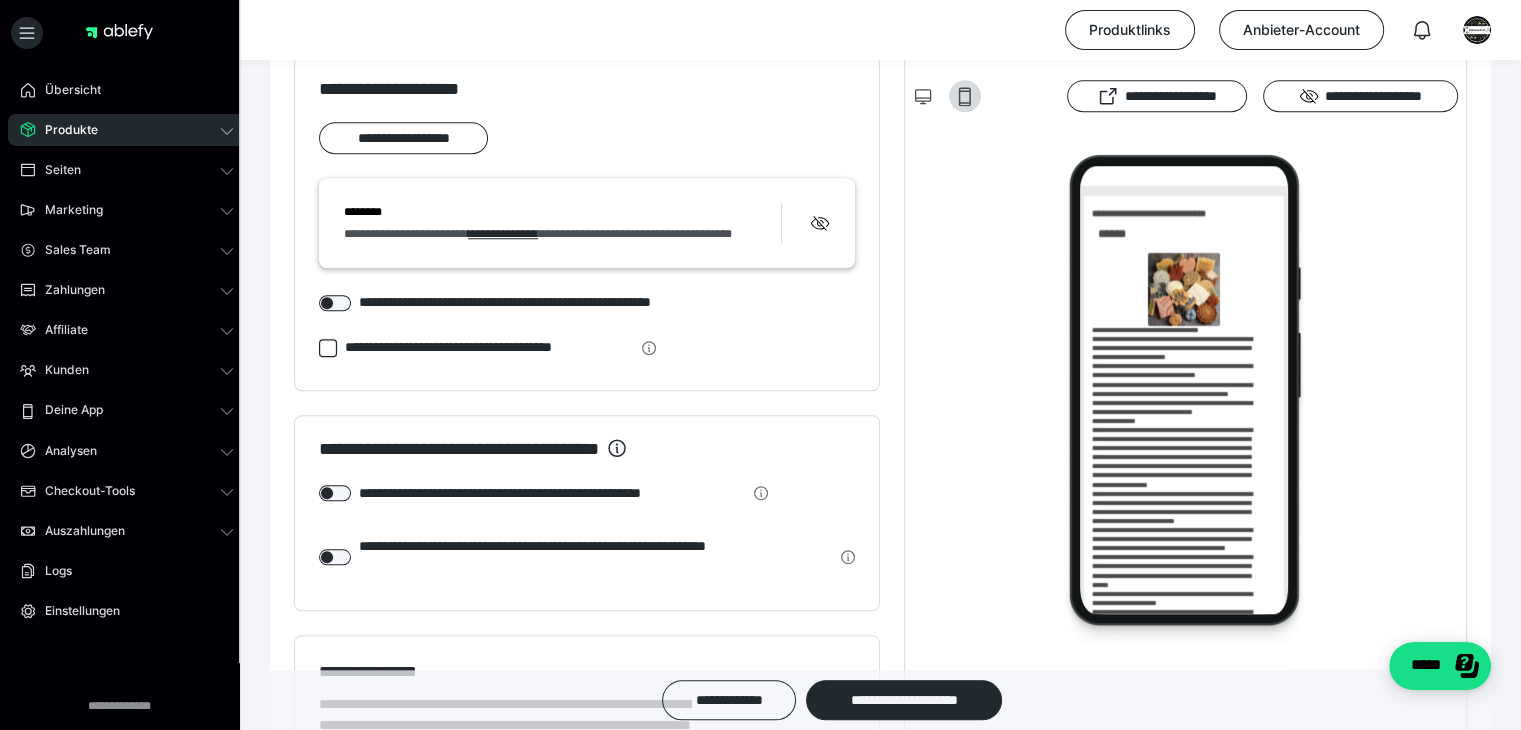 scroll, scrollTop: 1065, scrollLeft: 0, axis: vertical 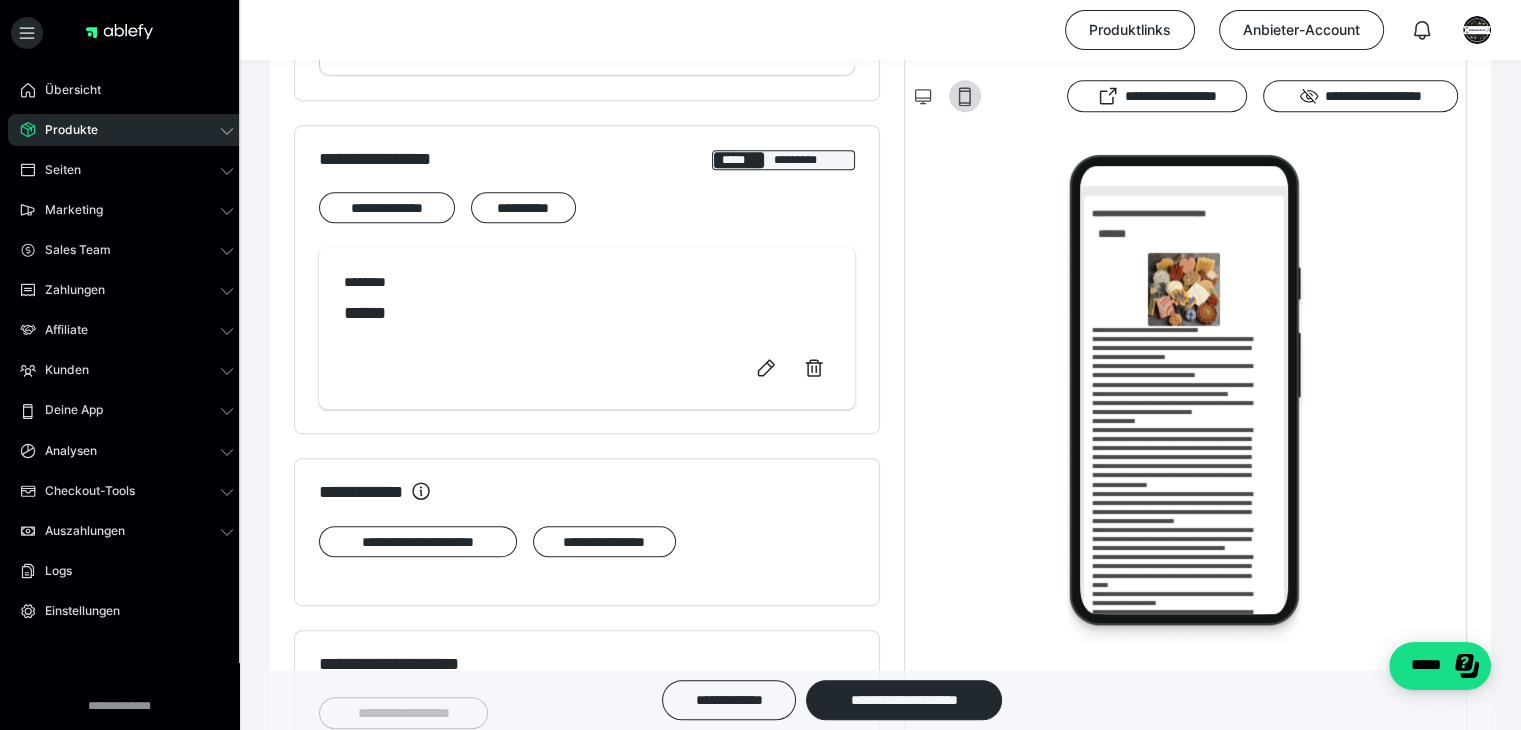 click on "**********" at bounding box center (880, 974) 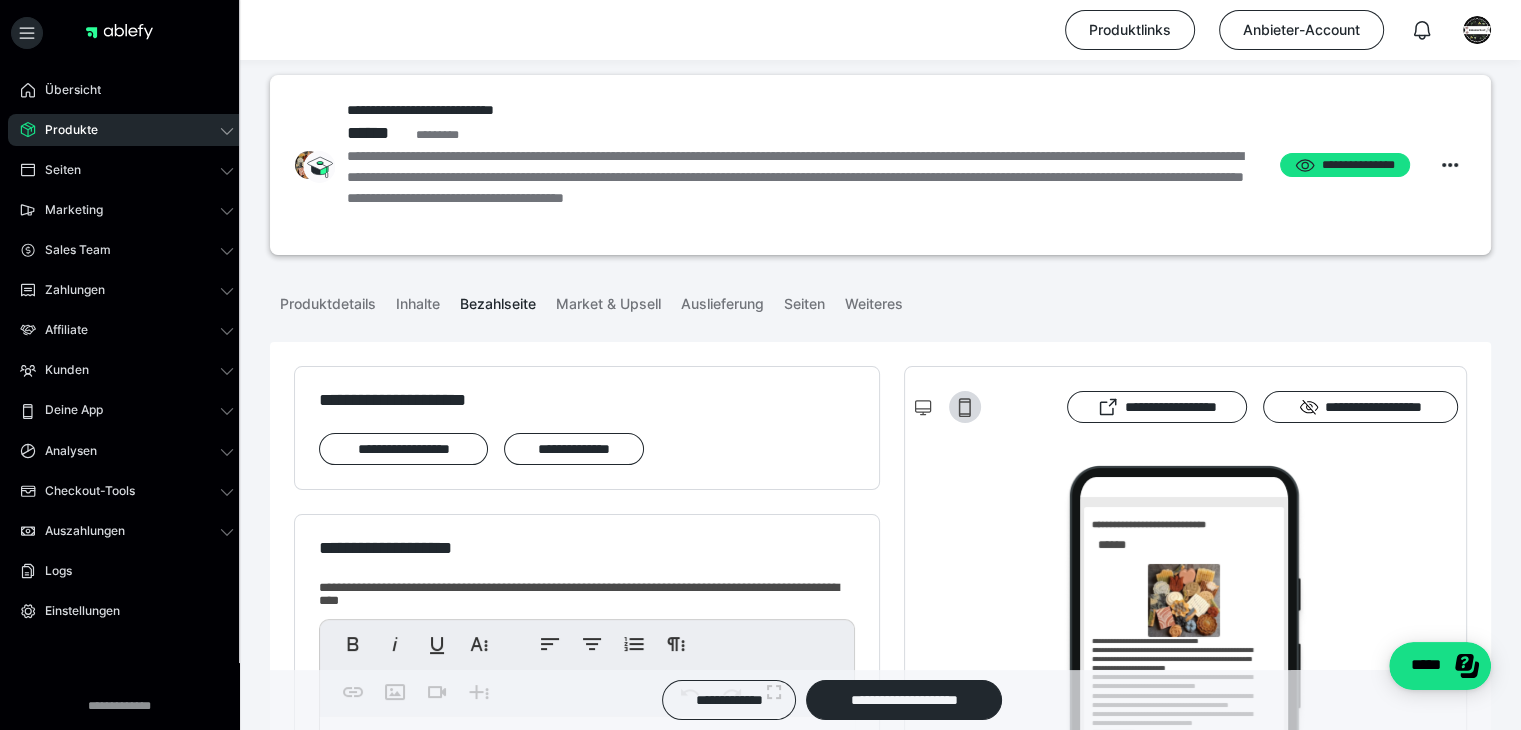 scroll, scrollTop: 0, scrollLeft: 0, axis: both 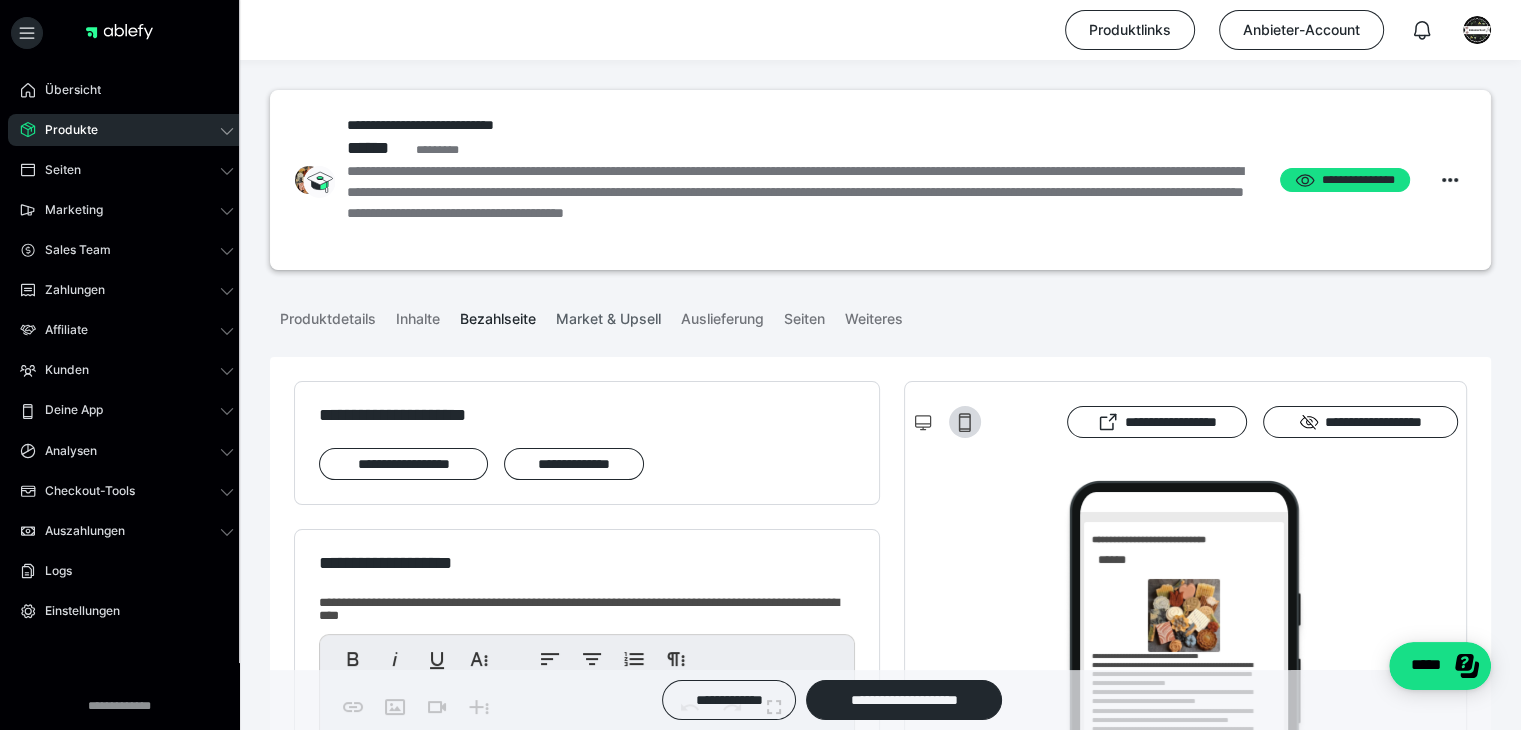 click on "Market & Upsell" at bounding box center (608, 315) 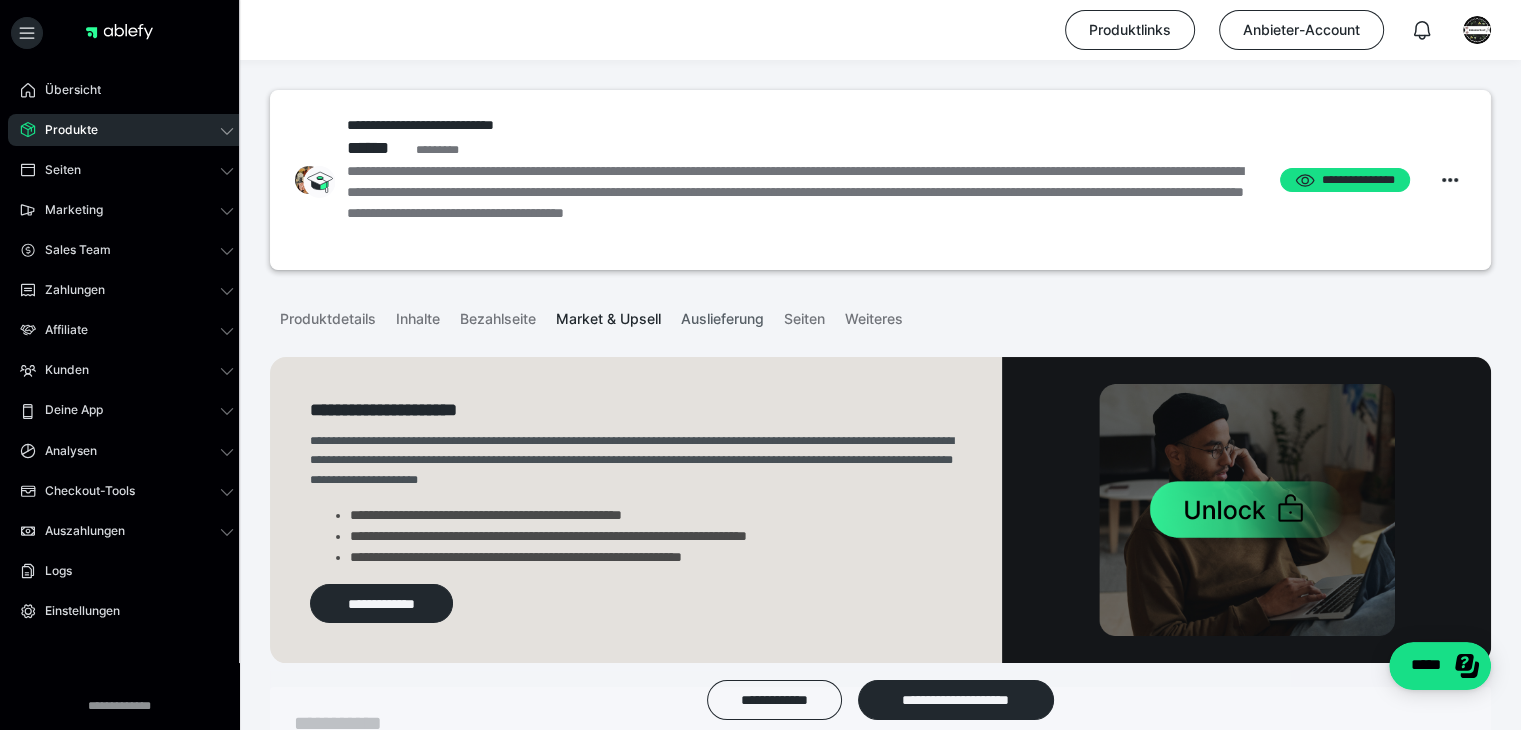 click on "Auslieferung" at bounding box center [722, 315] 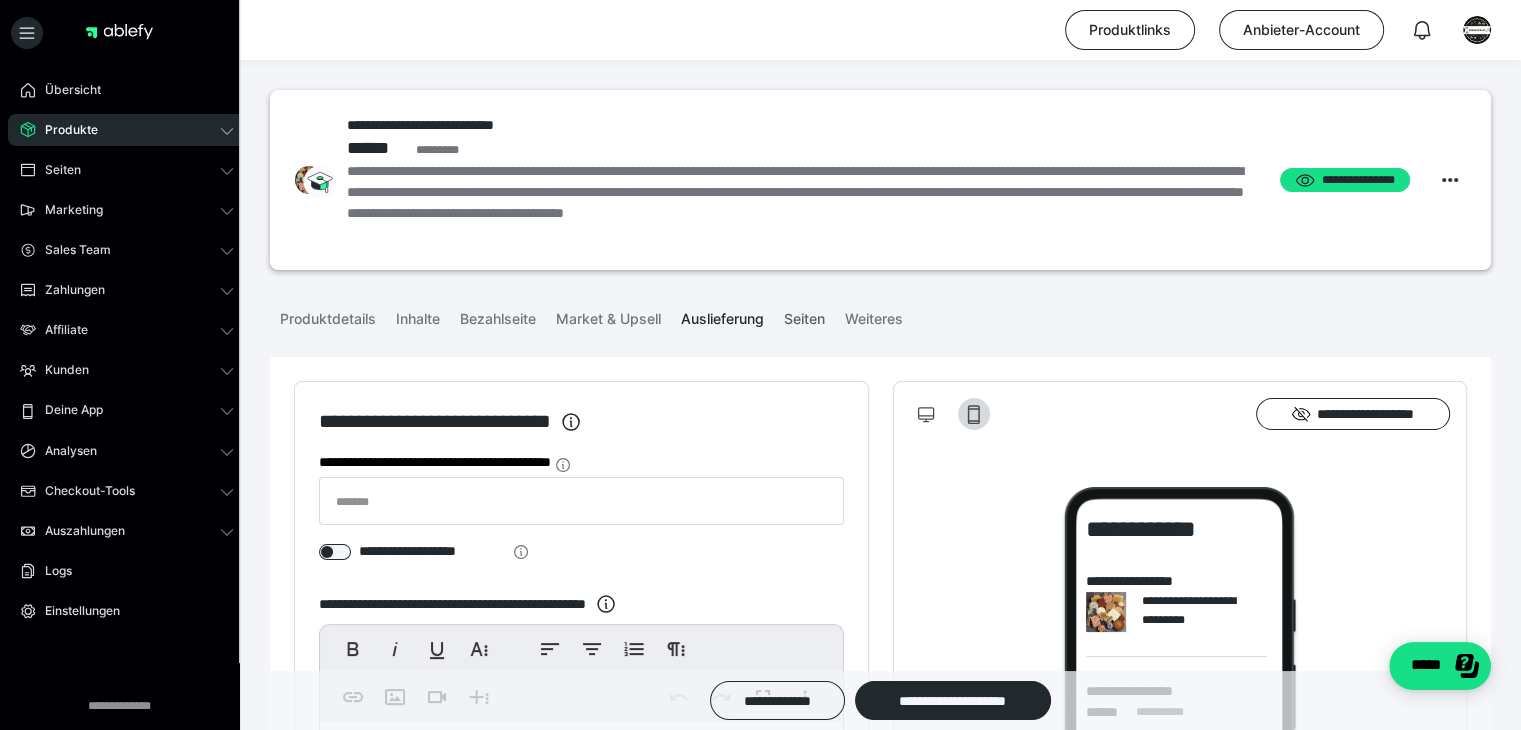 click on "Seiten" at bounding box center (804, 315) 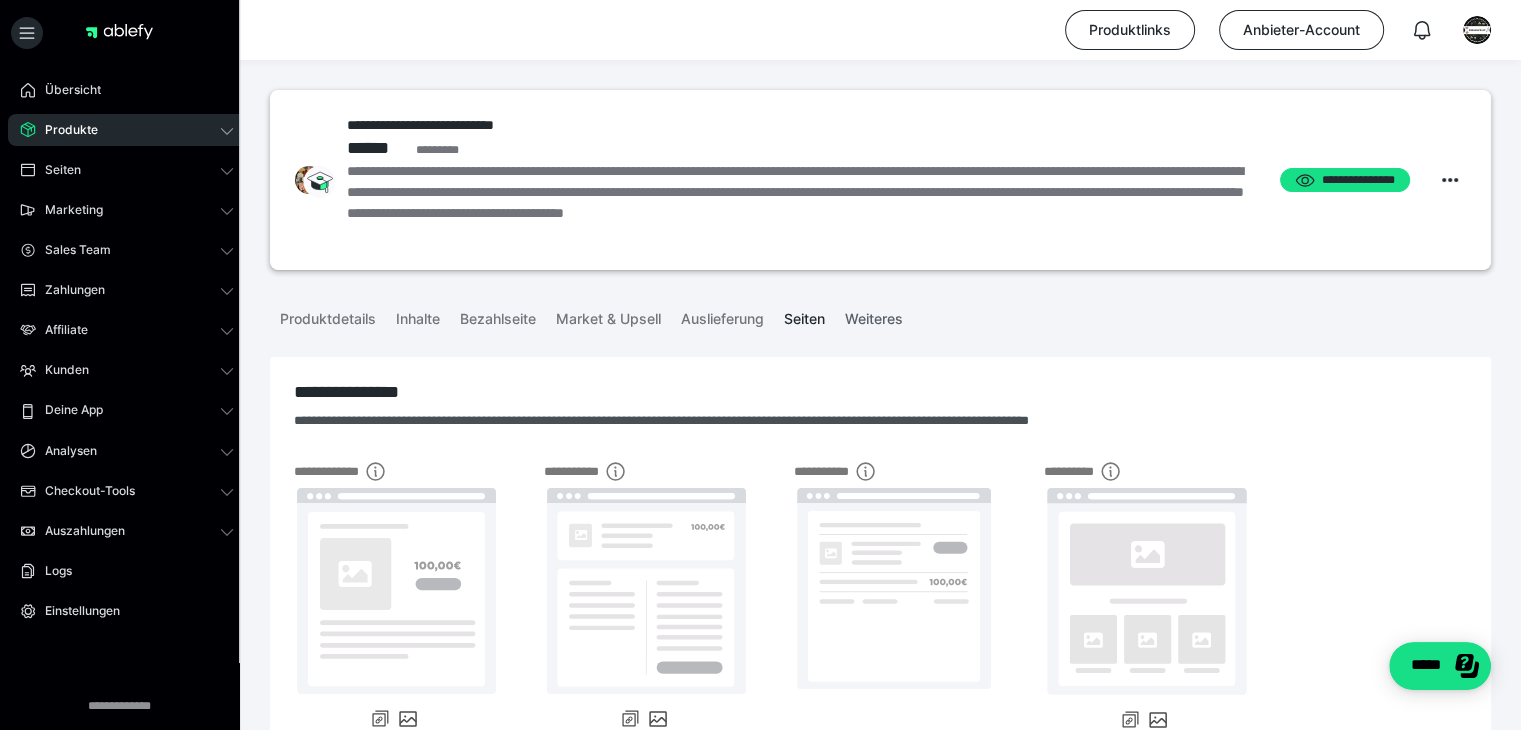 click on "Weiteres" at bounding box center (874, 315) 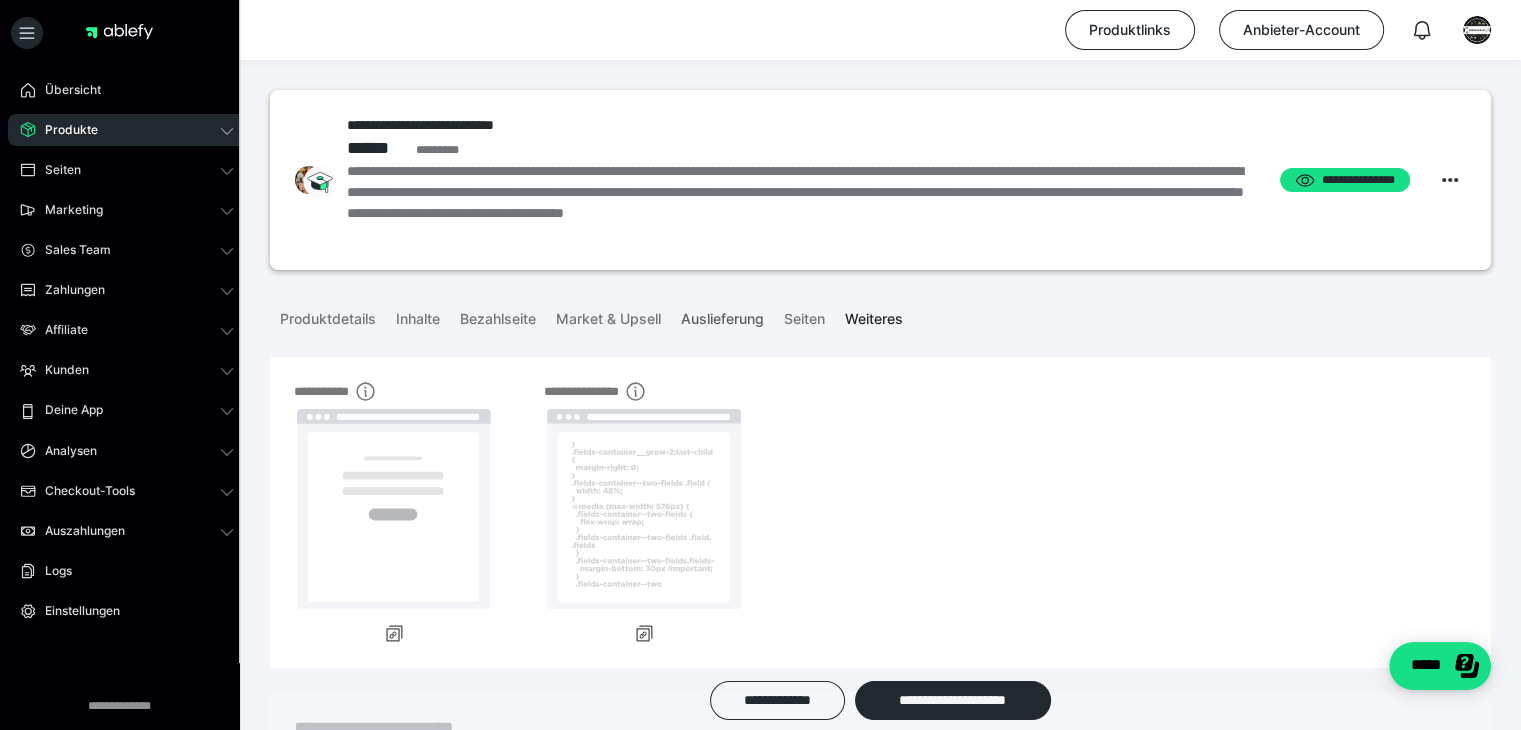 click on "Auslieferung" at bounding box center [722, 315] 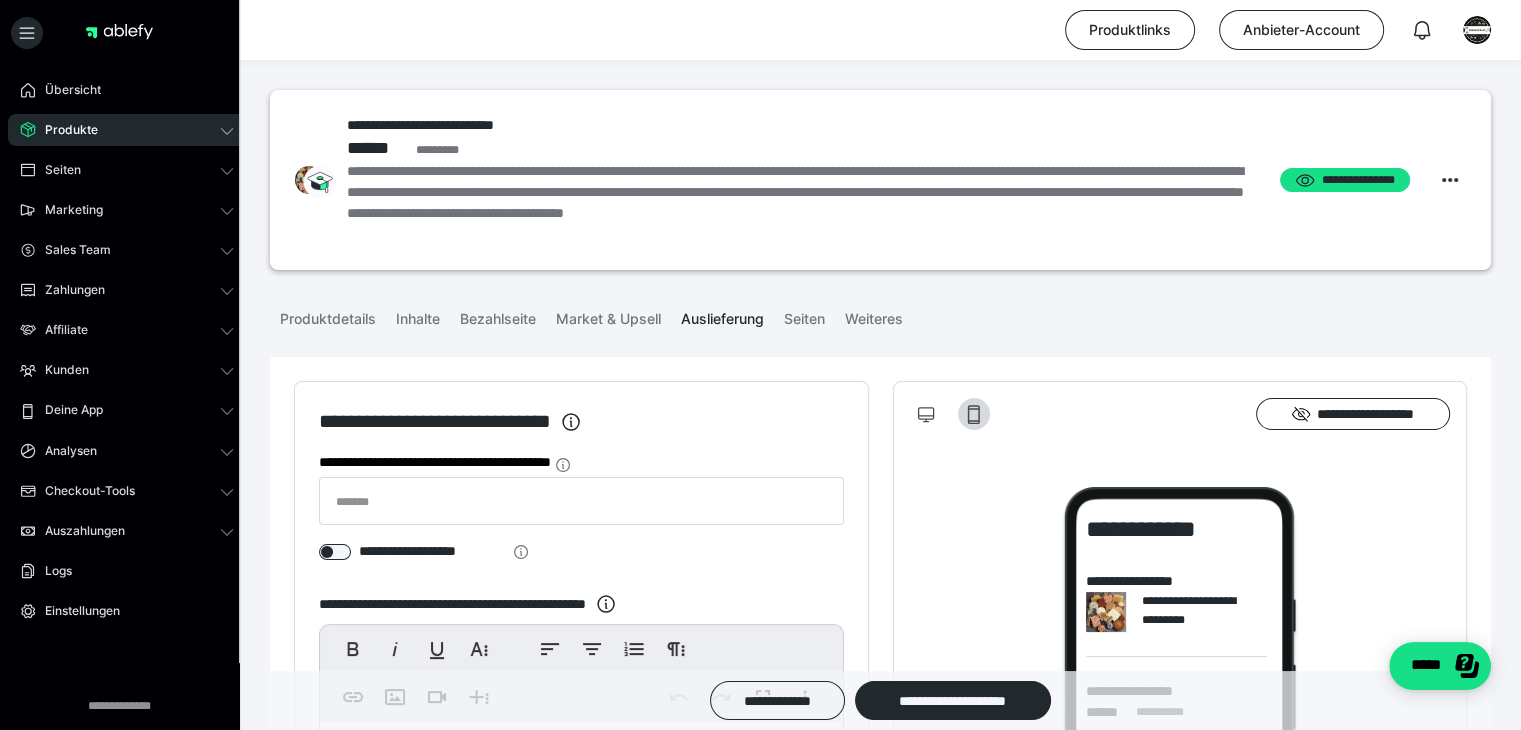 click on "**********" at bounding box center [880, 1276] 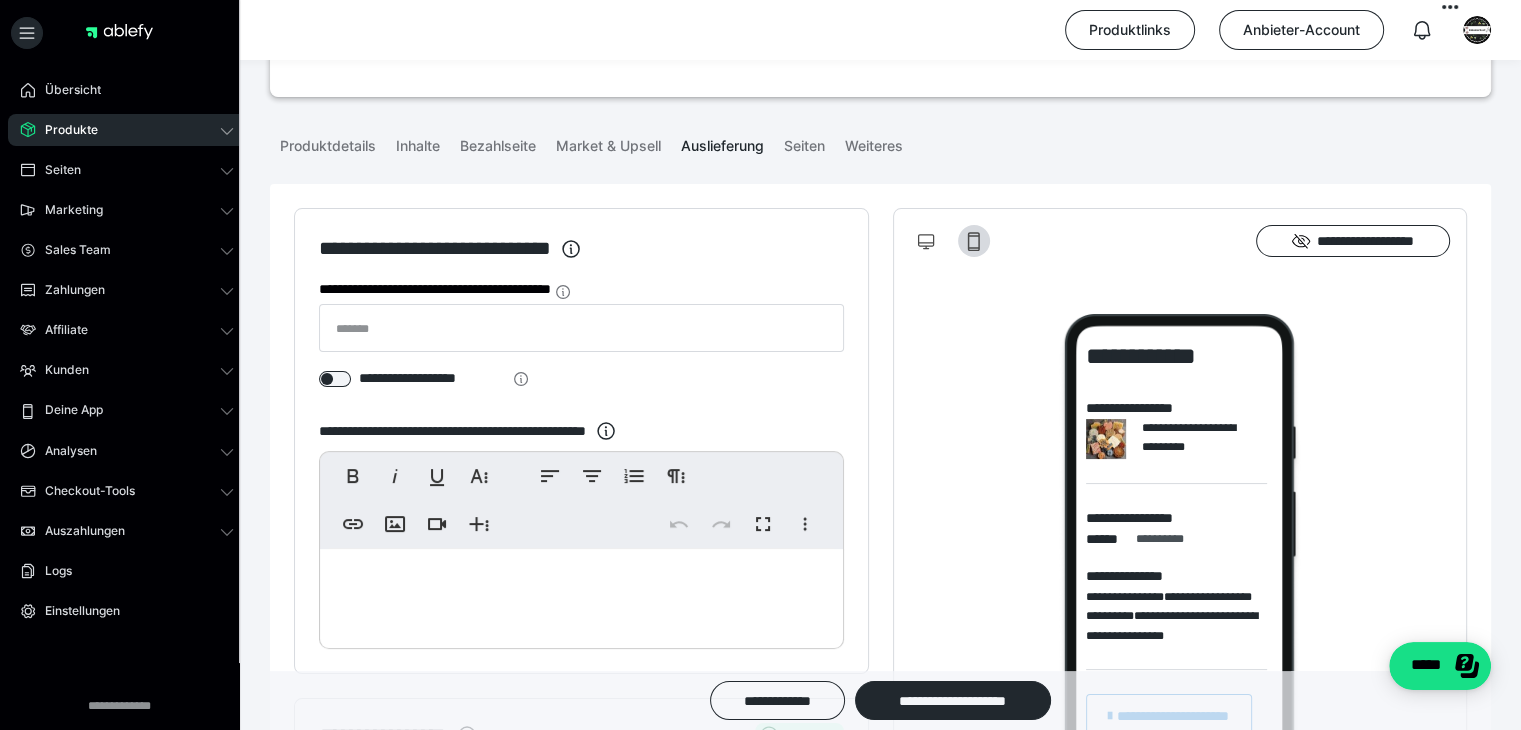 scroll, scrollTop: 80, scrollLeft: 0, axis: vertical 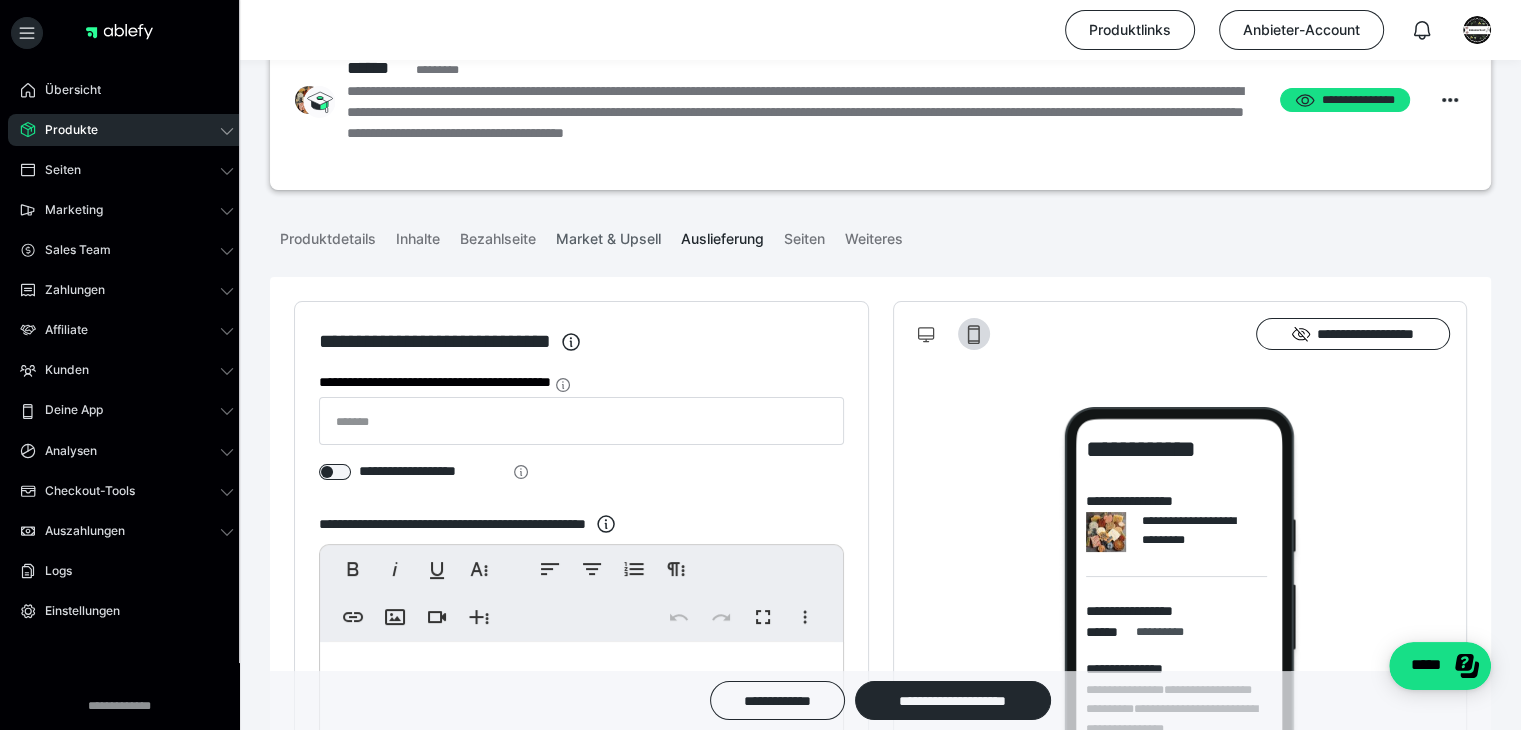 click on "Market & Upsell" at bounding box center (608, 235) 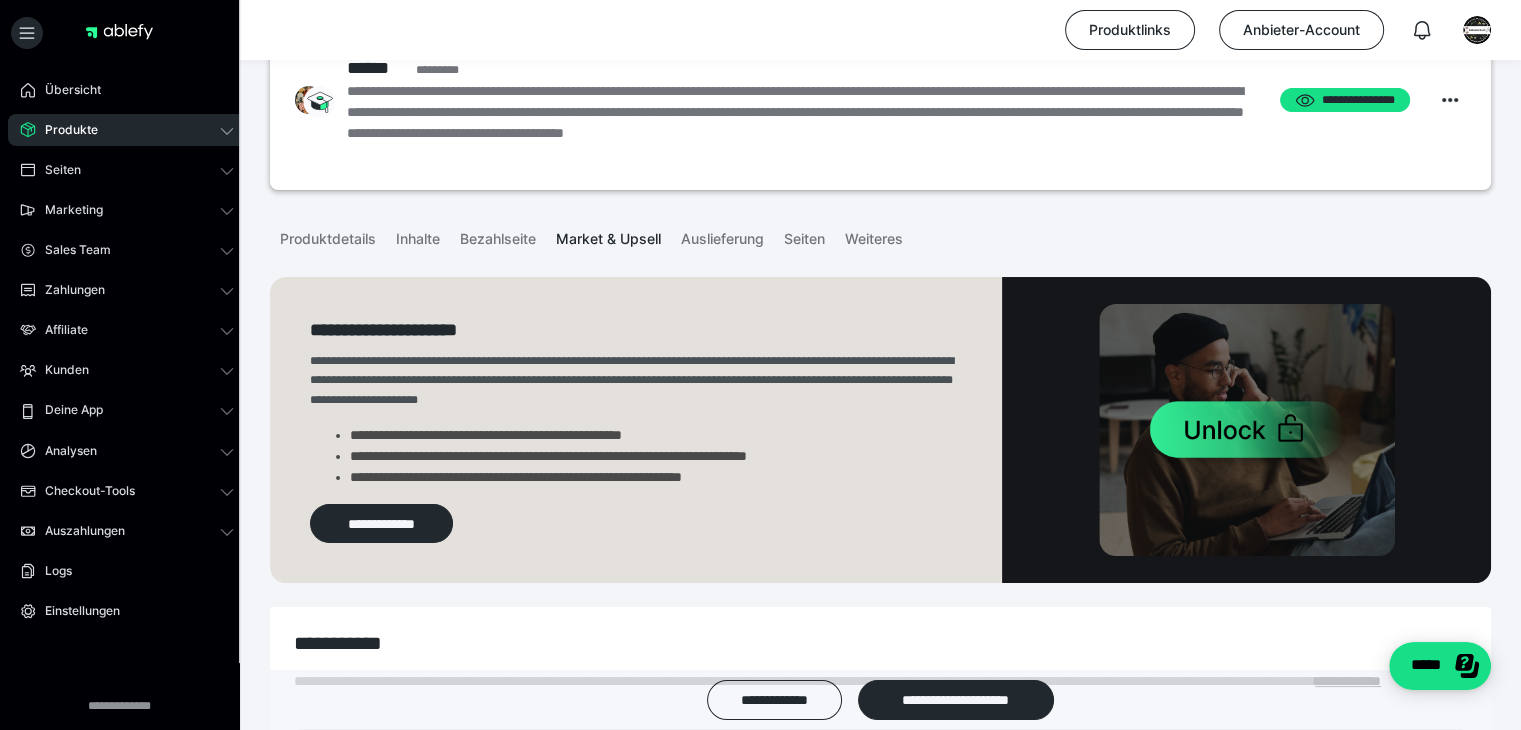click on "**********" at bounding box center [880, 731] 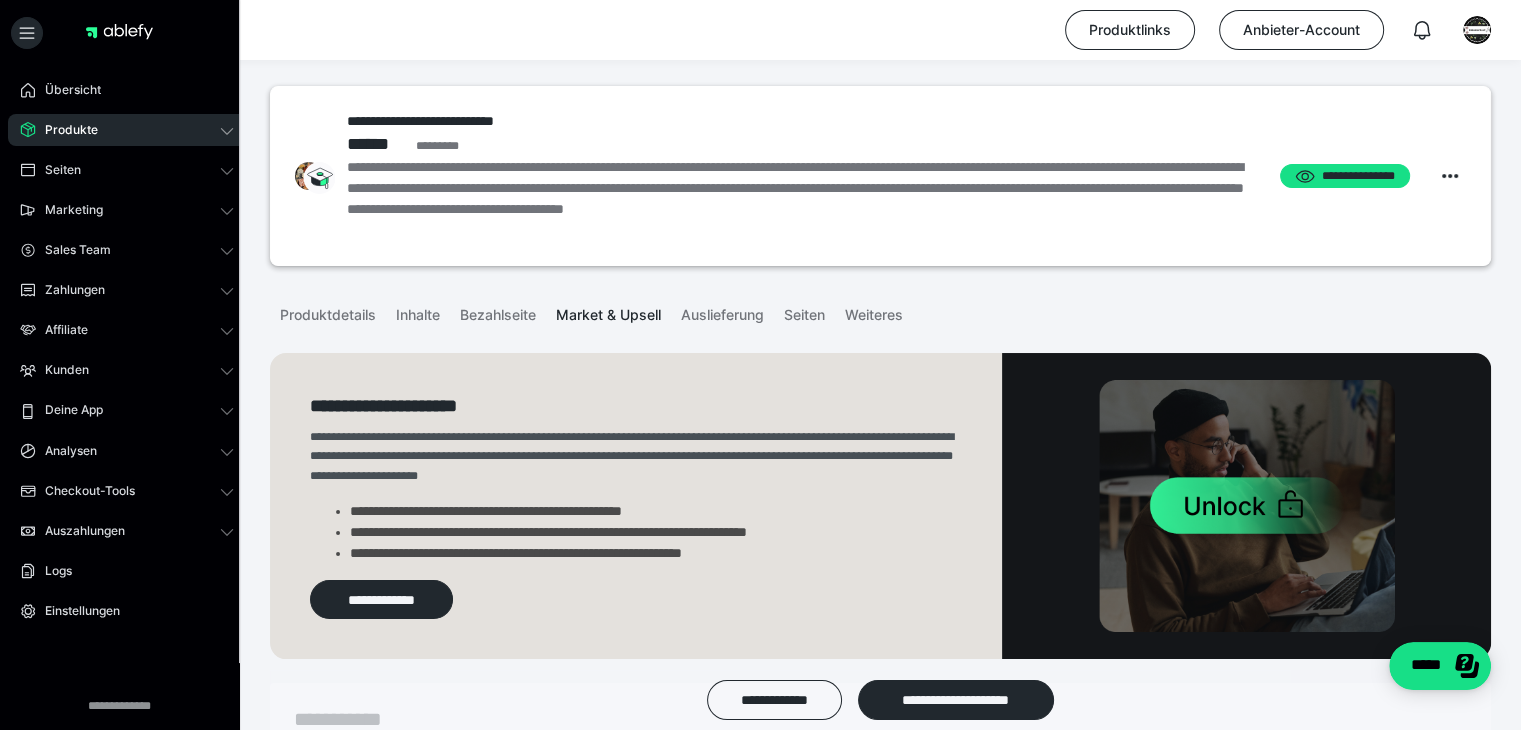 scroll, scrollTop: 0, scrollLeft: 0, axis: both 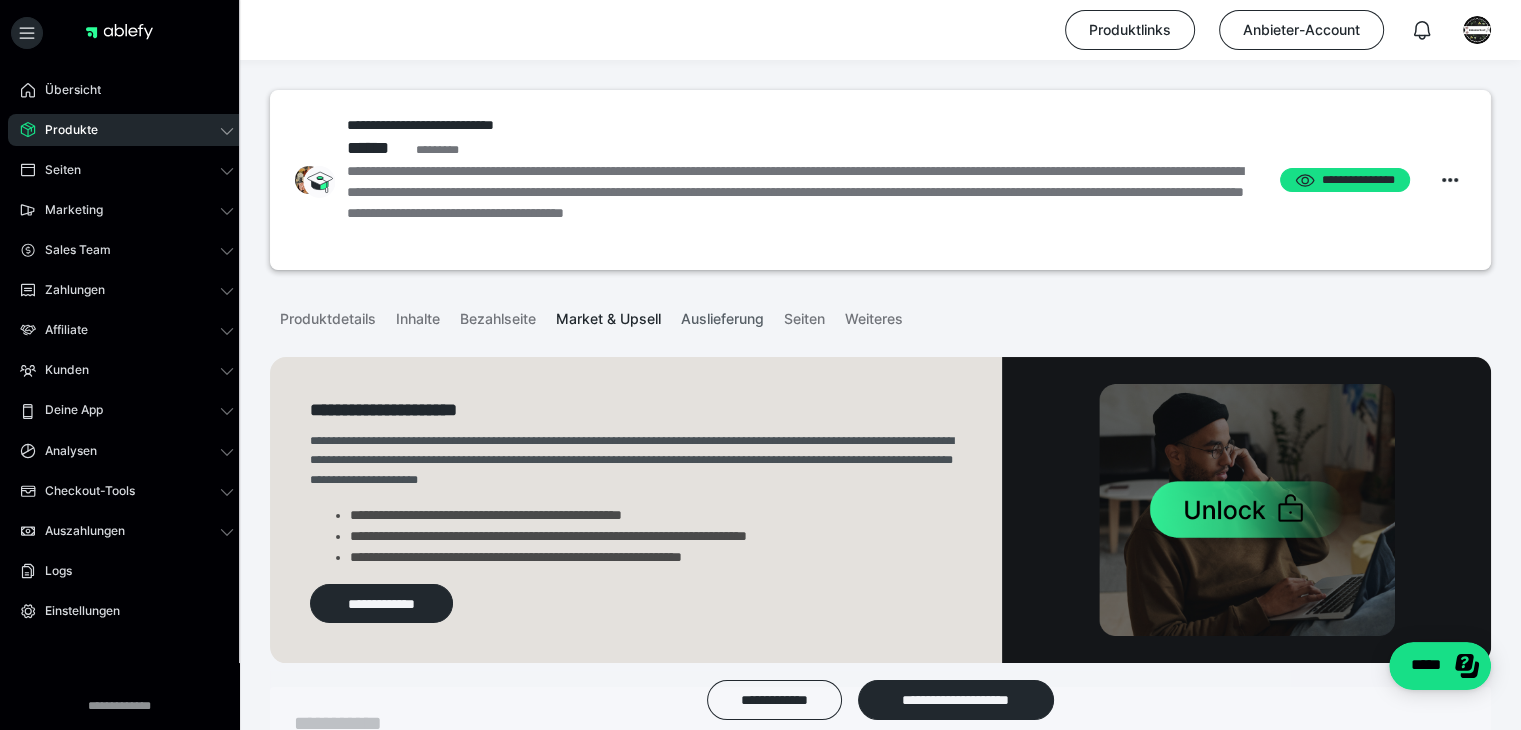 click on "Auslieferung" at bounding box center (722, 315) 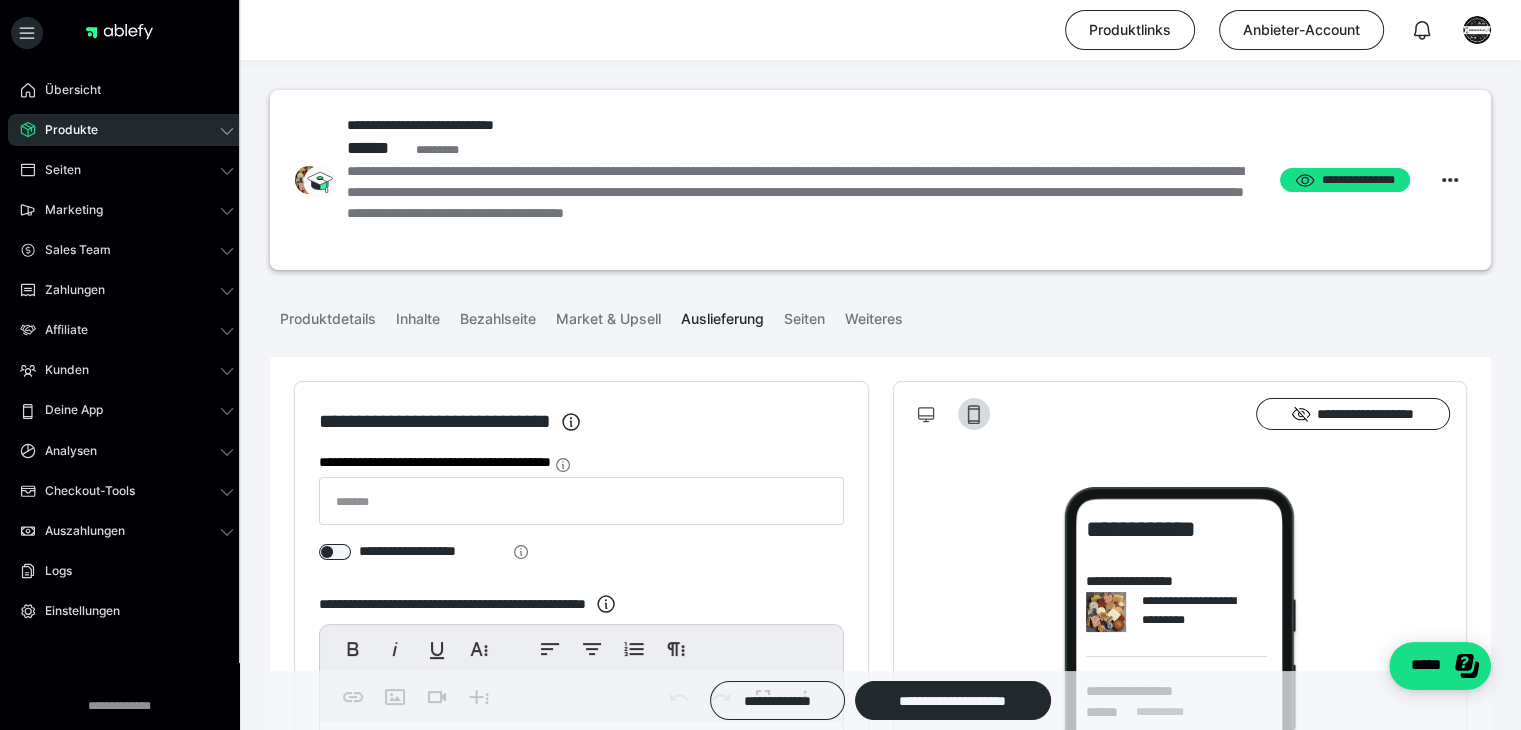 click on "**********" at bounding box center (880, 1276) 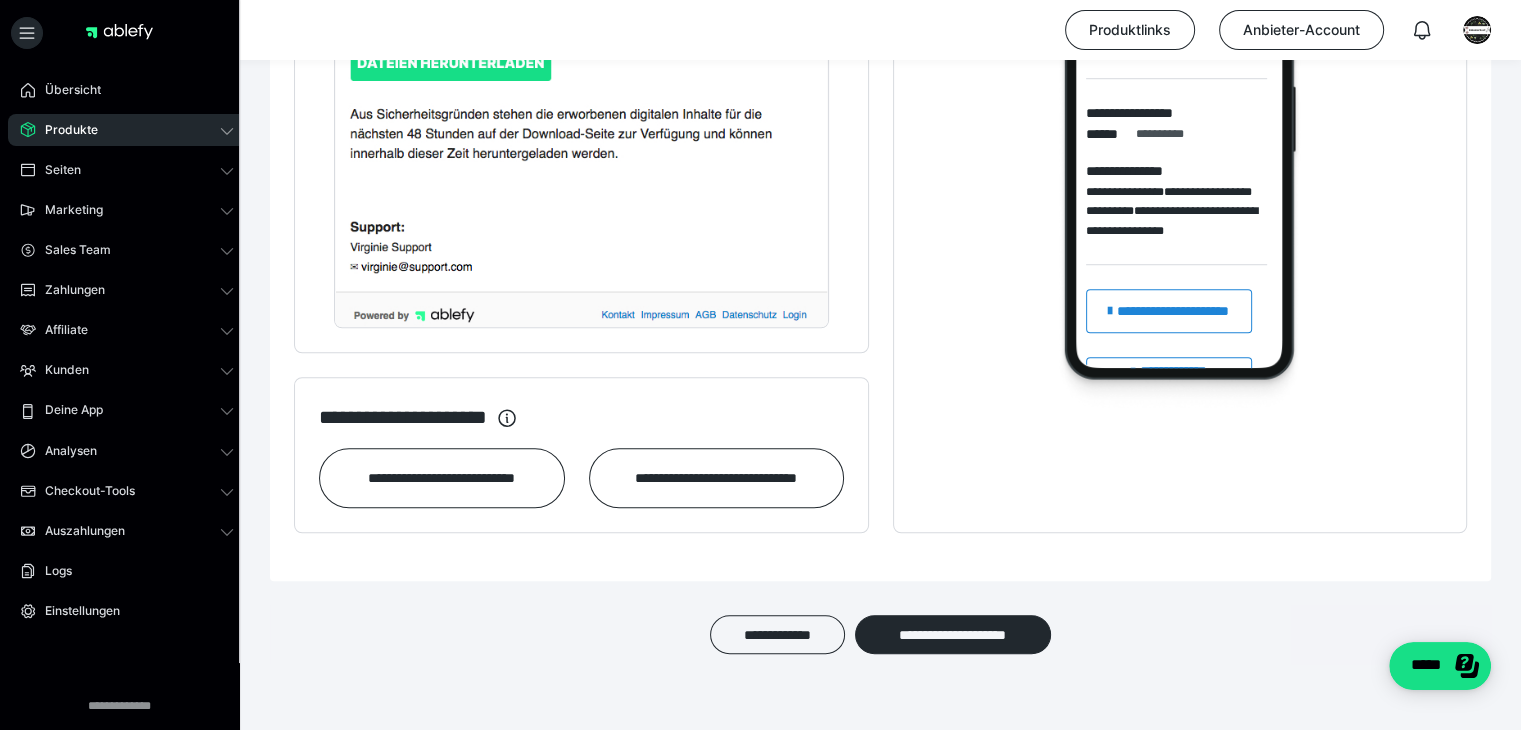scroll, scrollTop: 1480, scrollLeft: 0, axis: vertical 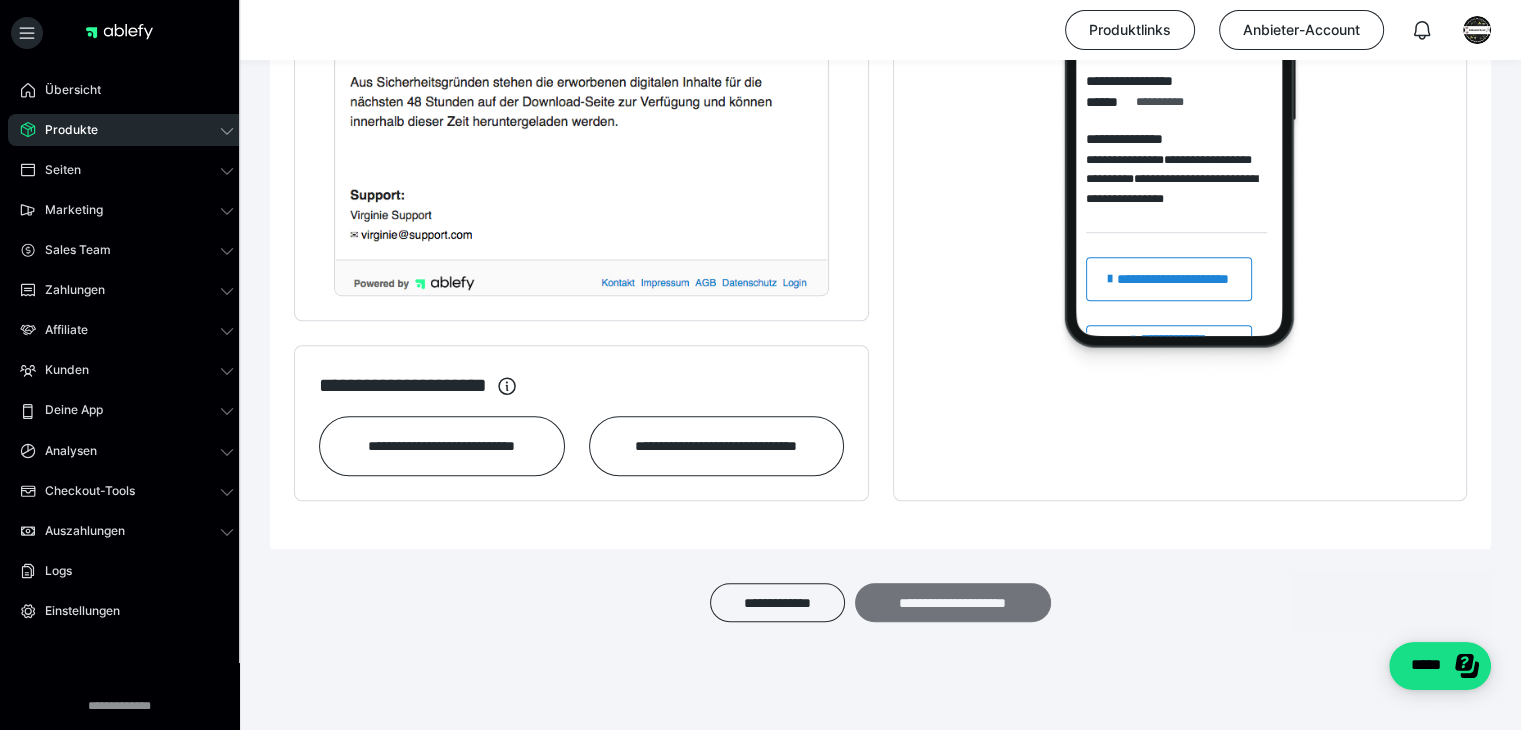 click on "**********" at bounding box center (953, 603) 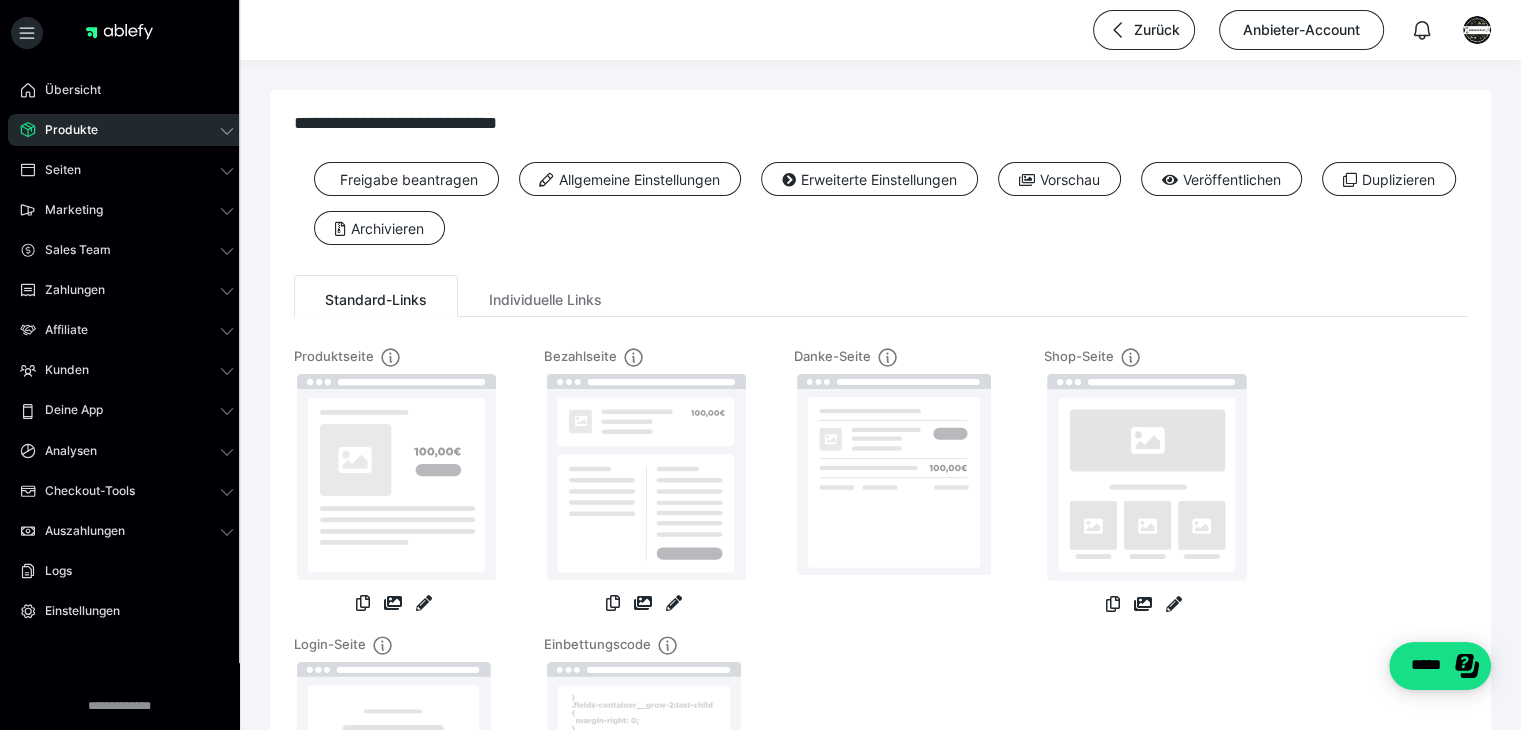 click on "**********" at bounding box center [880, 505] 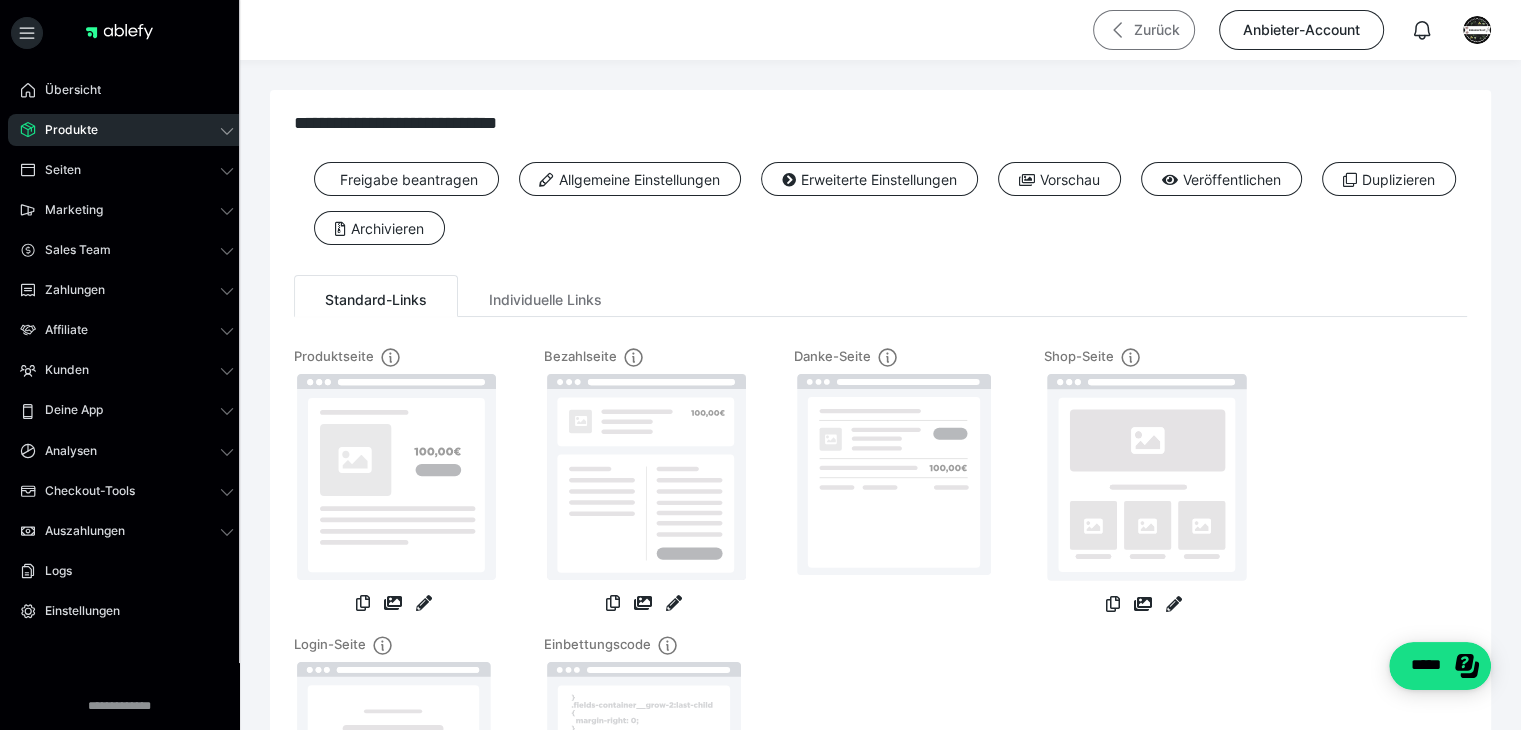 click on "Zurück" at bounding box center [1144, 30] 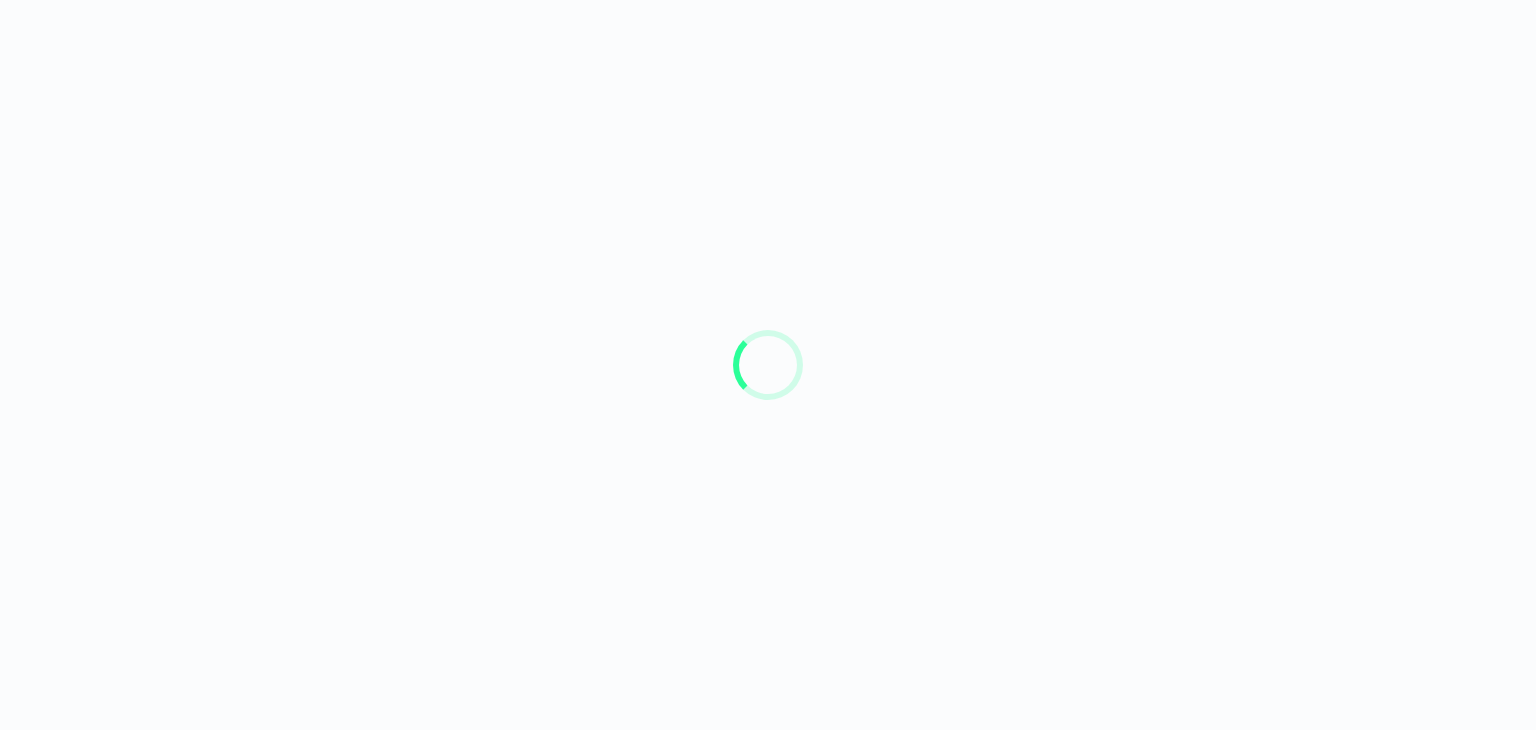 scroll, scrollTop: 0, scrollLeft: 0, axis: both 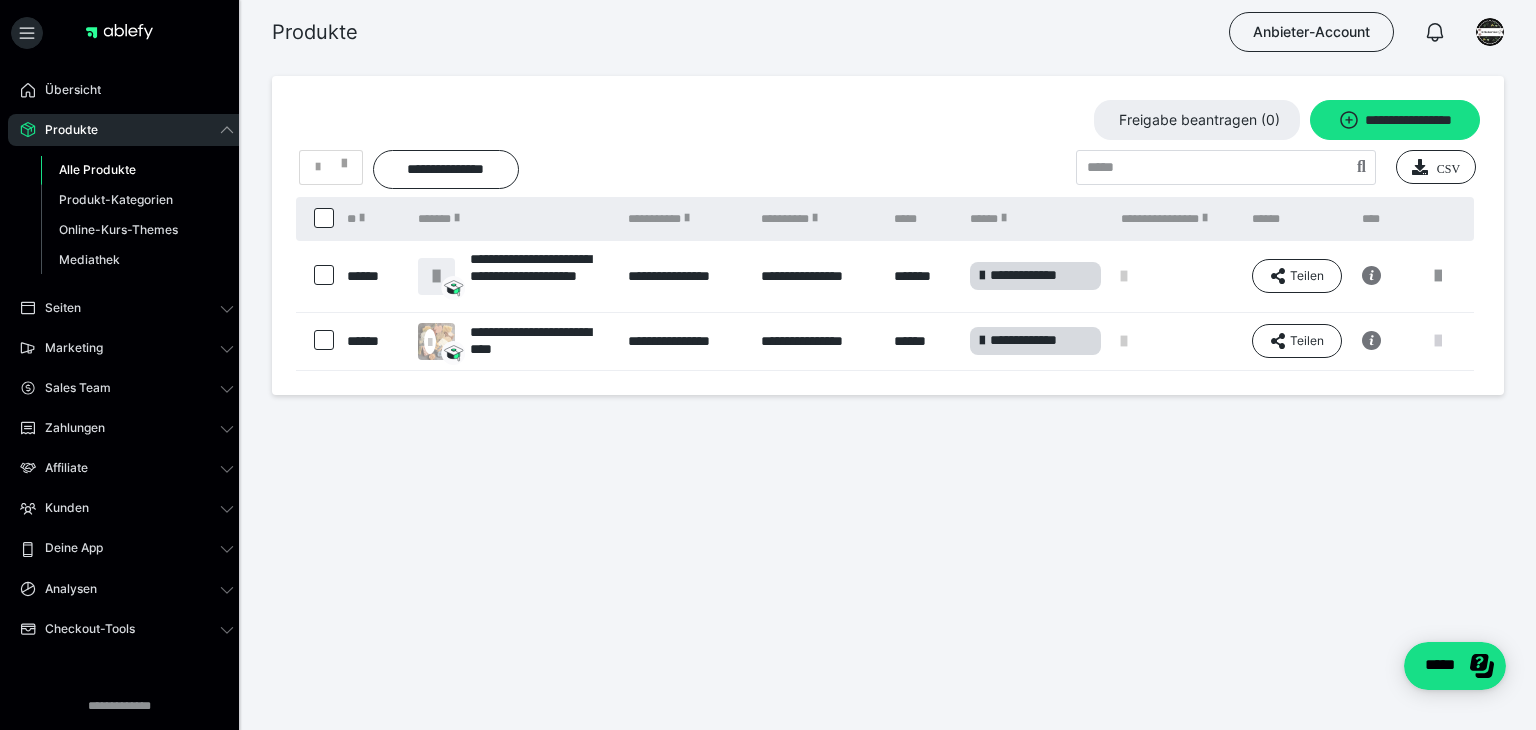 click at bounding box center (1438, 341) 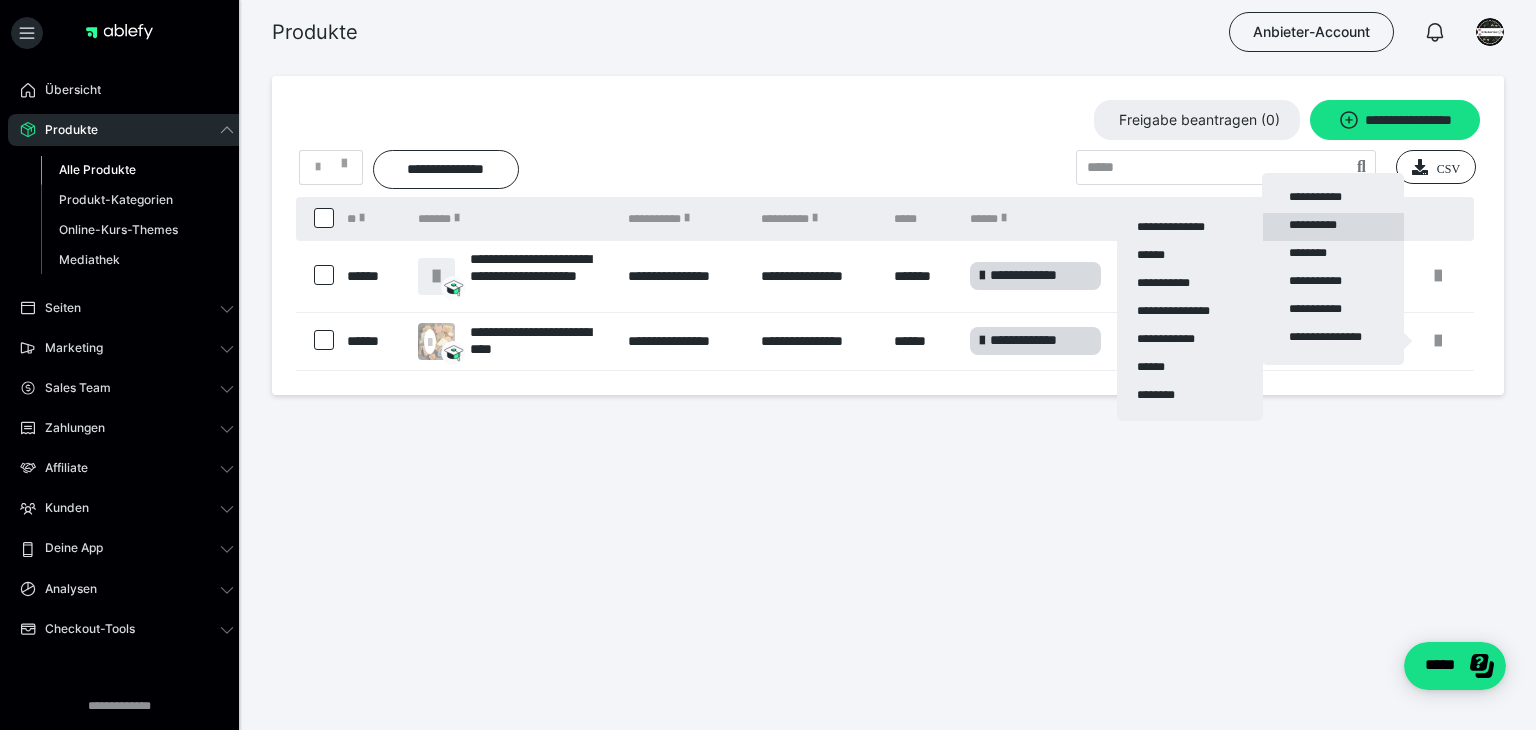 click on "**********" at bounding box center (1333, 227) 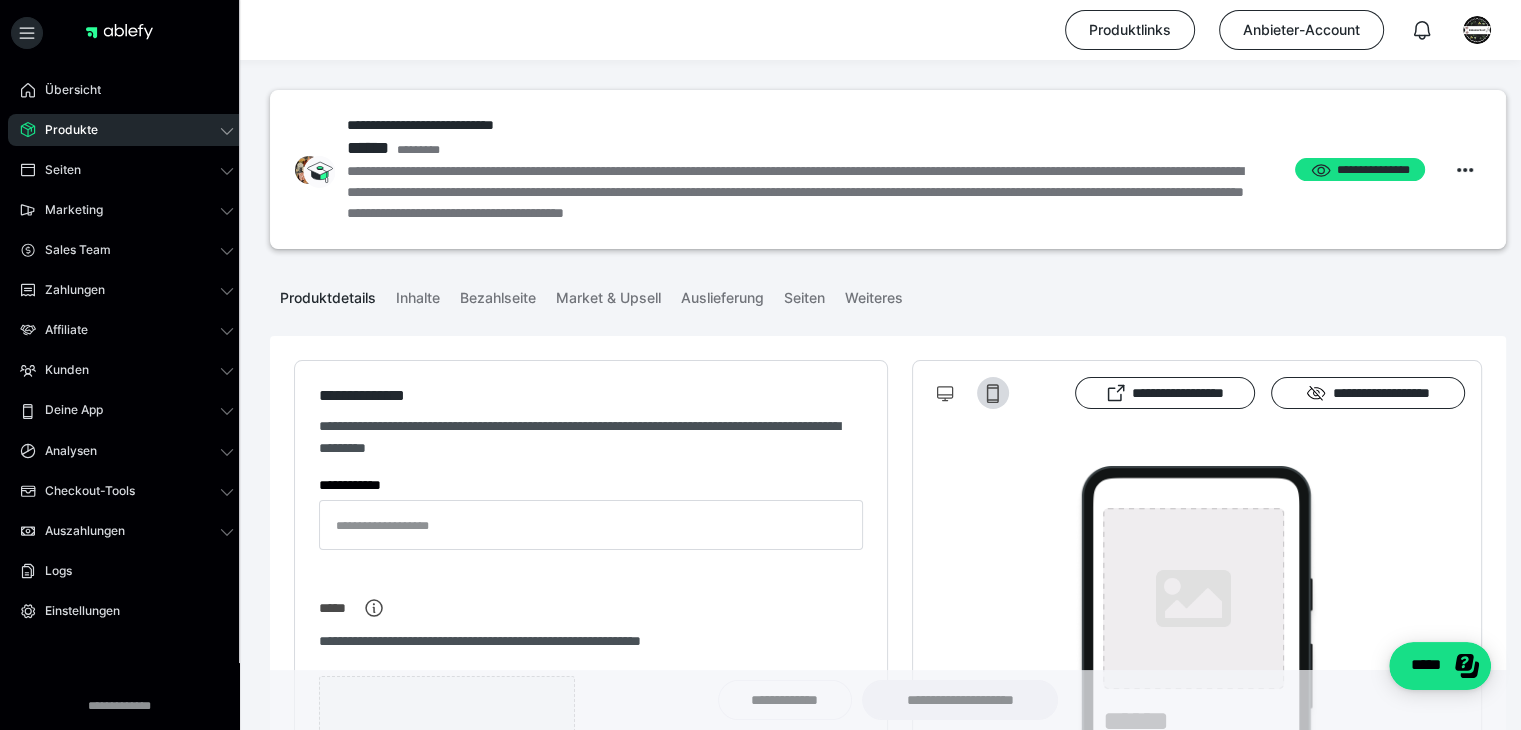 type on "**********" 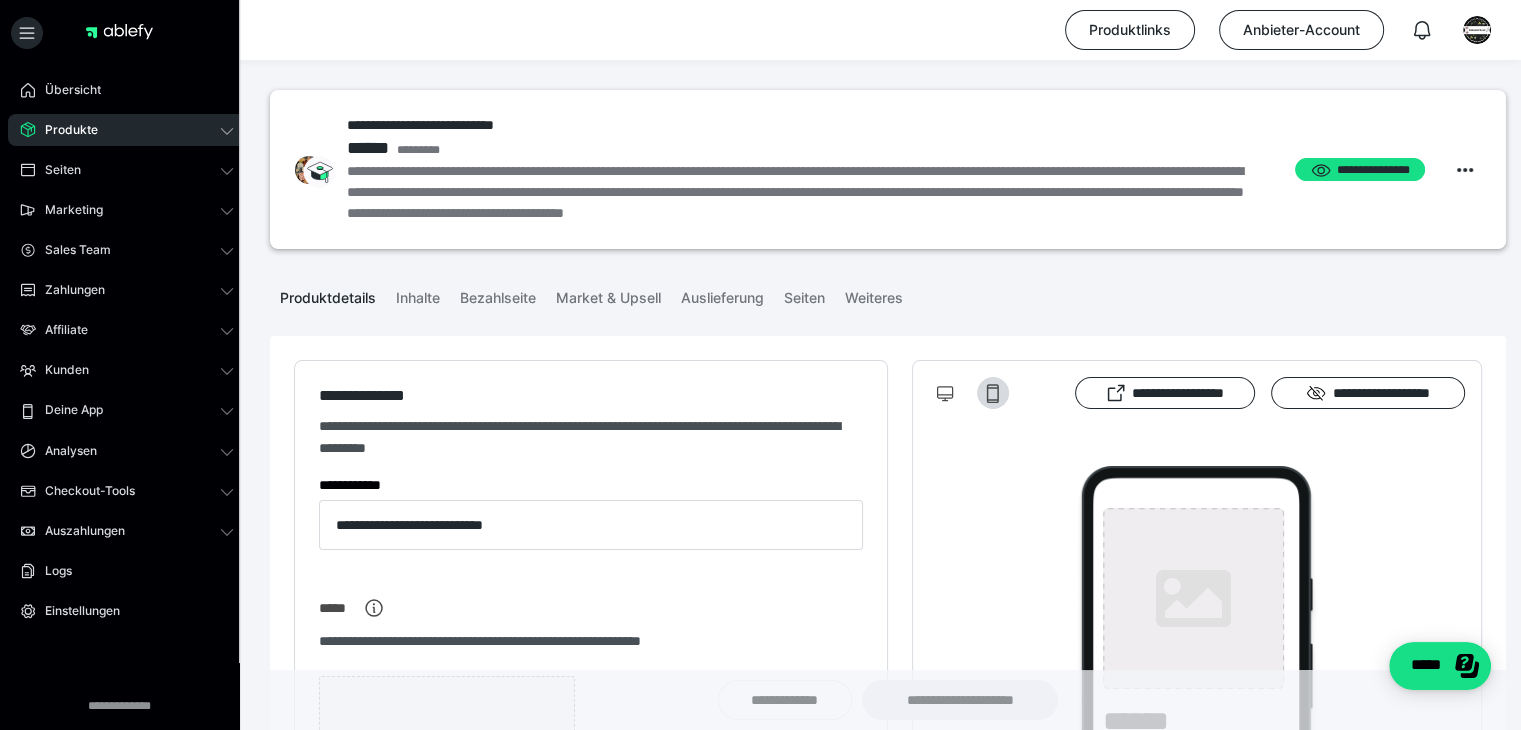 type on "**********" 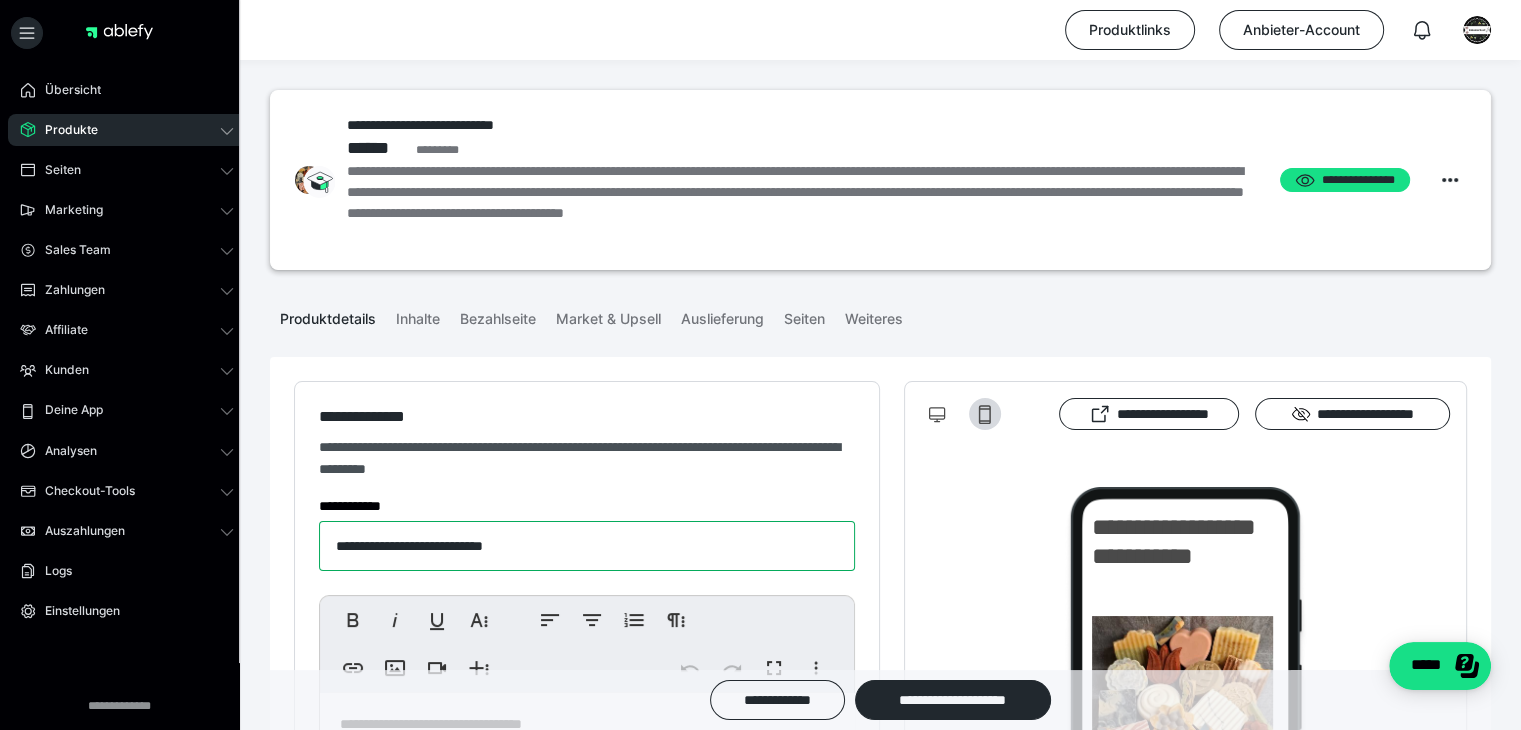 click on "**********" at bounding box center (587, 546) 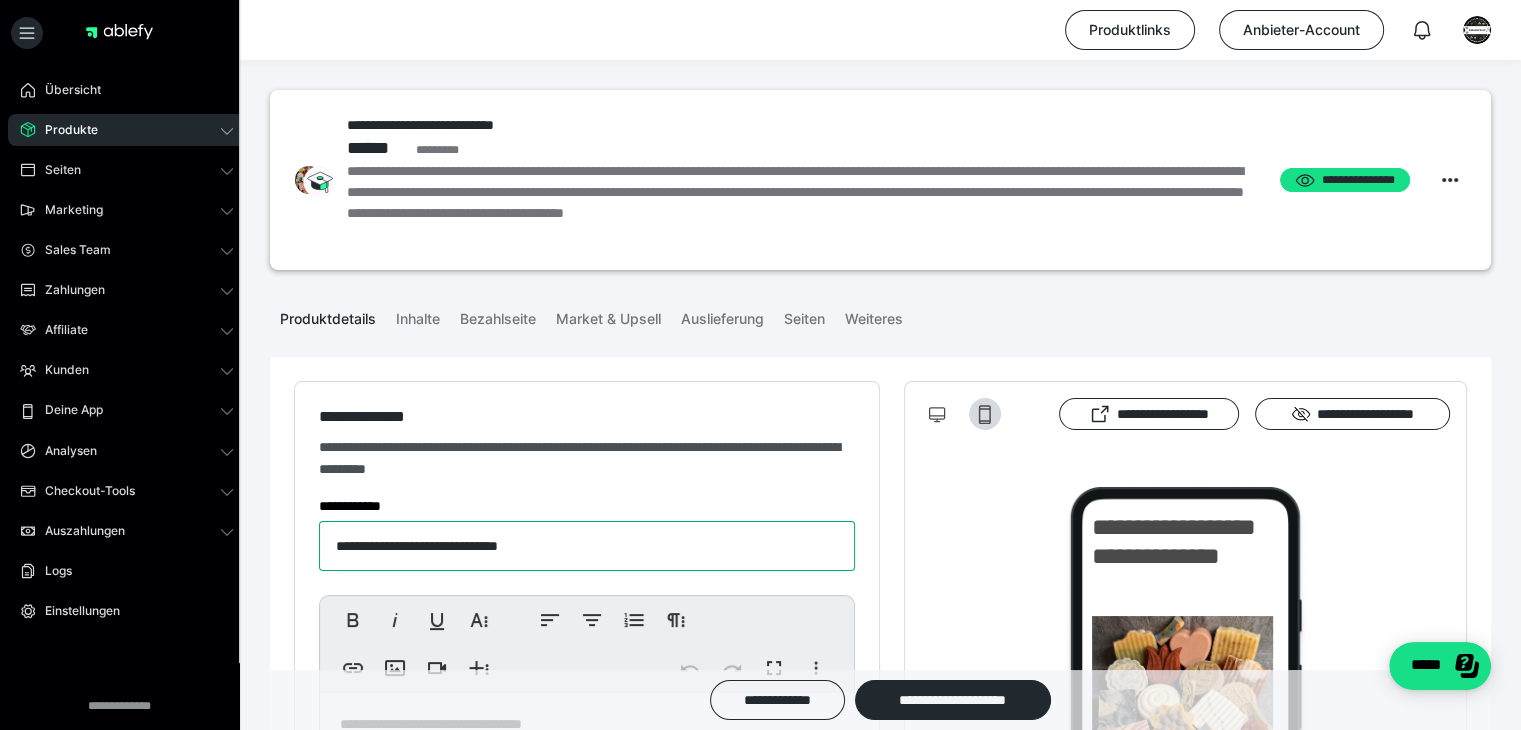 type on "**********" 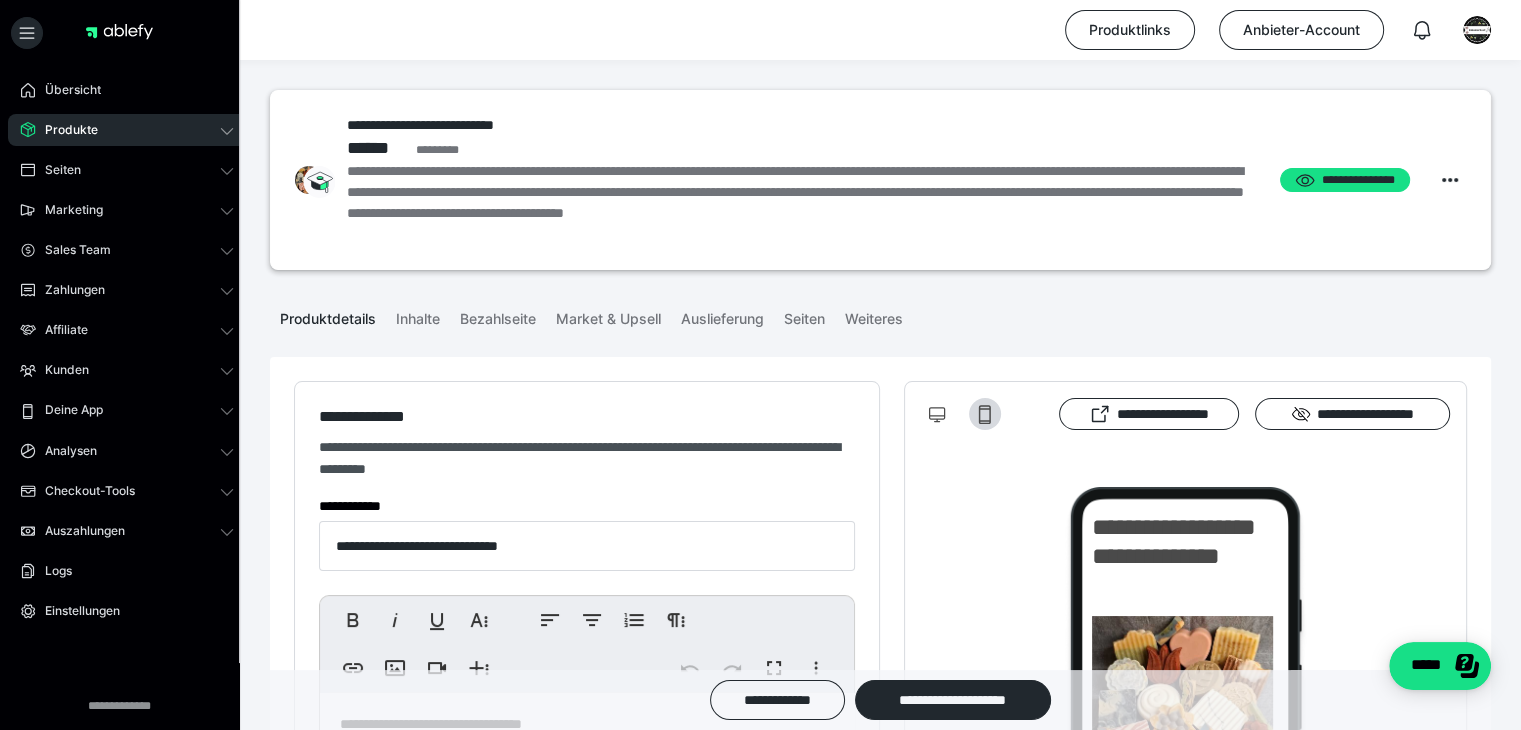 click on "**********" at bounding box center (880, 1732) 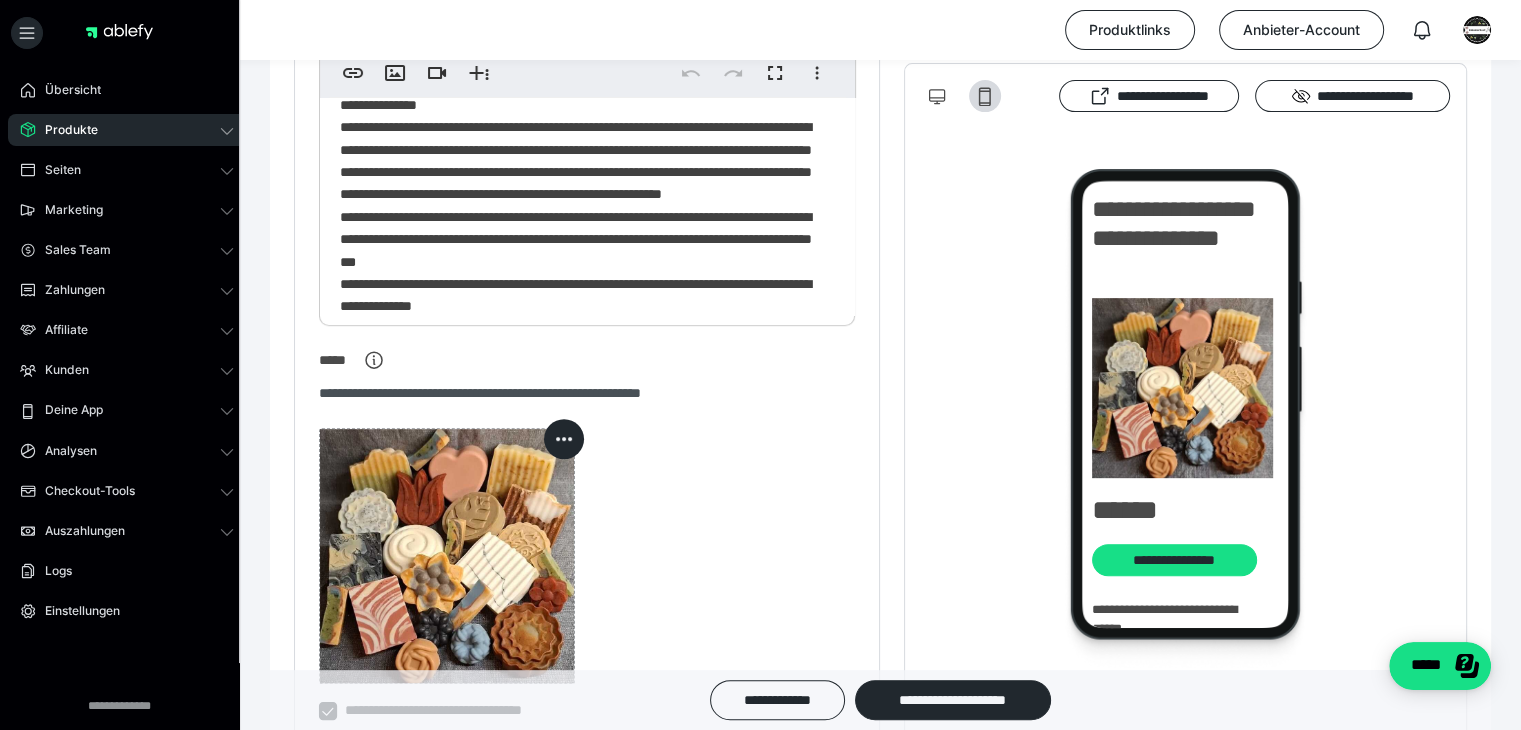 scroll, scrollTop: 840, scrollLeft: 0, axis: vertical 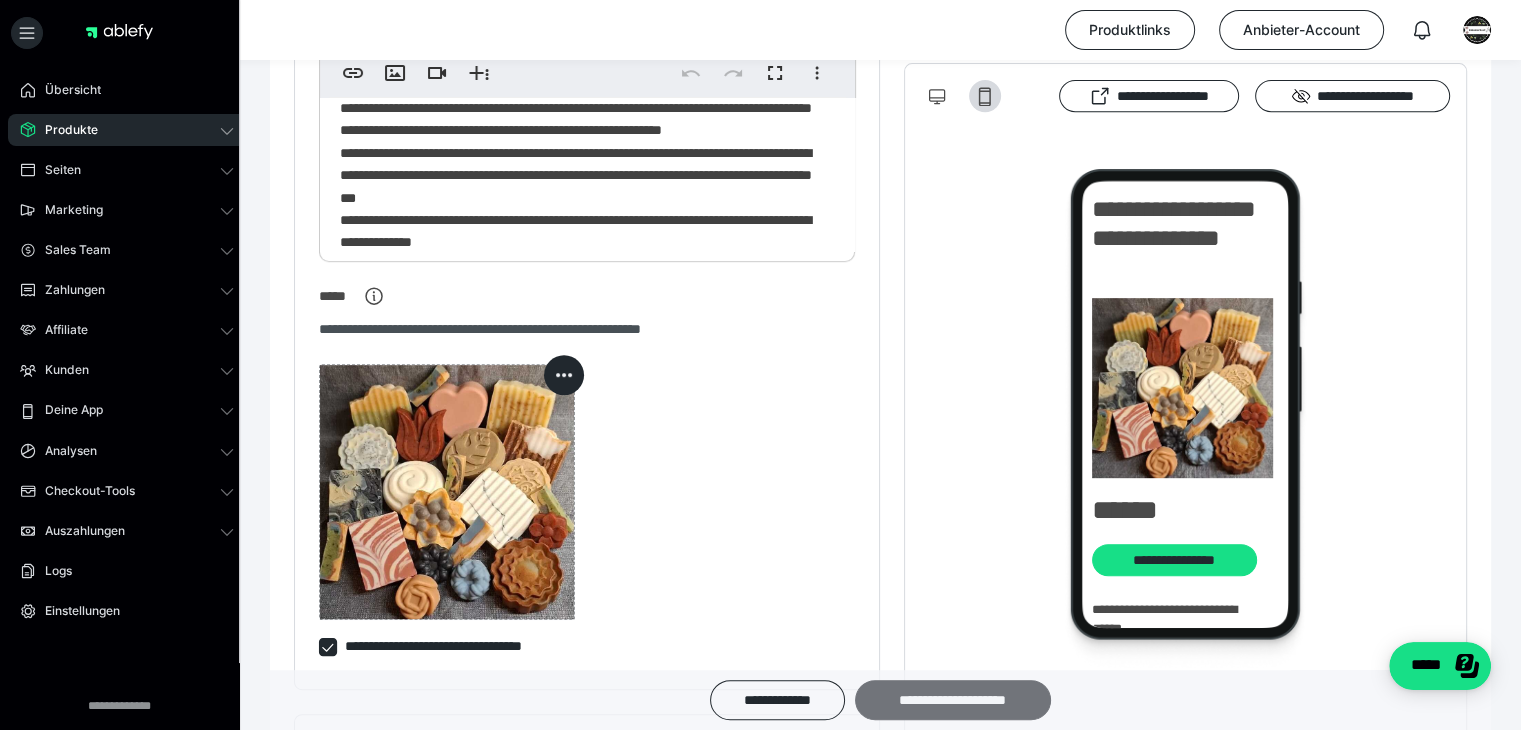 click on "**********" at bounding box center (953, 700) 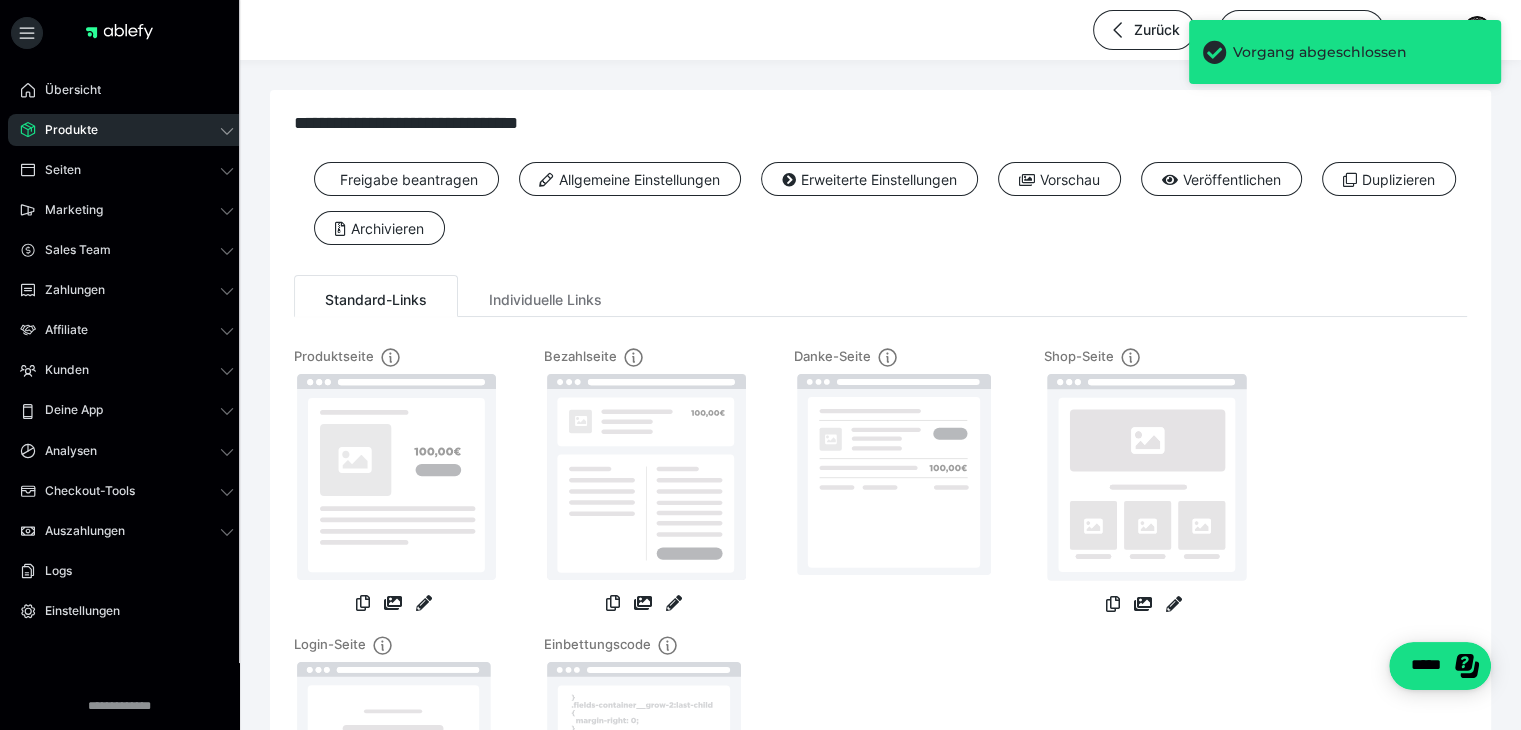 click on "**********" at bounding box center (880, 552) 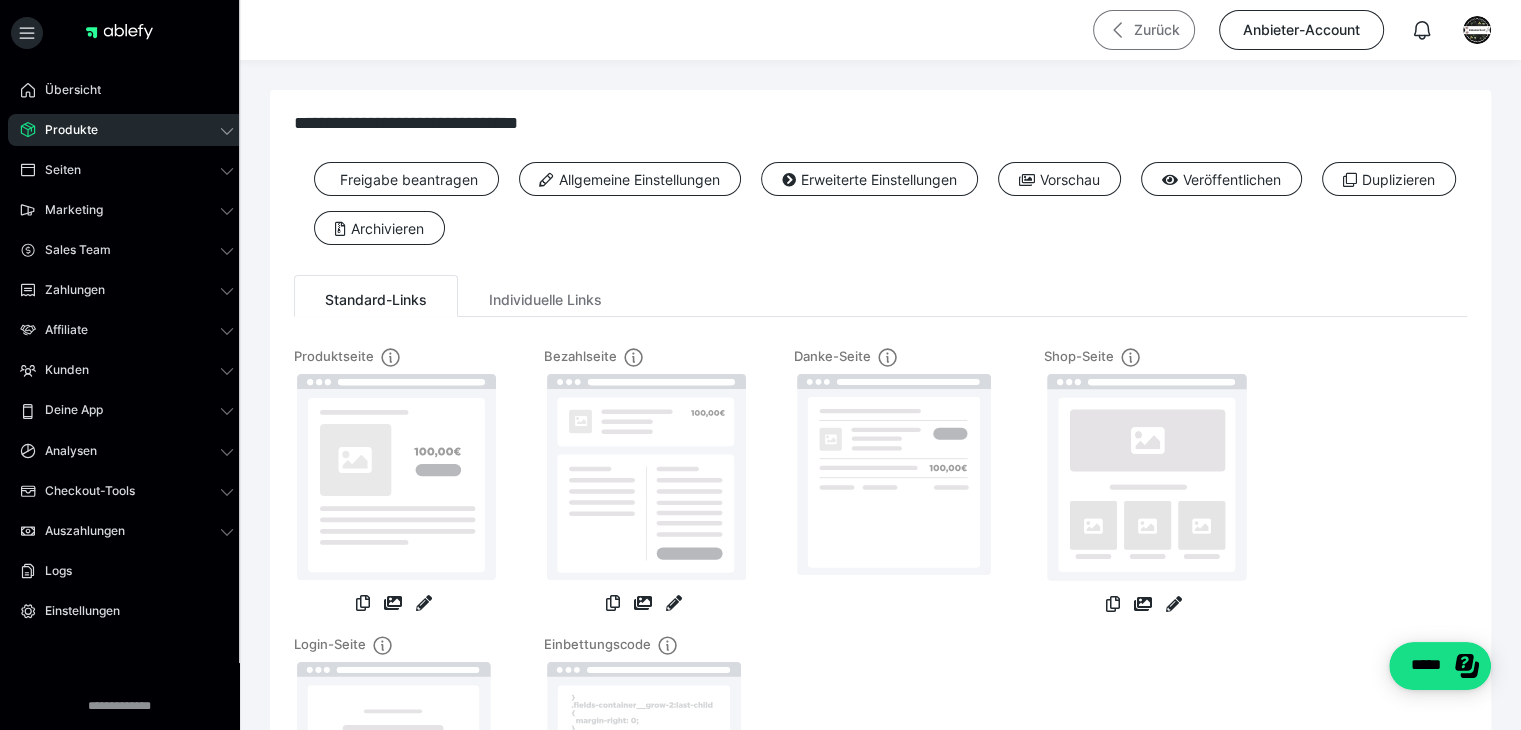 click on "Zurück" at bounding box center [1144, 30] 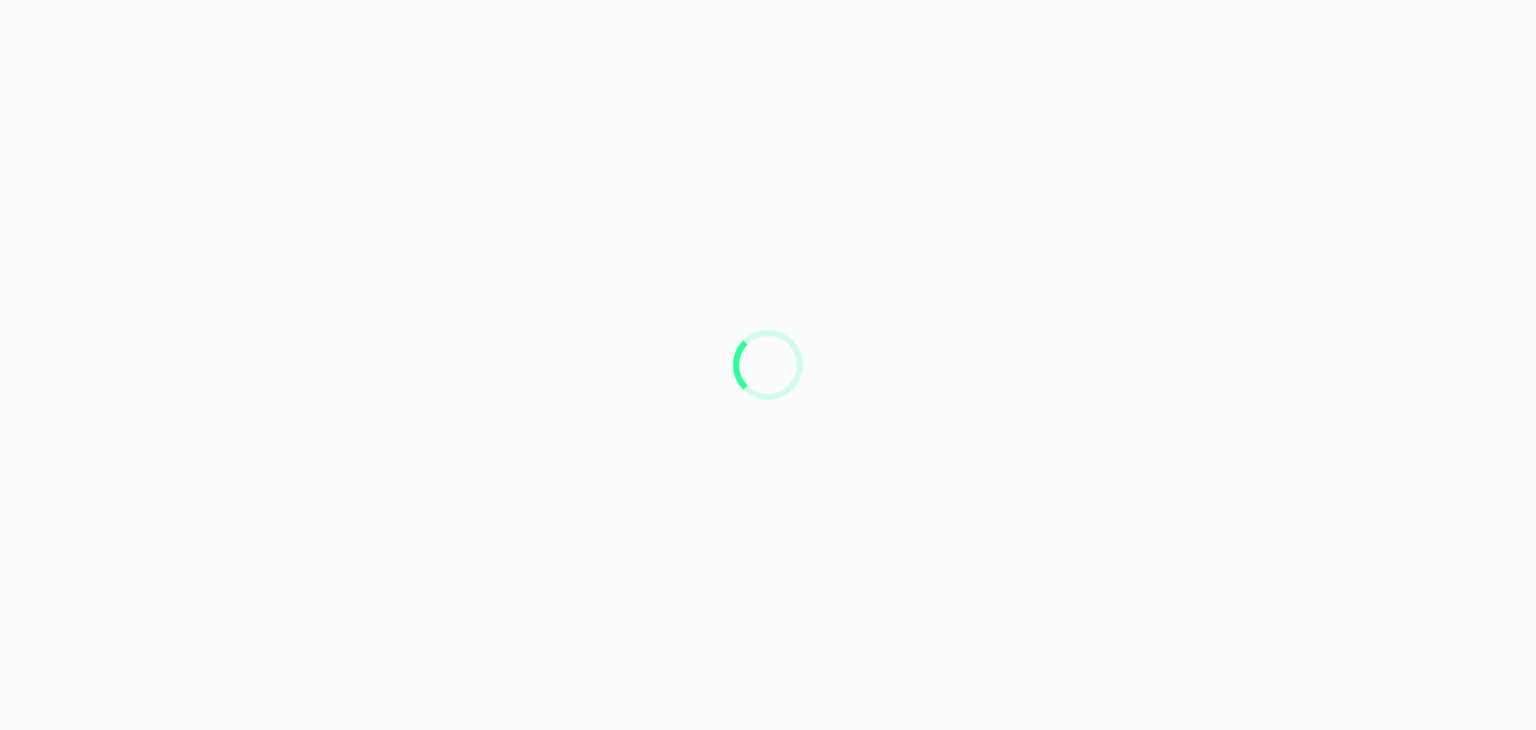 scroll, scrollTop: 0, scrollLeft: 0, axis: both 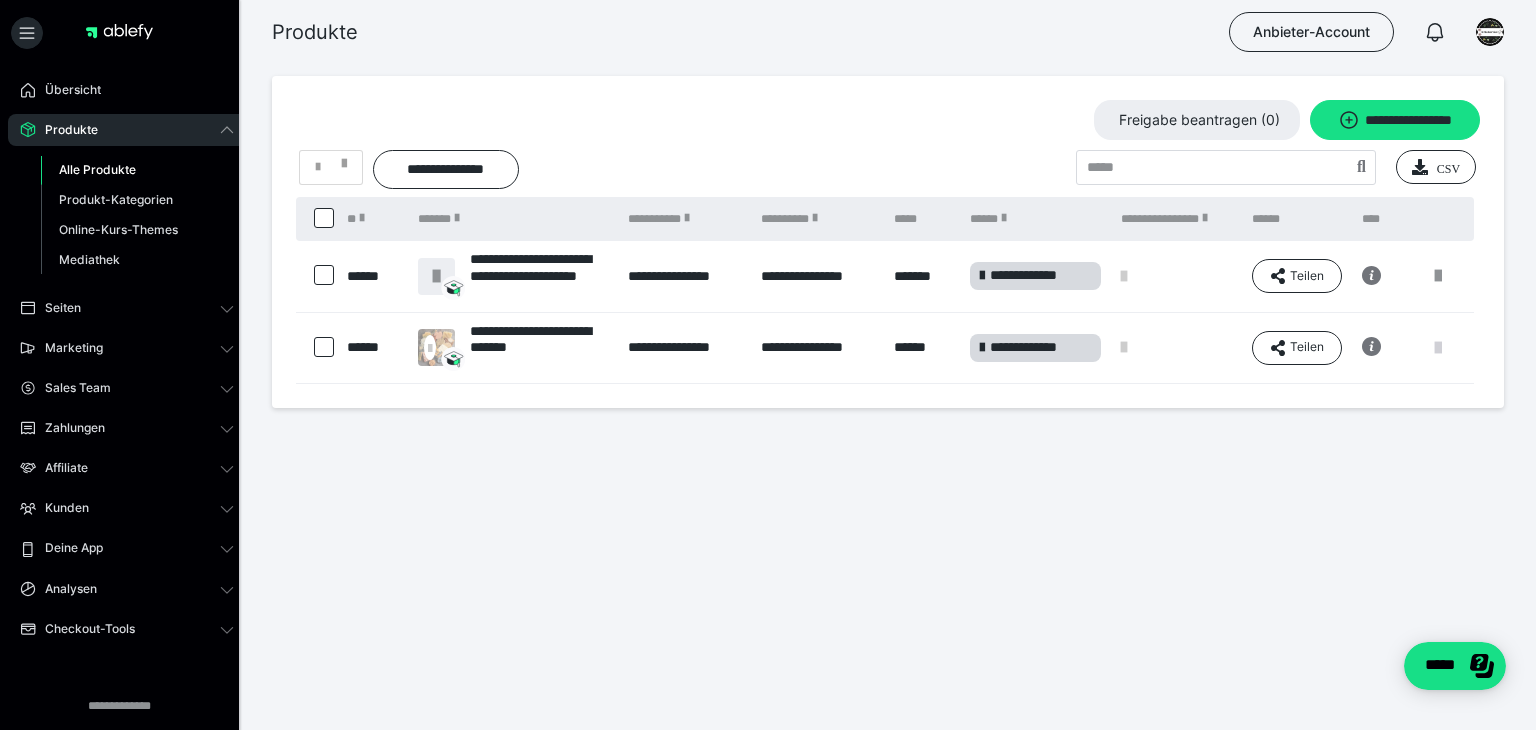 click at bounding box center [1438, 348] 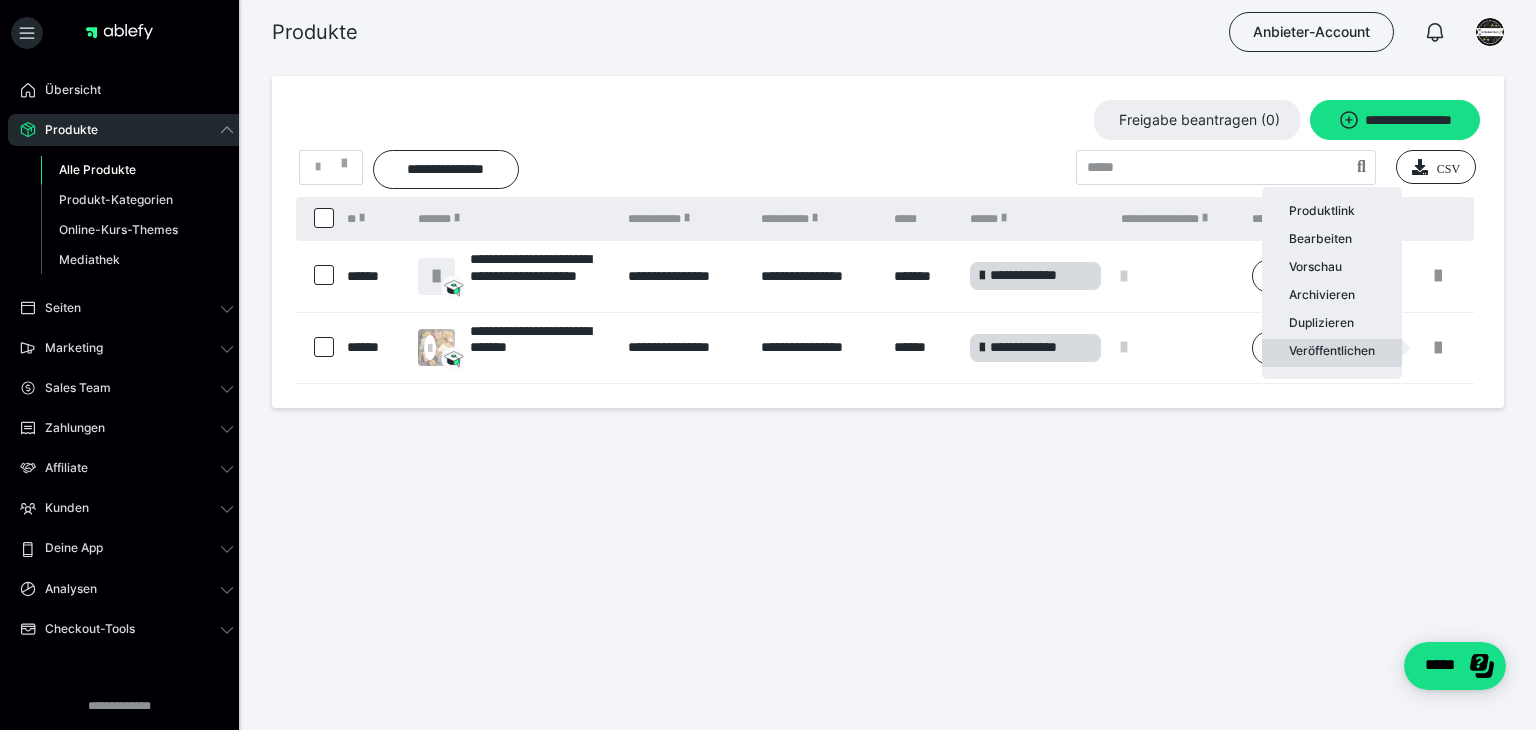 click on "Veröffentlichen" at bounding box center (1332, 353) 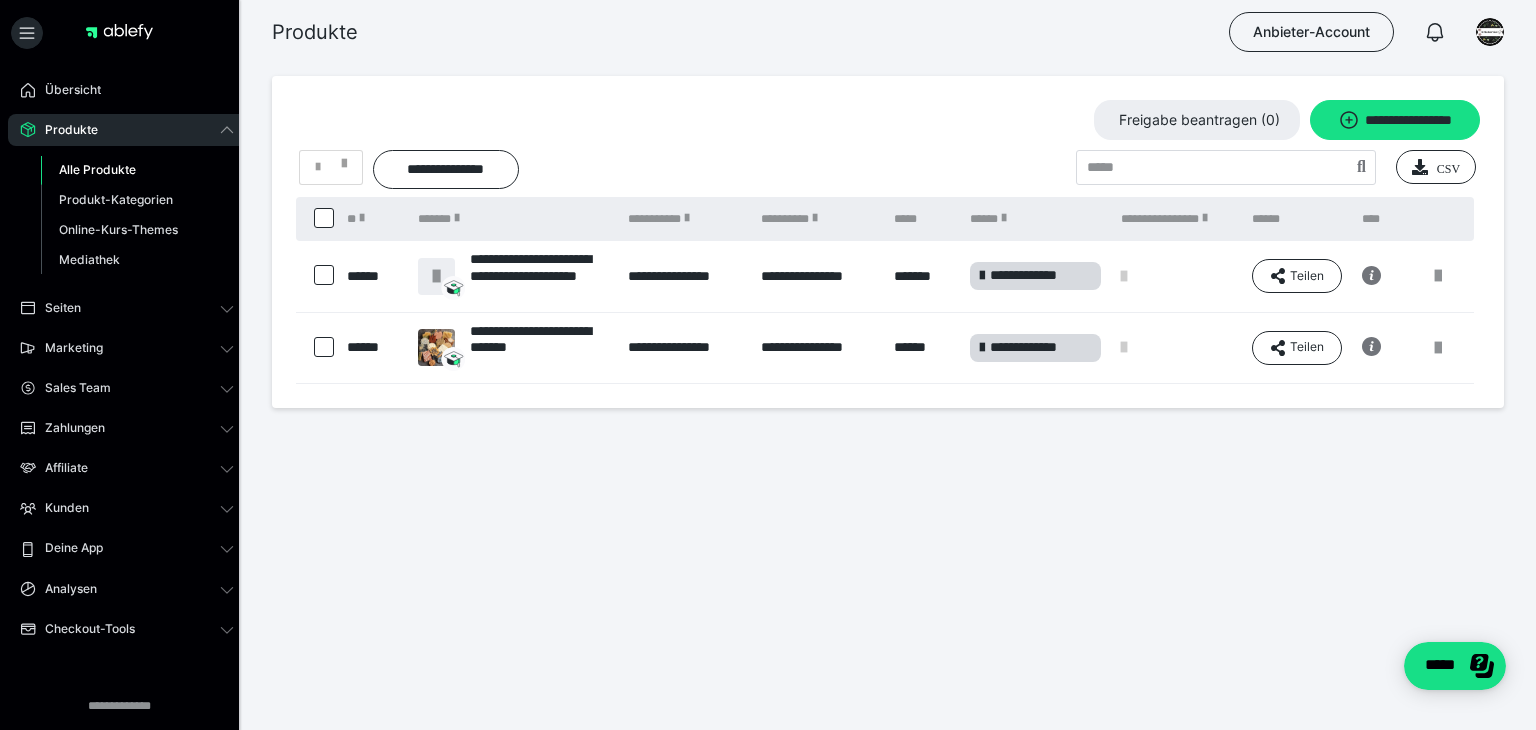 click on "**********" at bounding box center [888, 296] 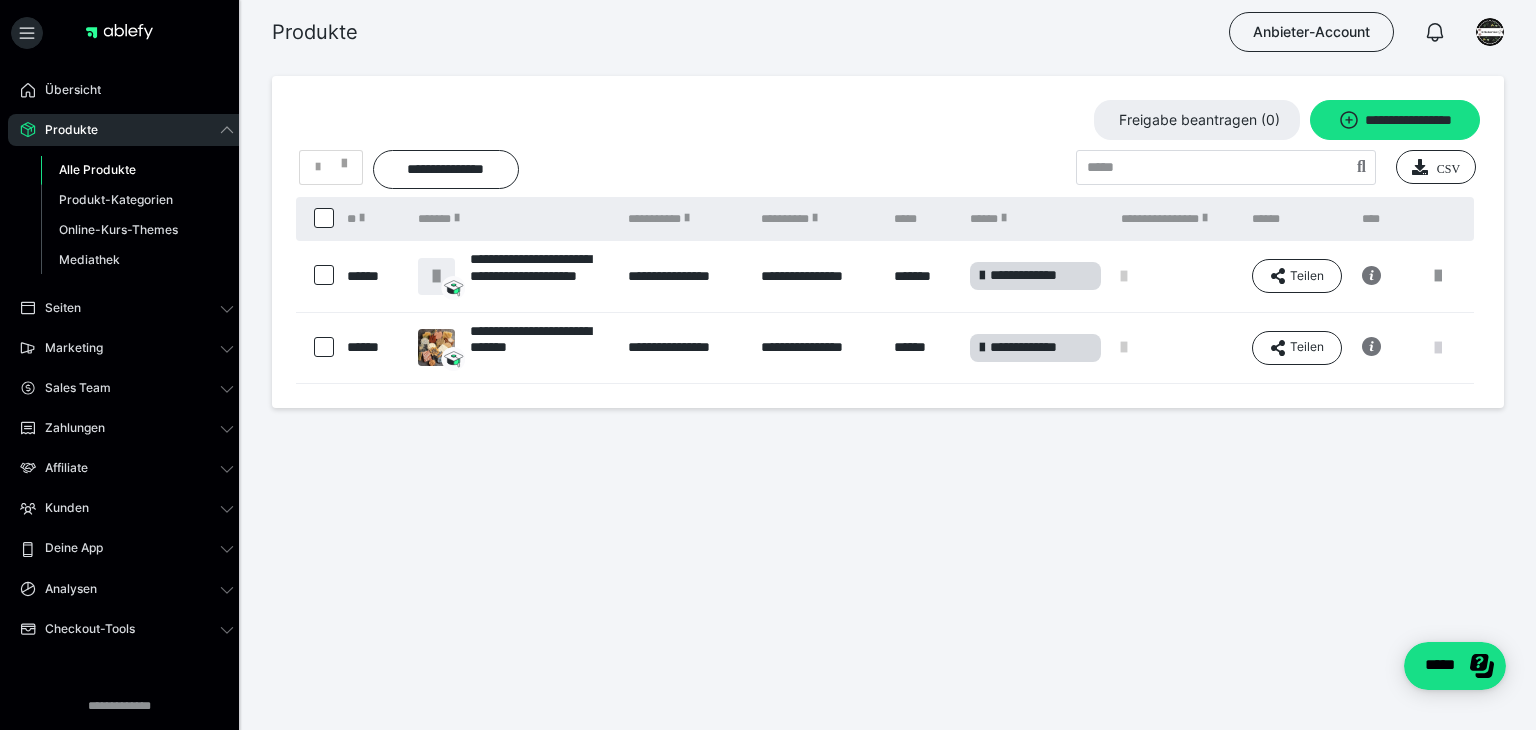 click at bounding box center [1438, 348] 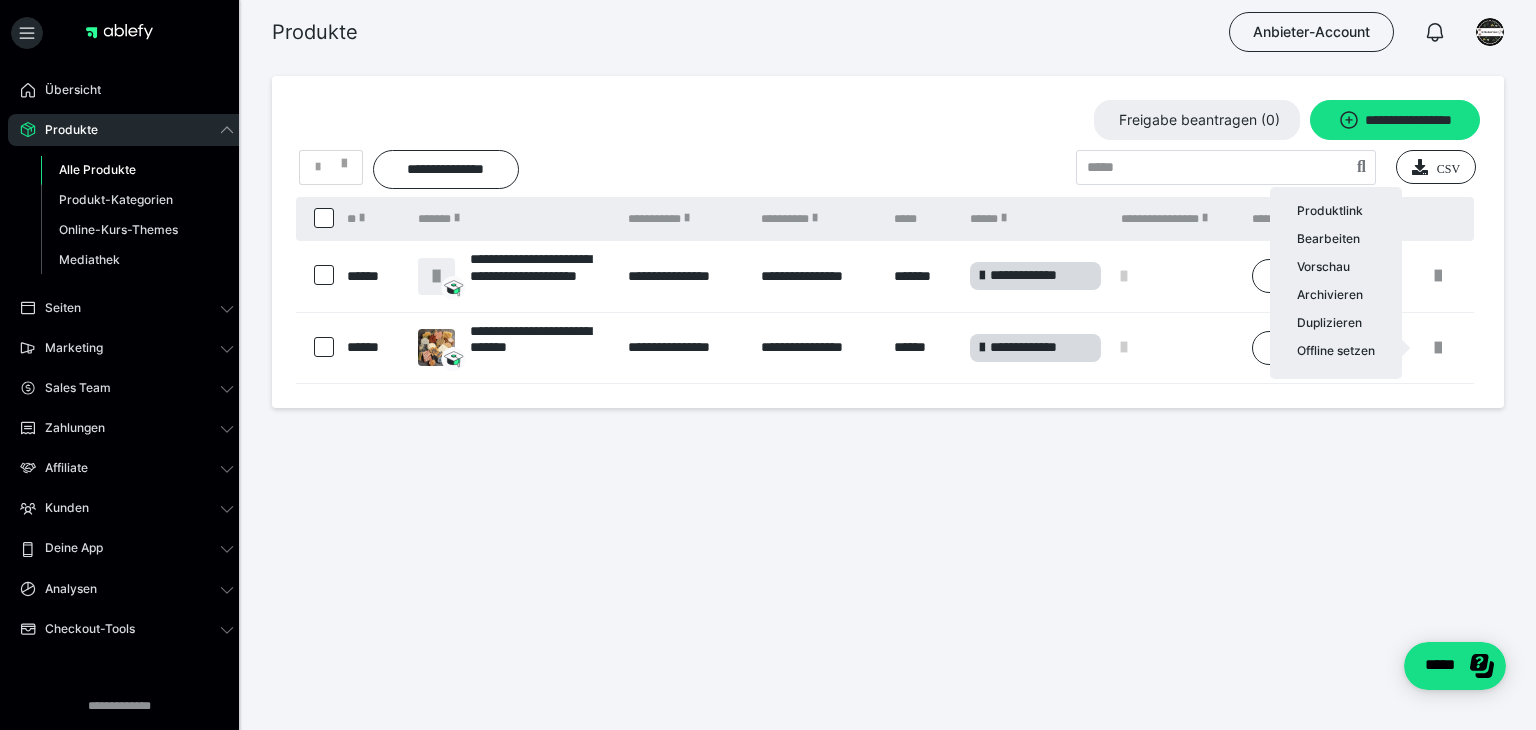 click at bounding box center (768, 365) 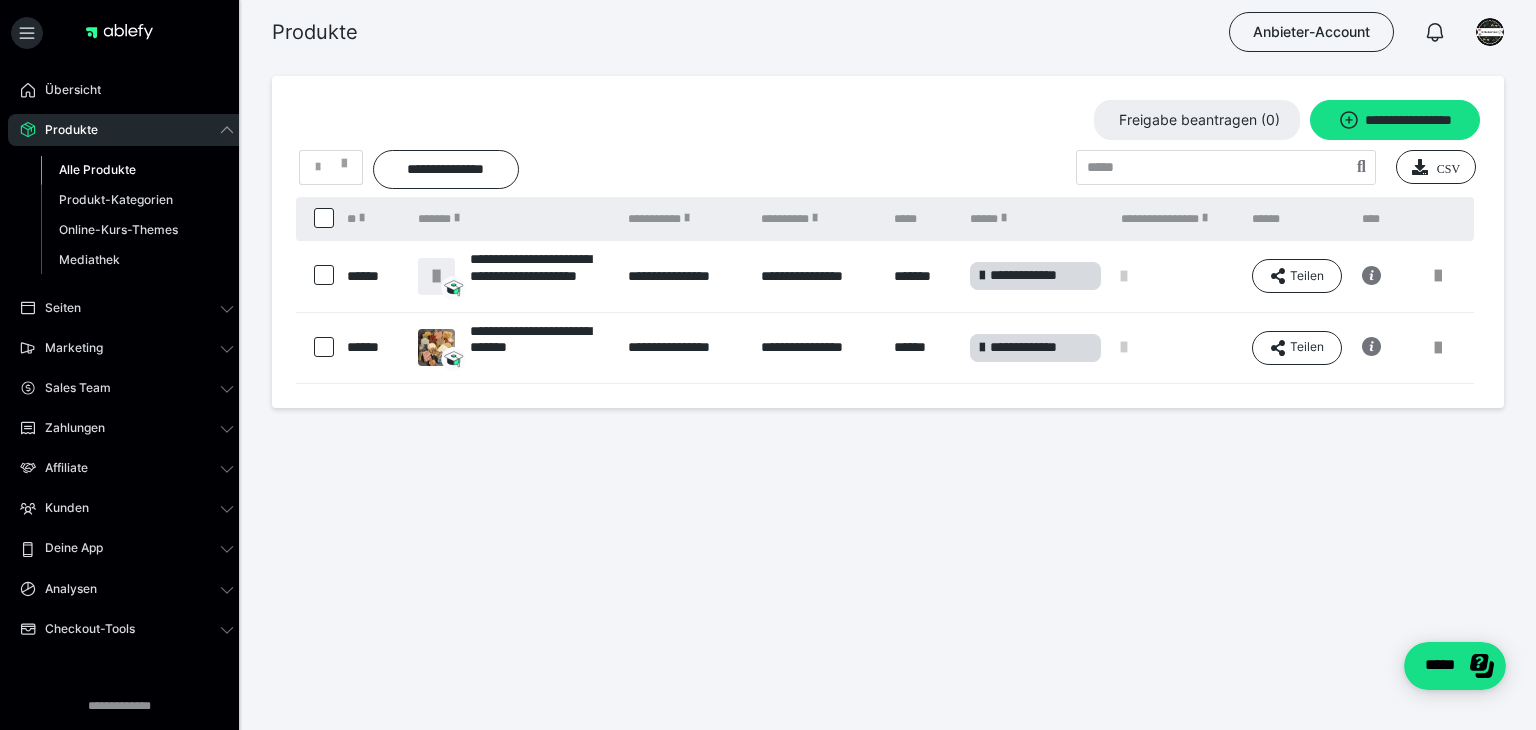 click at bounding box center (324, 347) 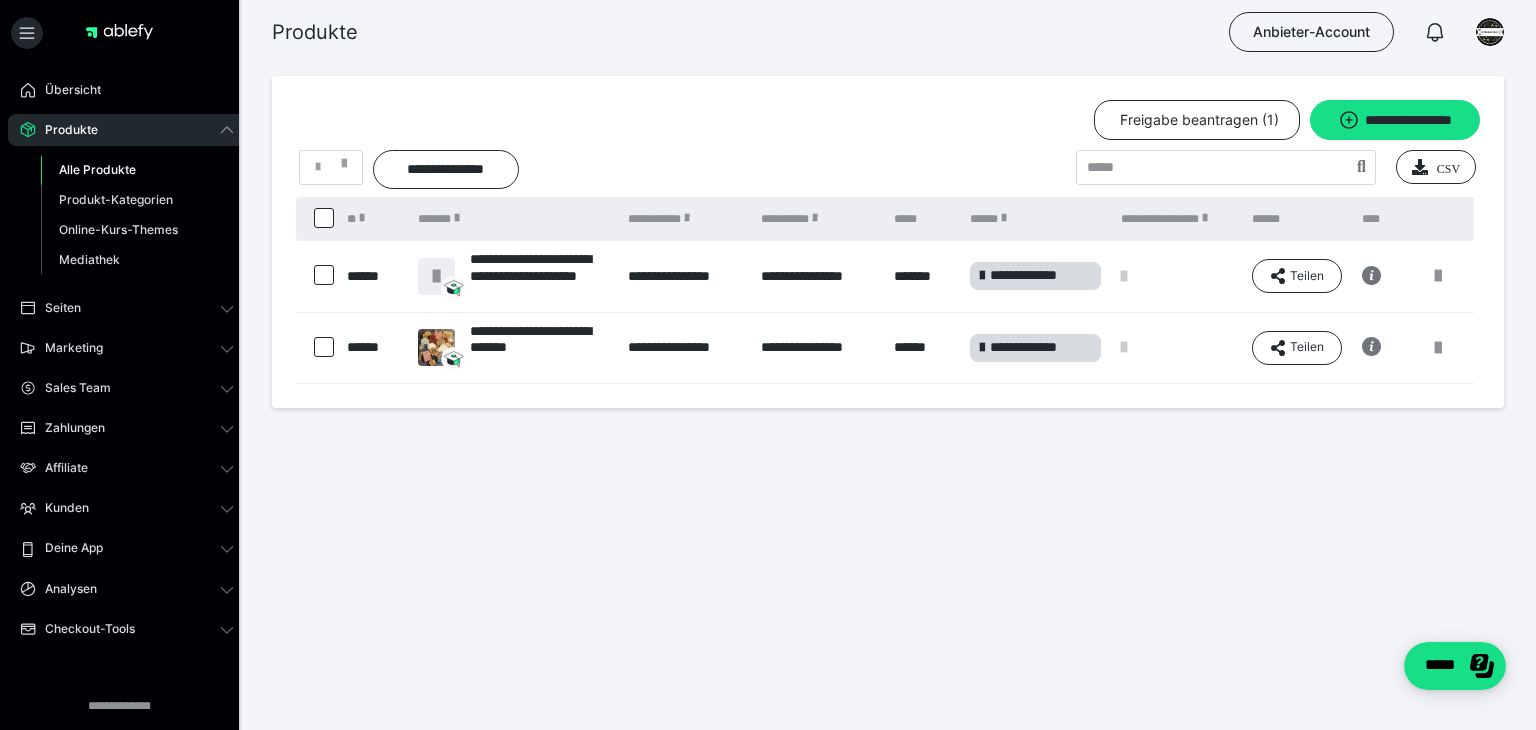 click on "**********" at bounding box center (888, 296) 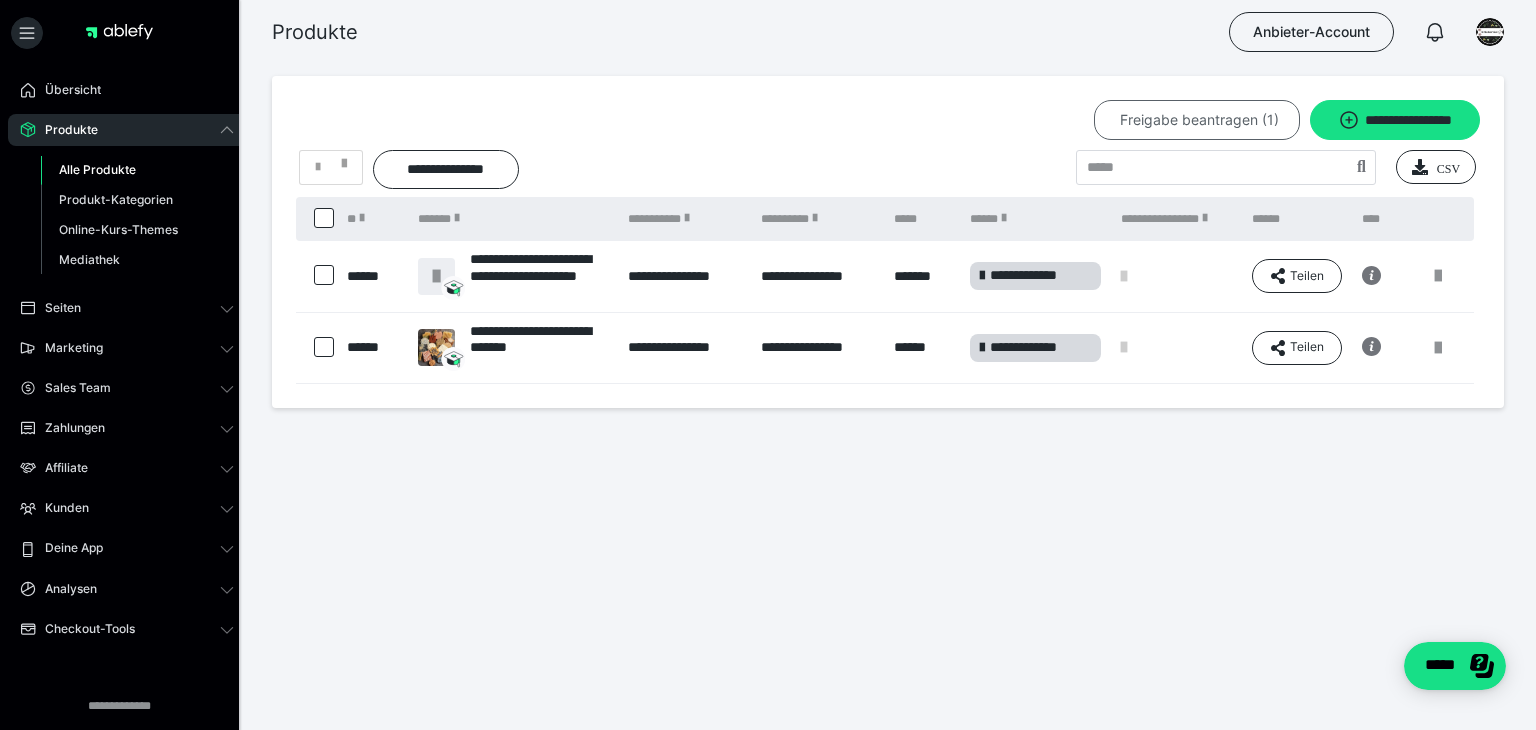 click on "Freigabe beantragen (1)" at bounding box center [1197, 120] 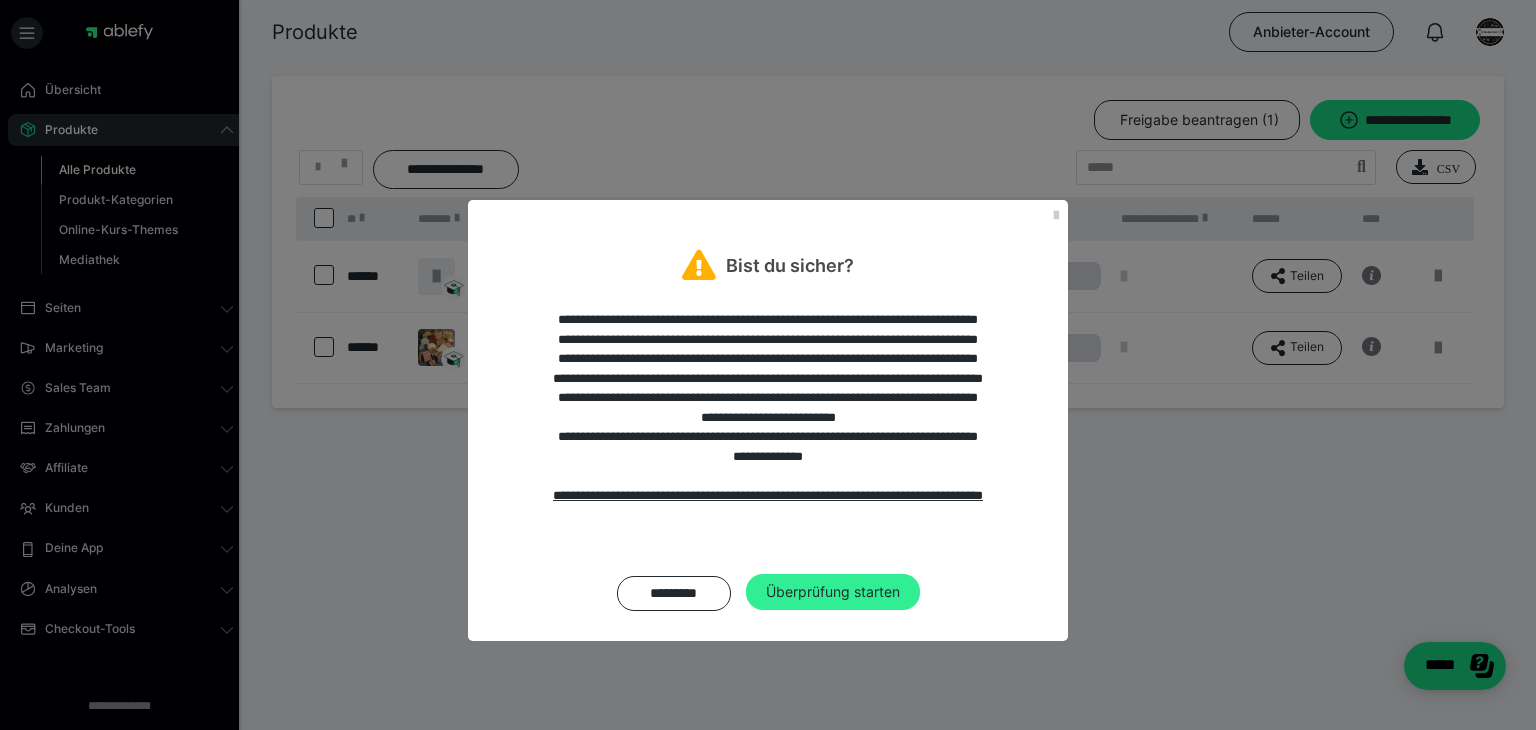 click on "Überprüfung starten" at bounding box center [833, 592] 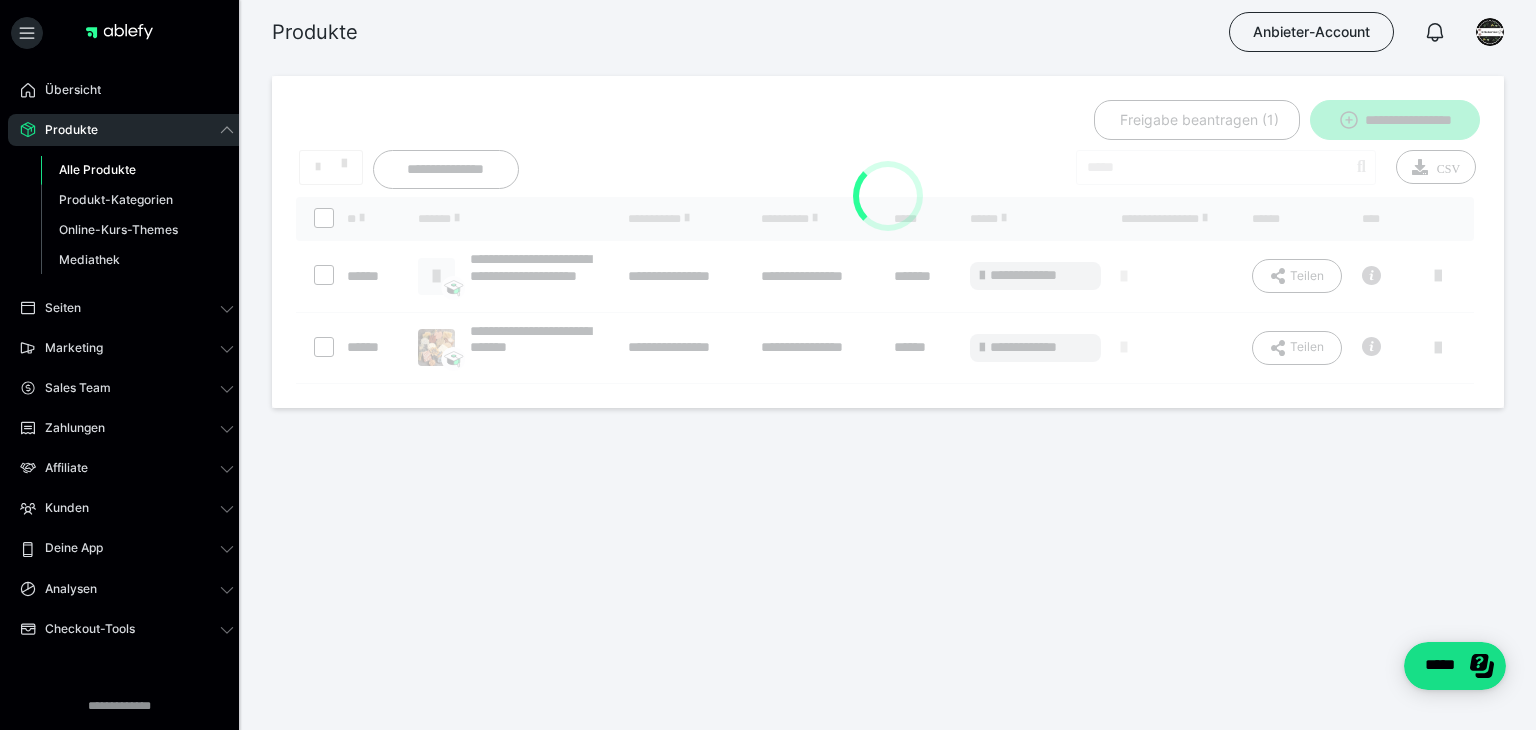 checkbox on "*****" 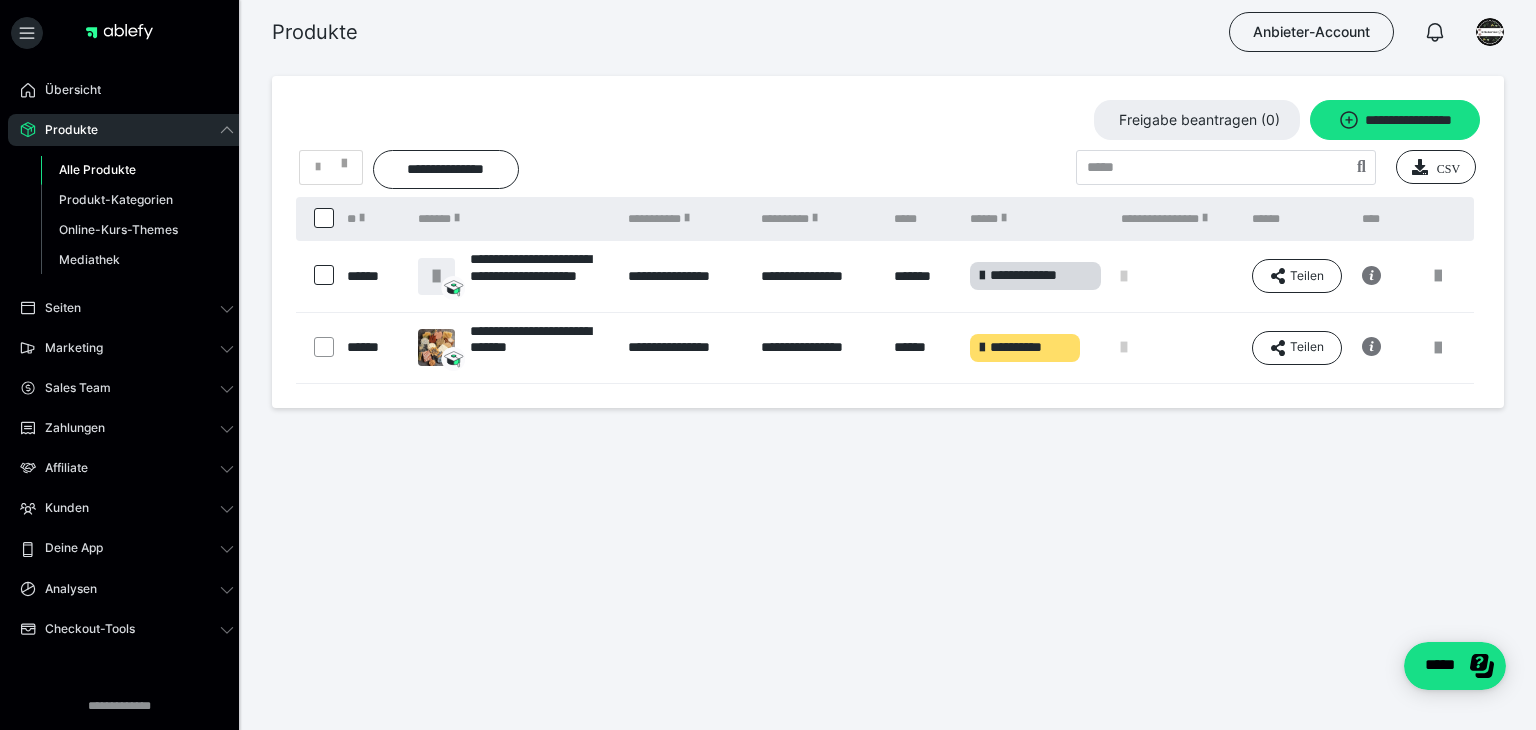 click on "**********" at bounding box center [768, 266] 